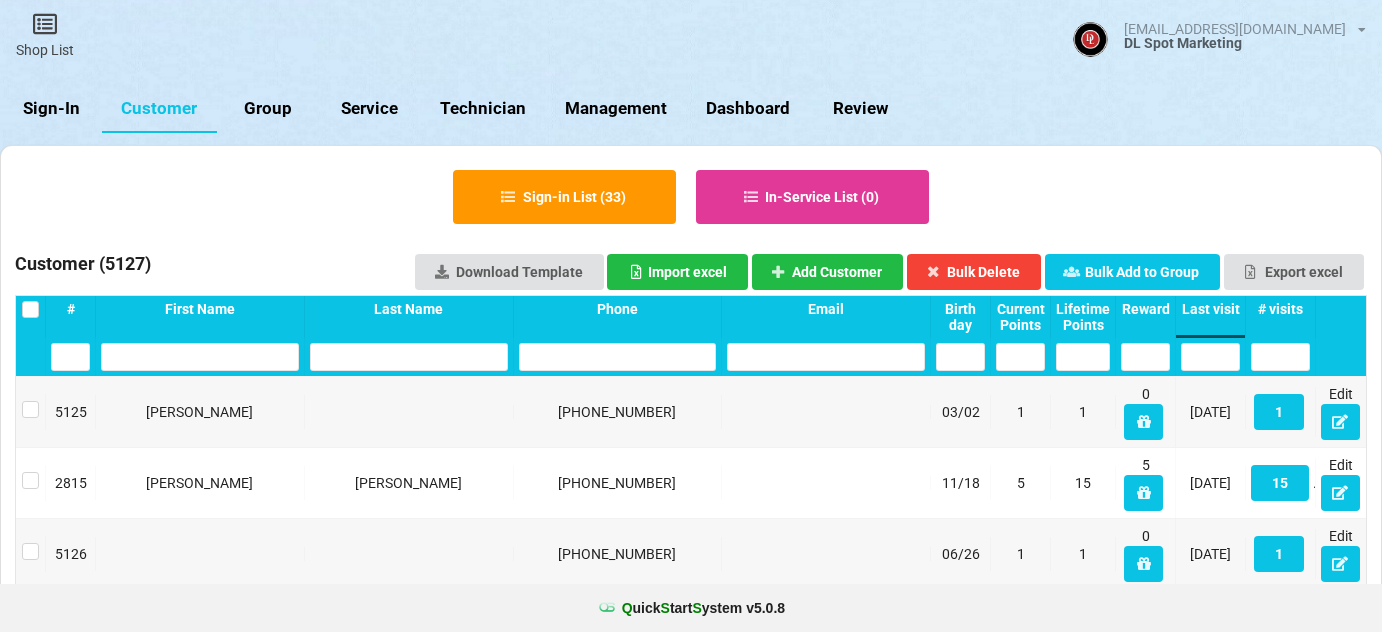 select on "25" 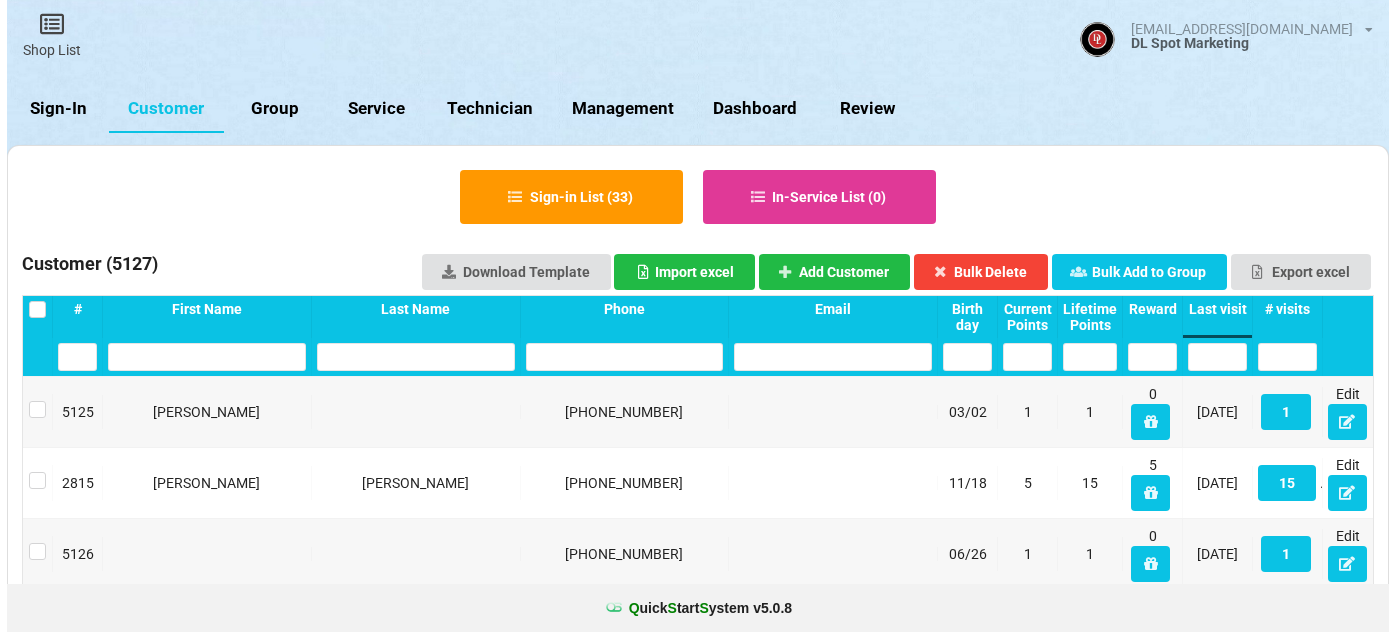 scroll, scrollTop: 0, scrollLeft: 0, axis: both 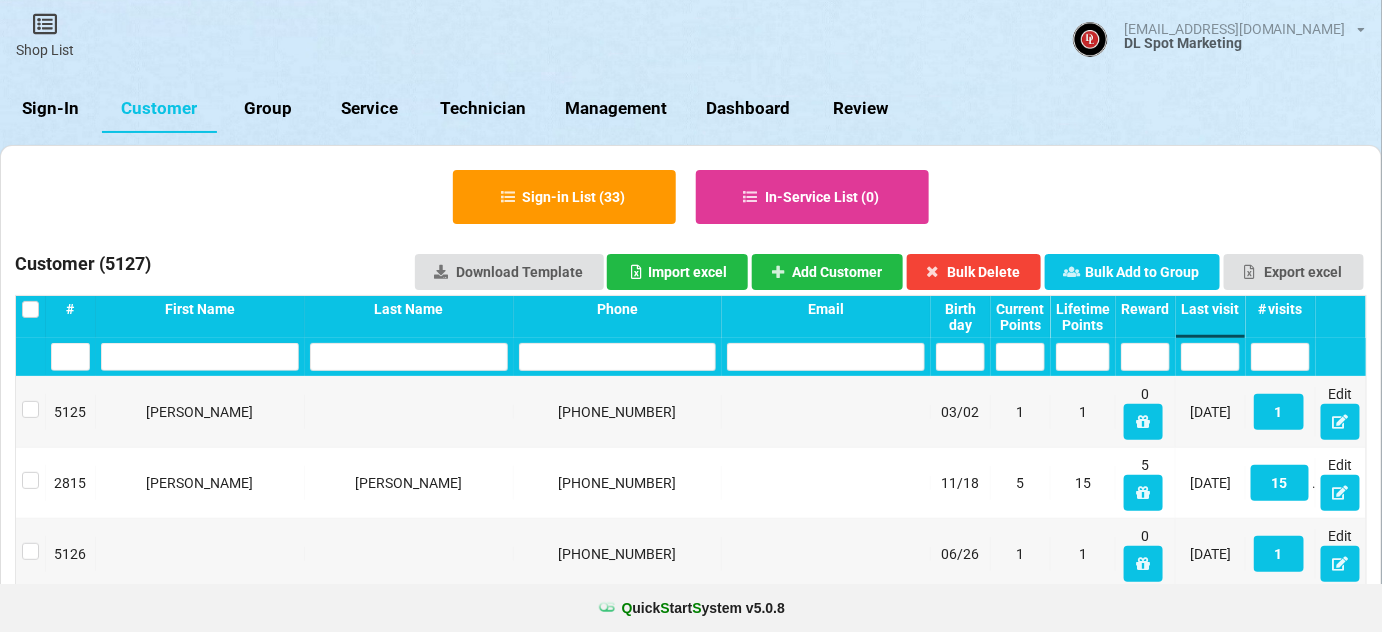 click on "Sign-In" at bounding box center (51, 109) 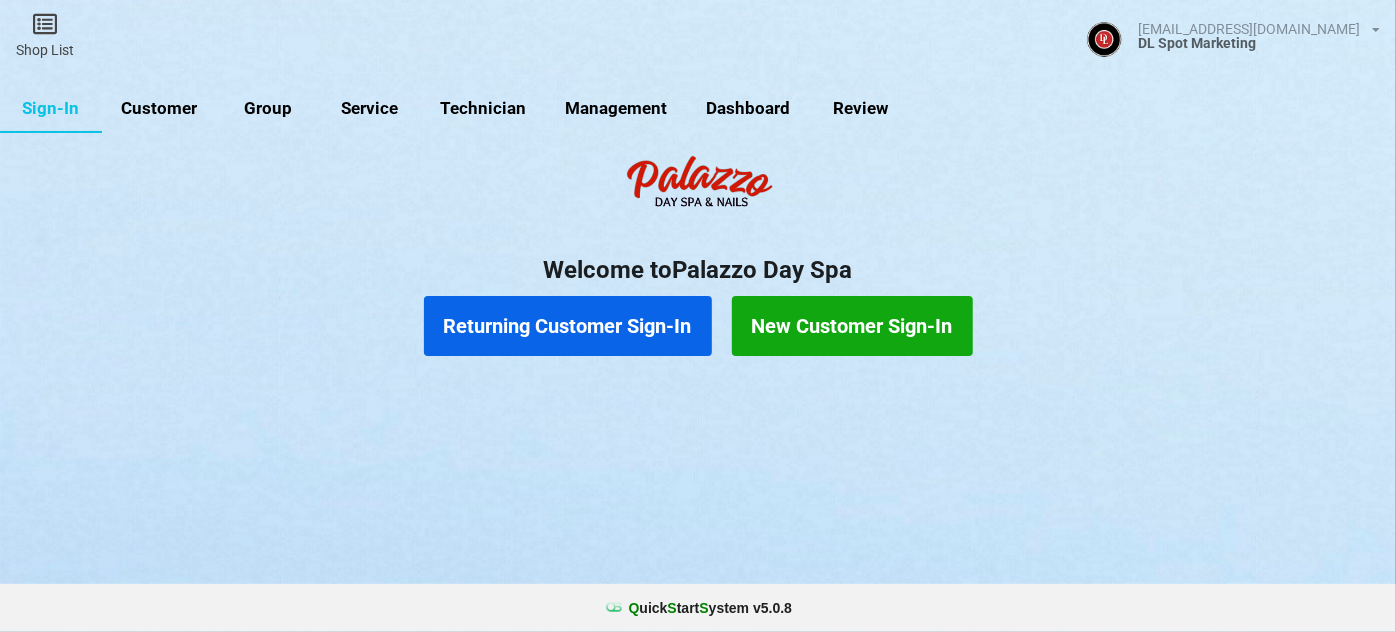 click on "Returning Customer Sign-In" at bounding box center (568, 326) 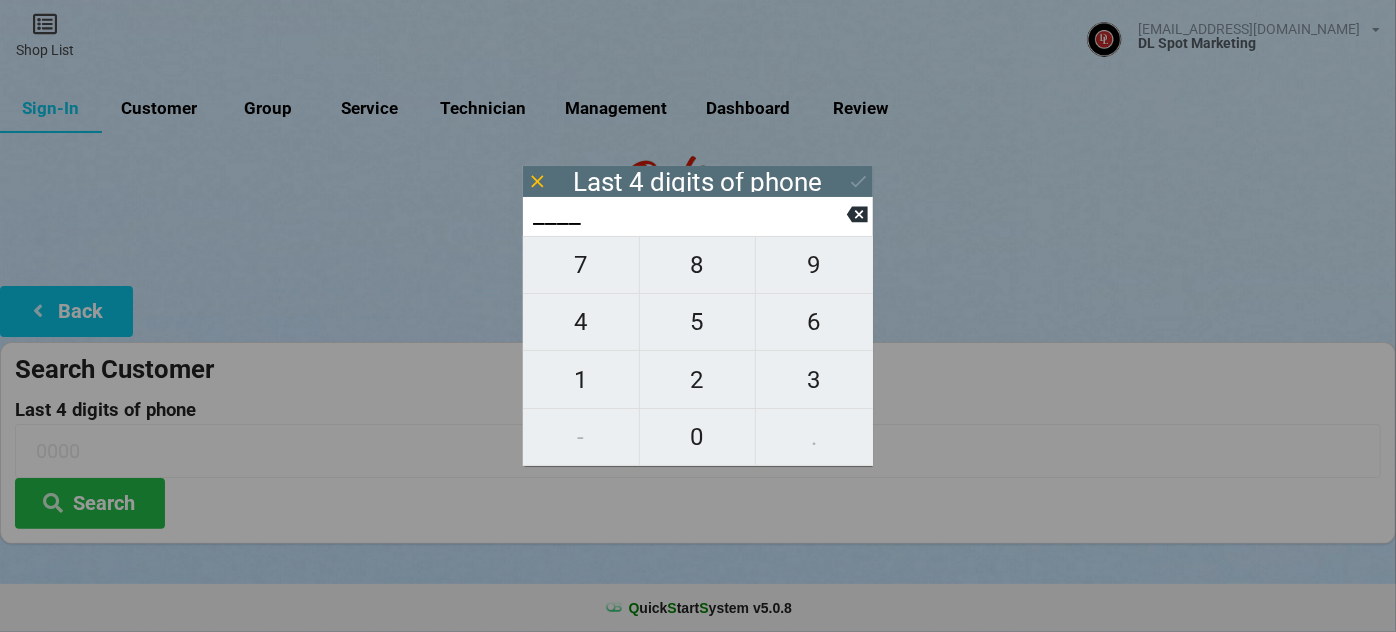 drag, startPoint x: 538, startPoint y: 183, endPoint x: 514, endPoint y: 190, distance: 25 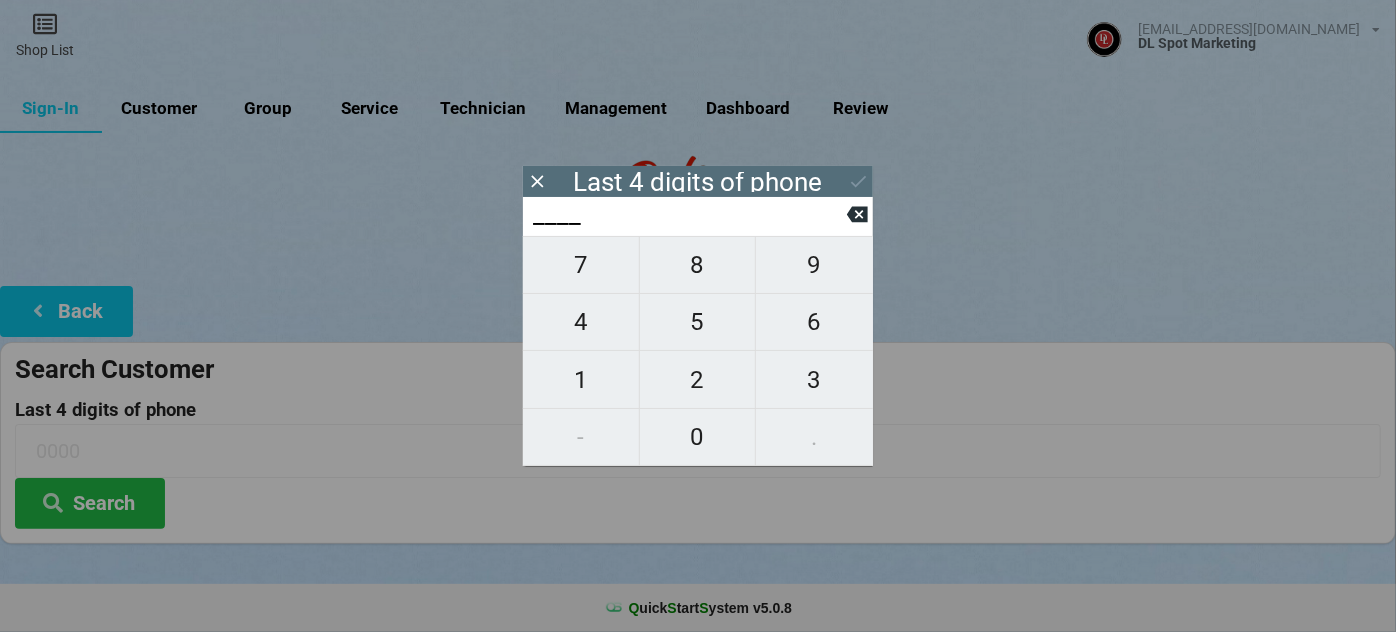 click 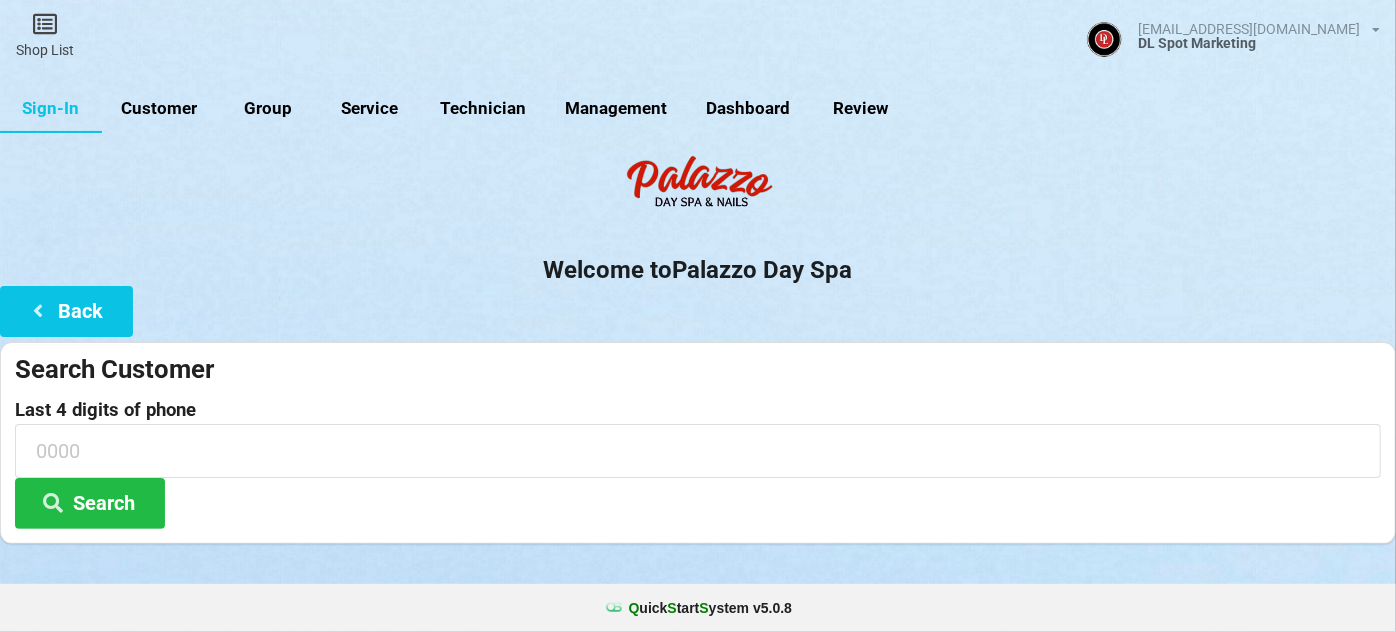 click on "Customer" at bounding box center [159, 109] 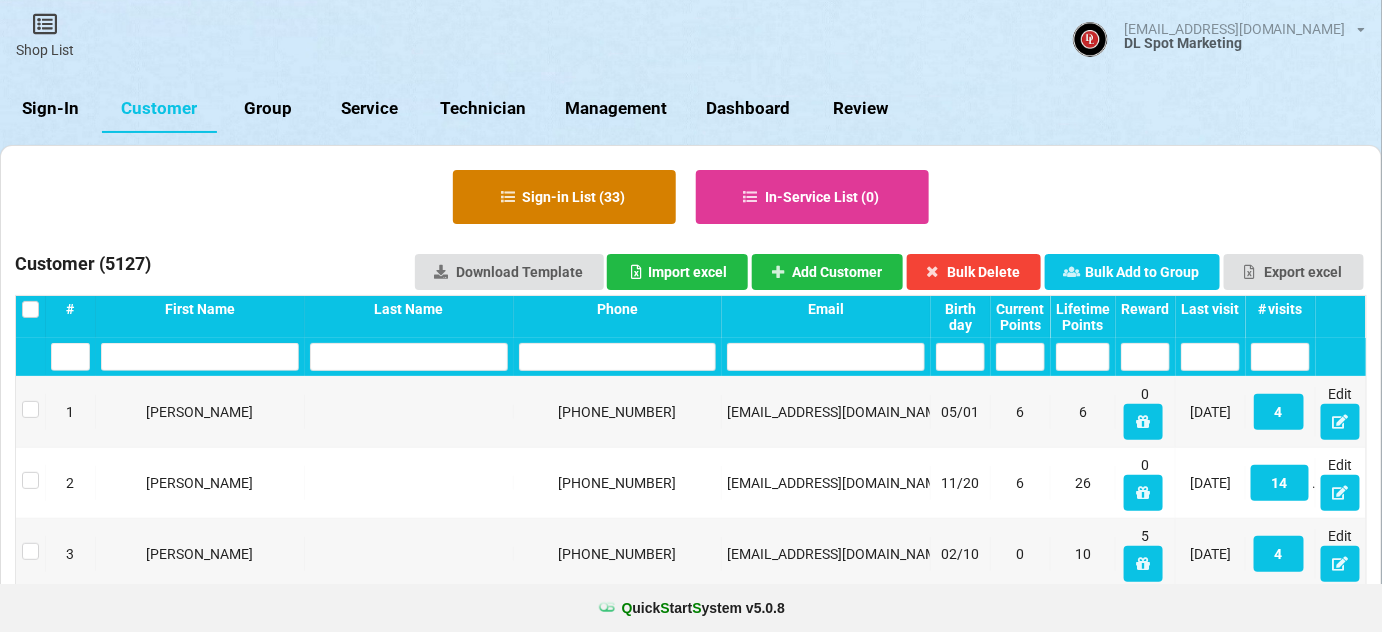 click on "Sign-in List ( 33 )" at bounding box center [564, 197] 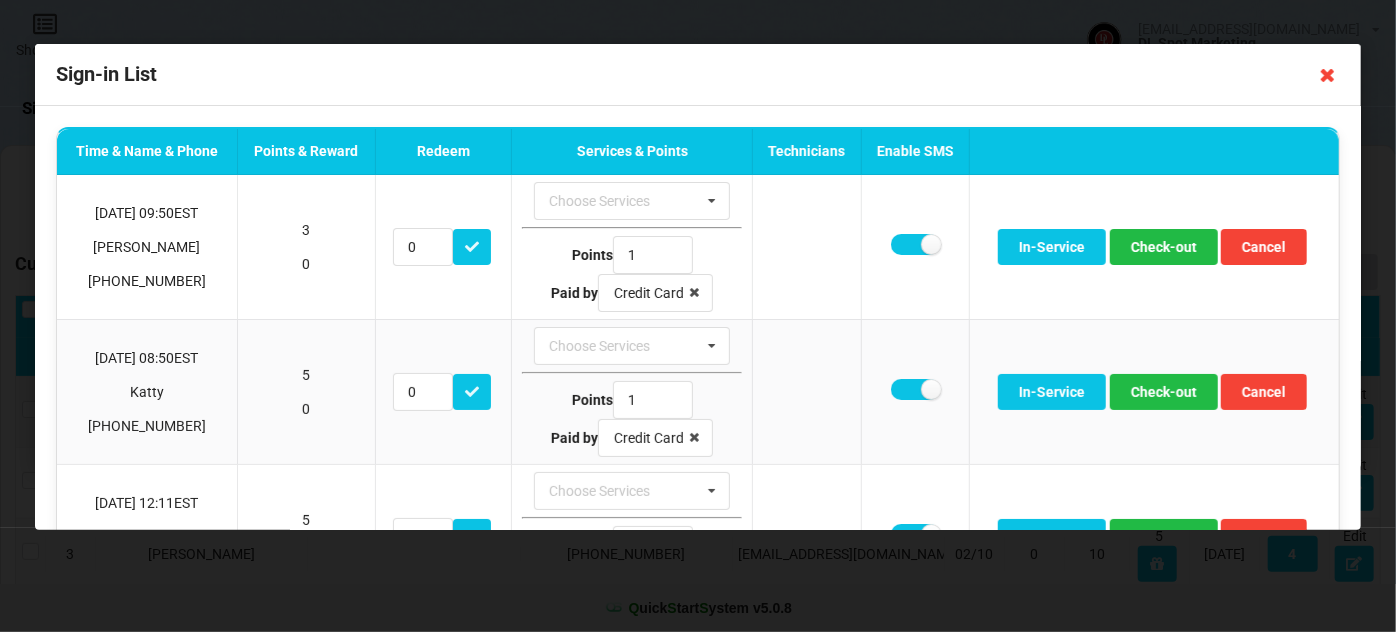 click at bounding box center [1328, 75] 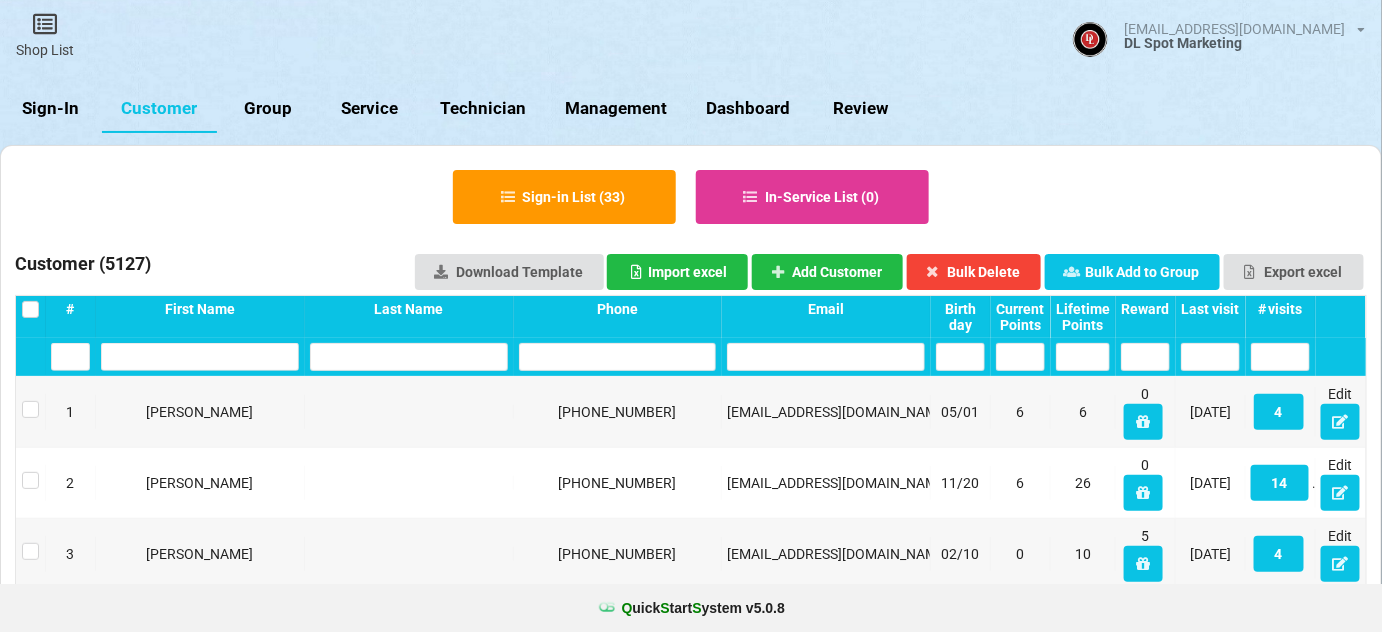 click on "Last visit" at bounding box center (1210, 309) 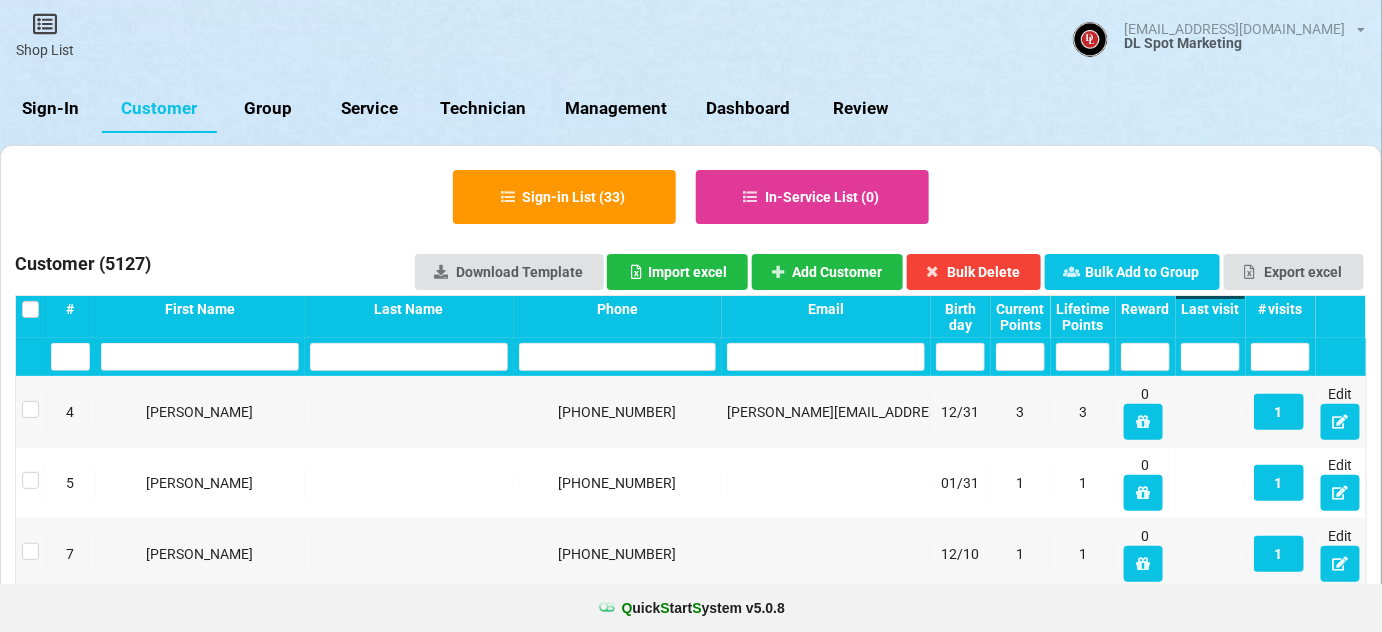 click on "Last visit" at bounding box center [1210, 309] 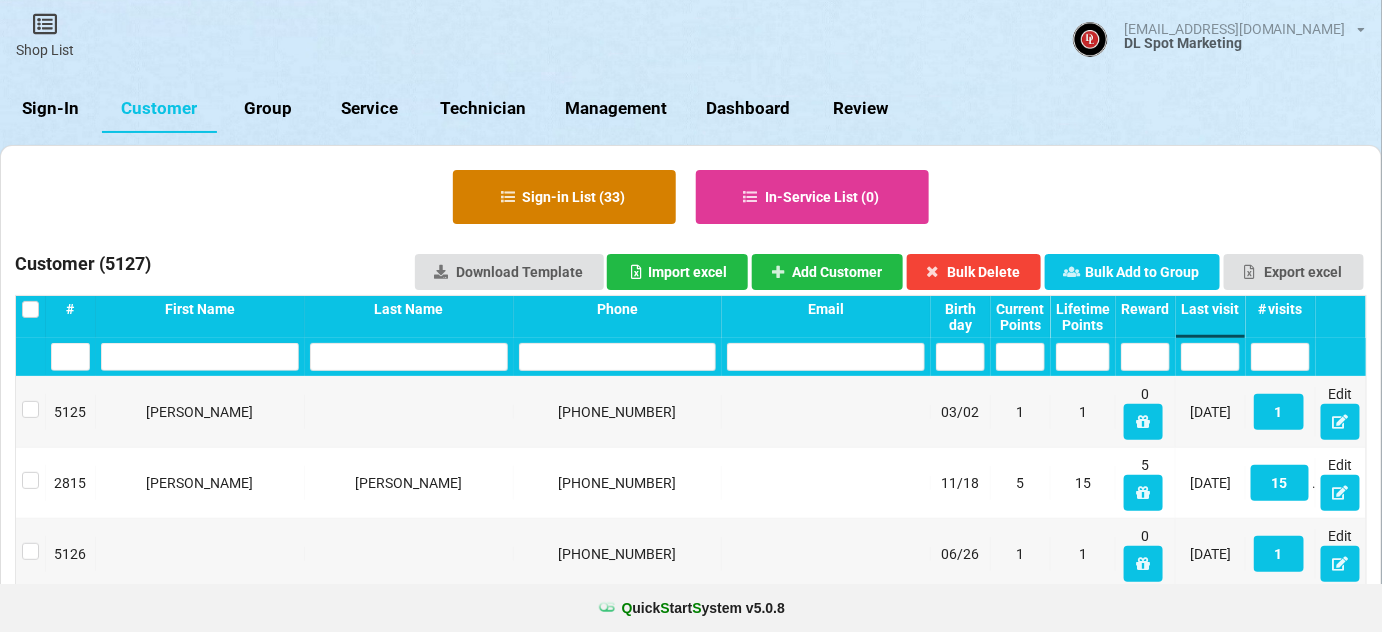 click on "Sign-in List ( 33 )" at bounding box center (564, 197) 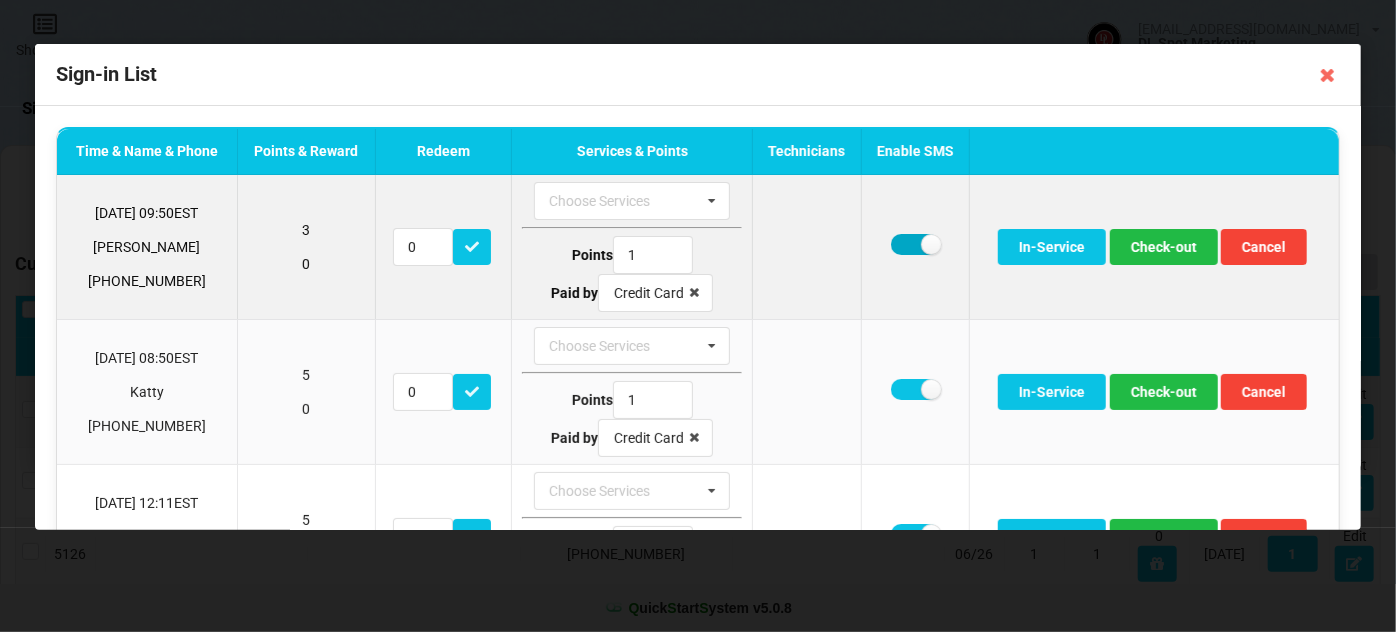 click at bounding box center (915, 244) 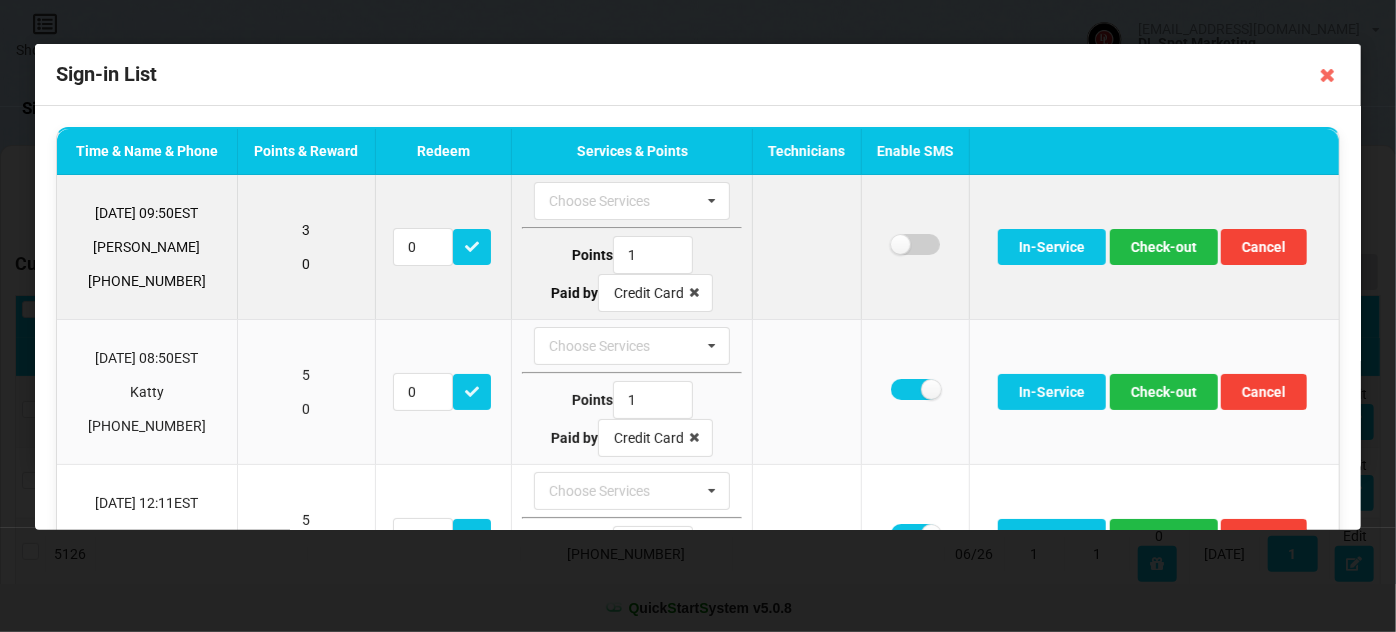 checkbox on "false" 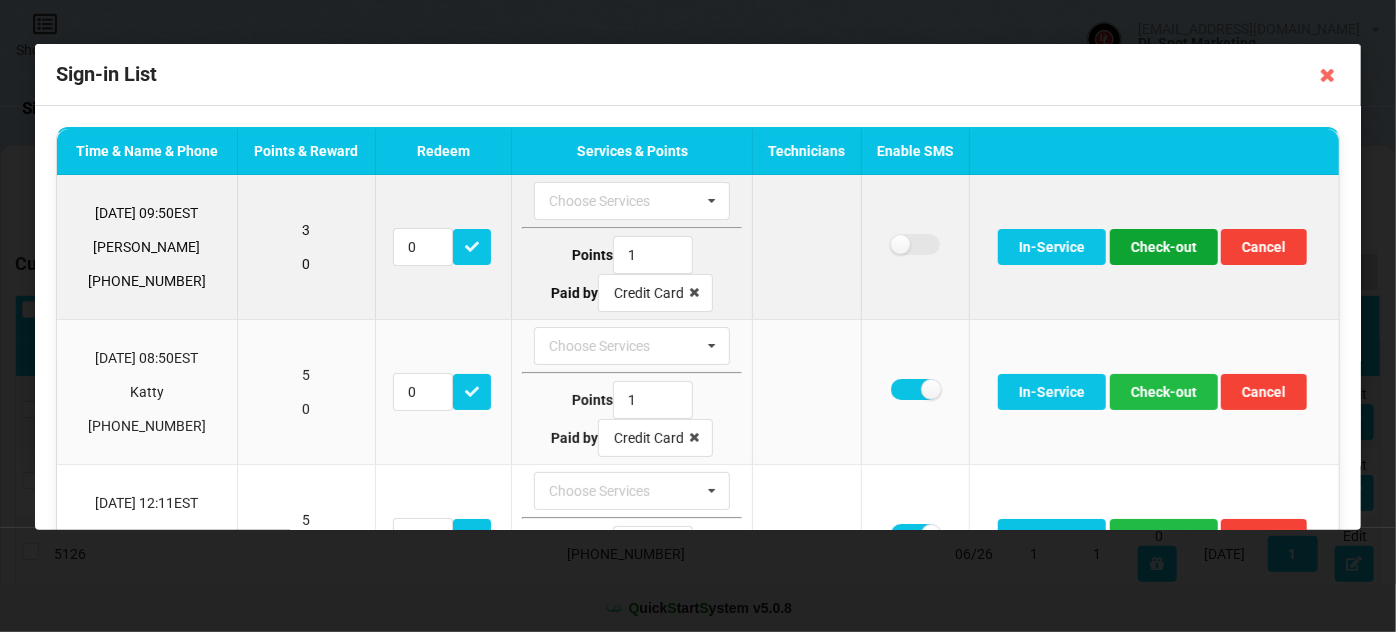 click on "Check-out" at bounding box center [1164, 247] 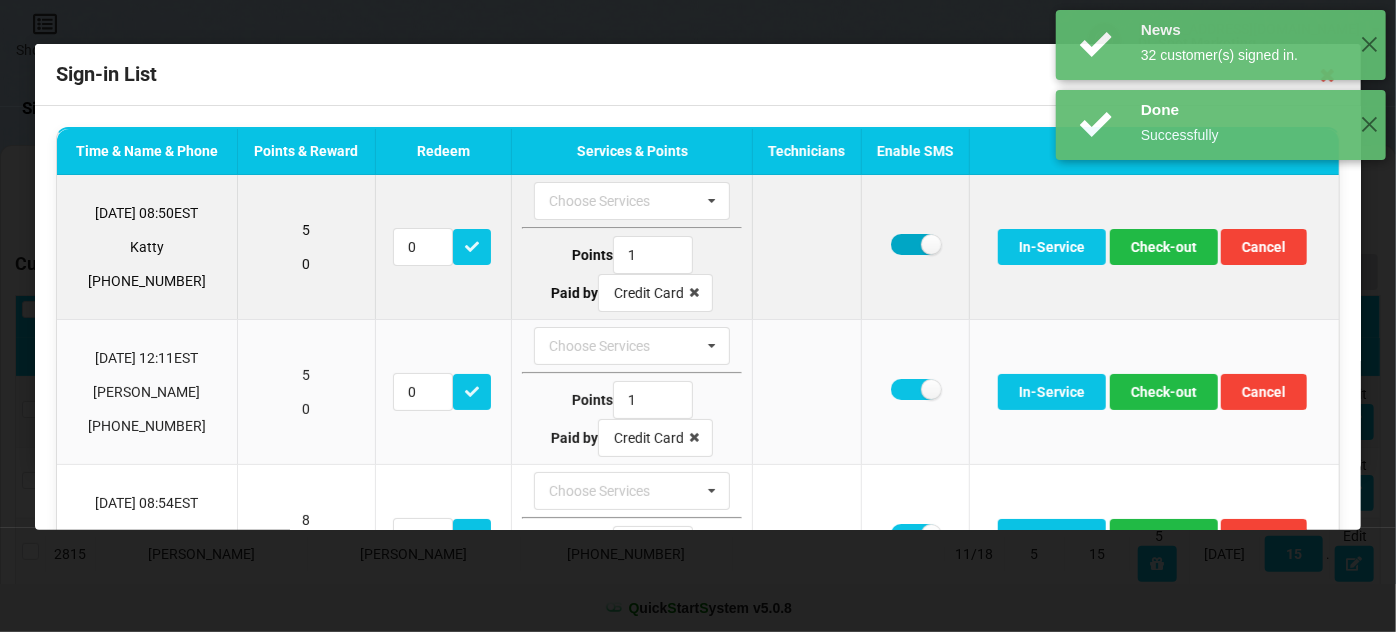 click at bounding box center (915, 244) 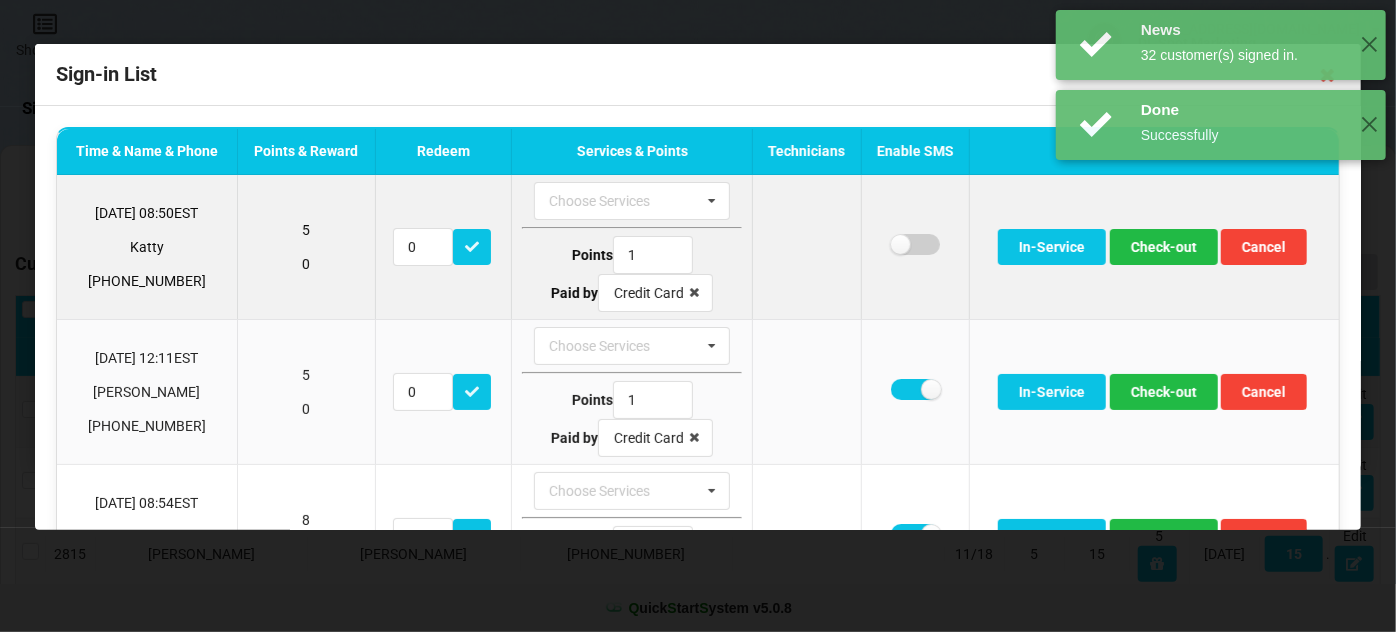 checkbox on "false" 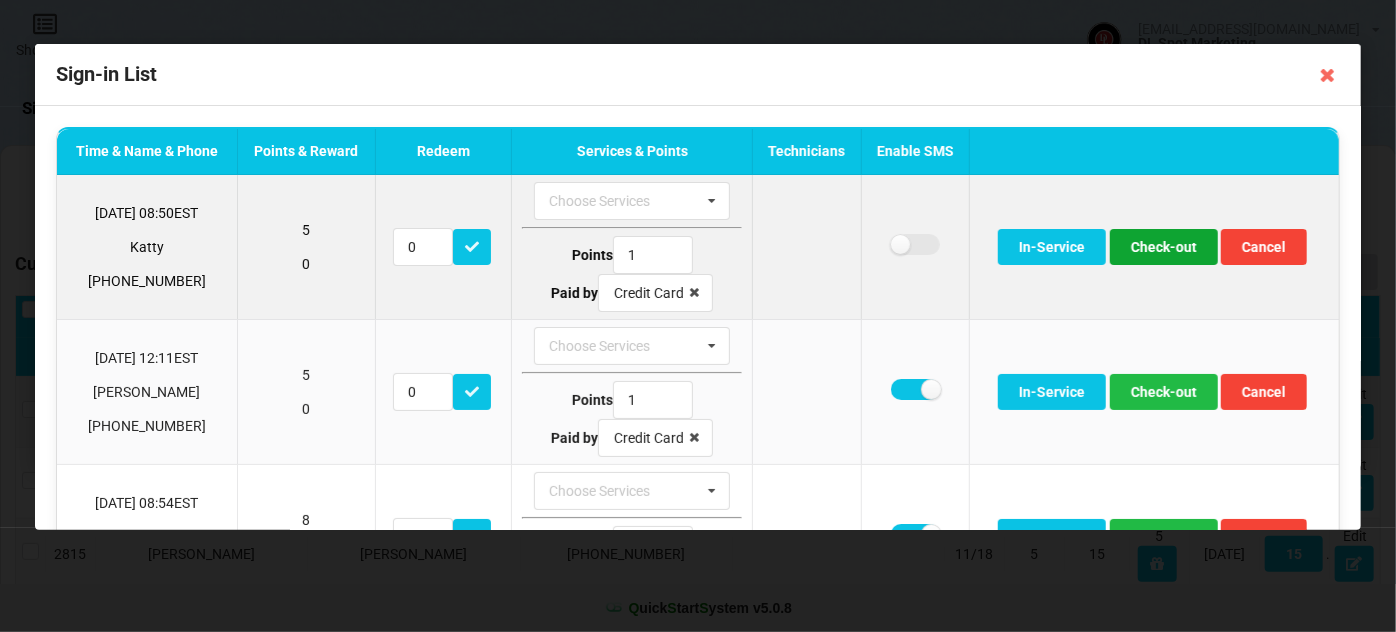 click on "Check-out" at bounding box center (1164, 247) 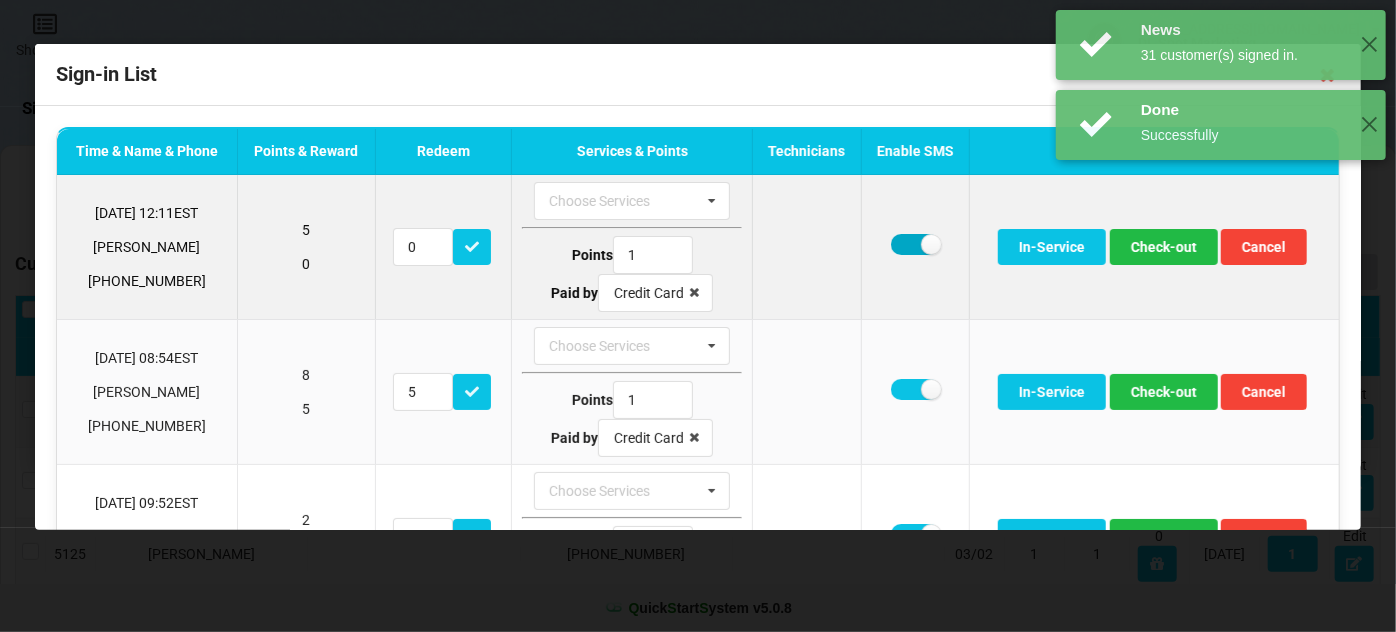 click at bounding box center [915, 244] 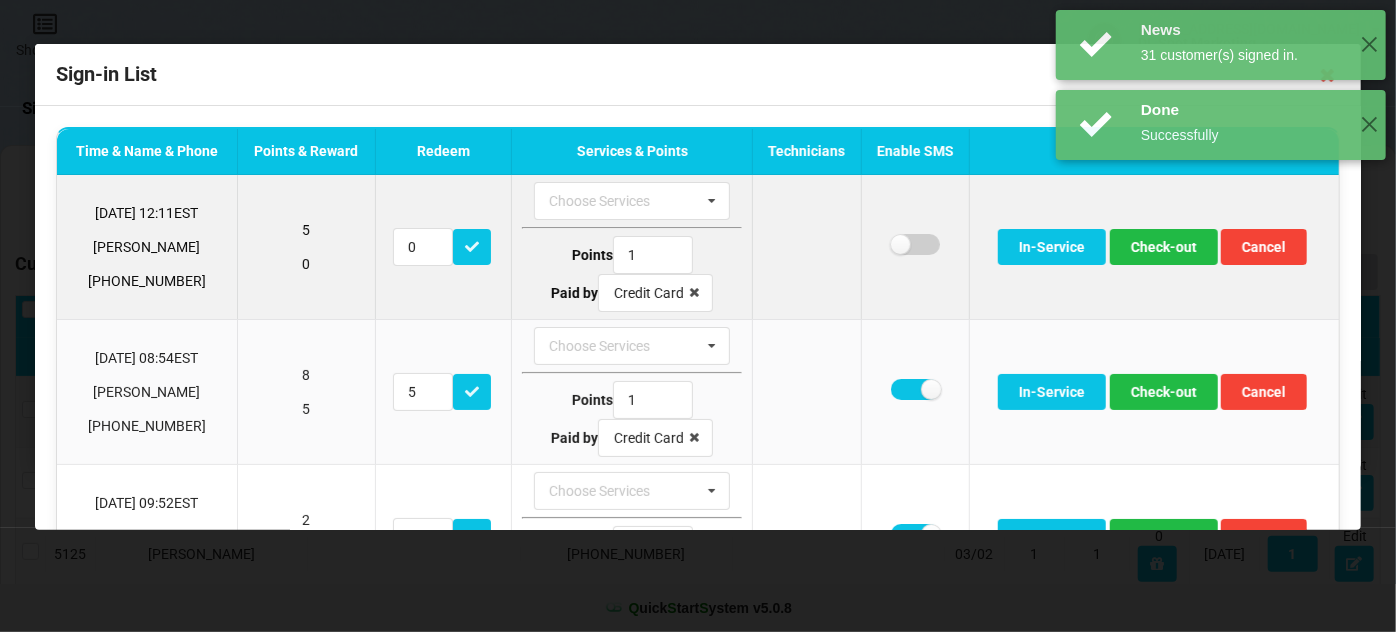 checkbox on "false" 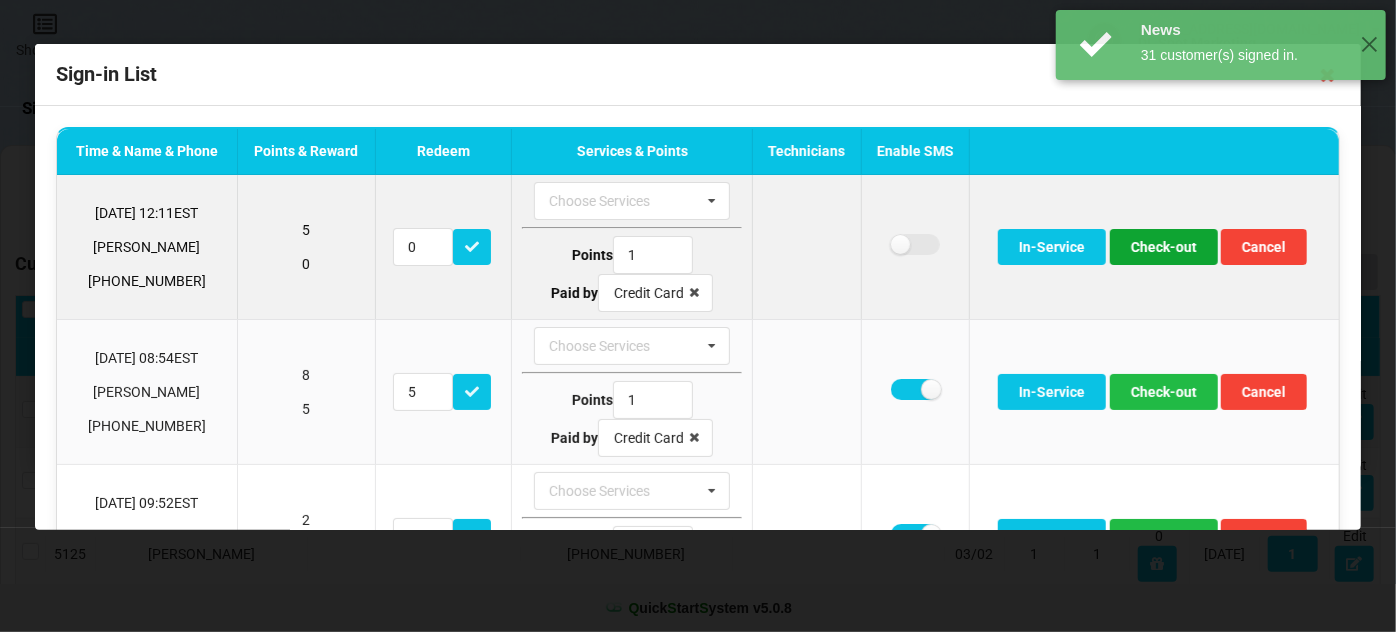 click on "Check-out" at bounding box center (1164, 247) 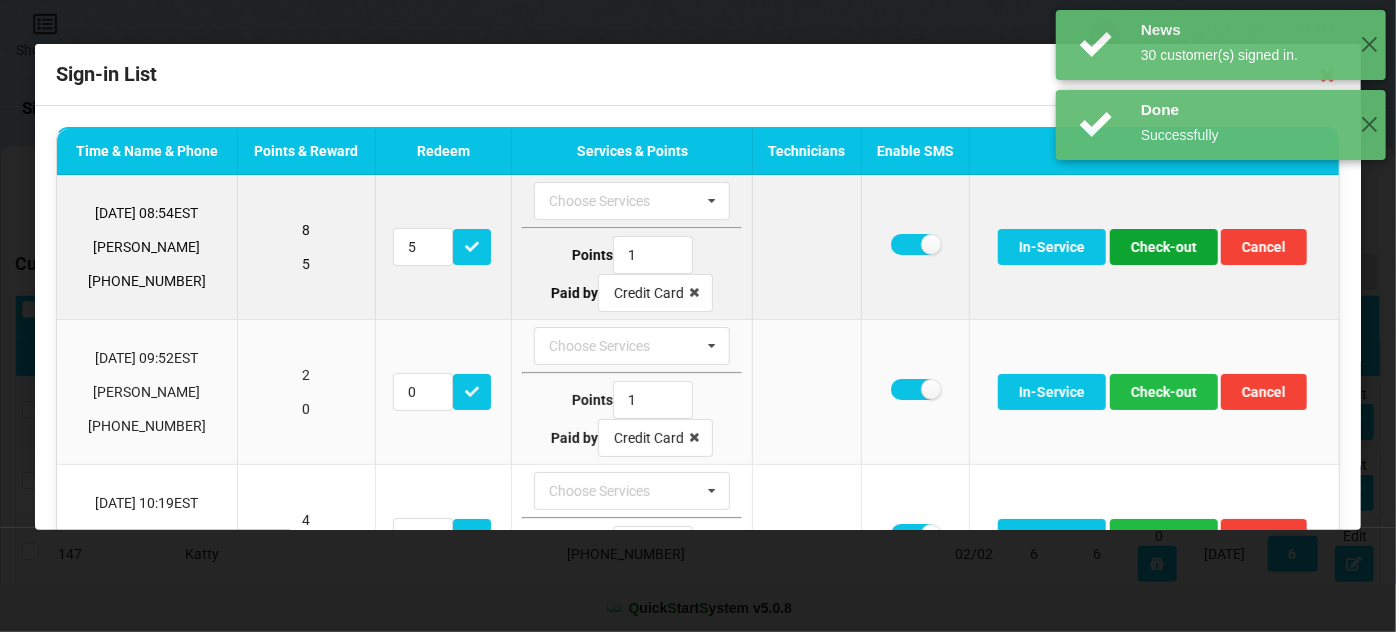 click on "Check-out" at bounding box center [1164, 247] 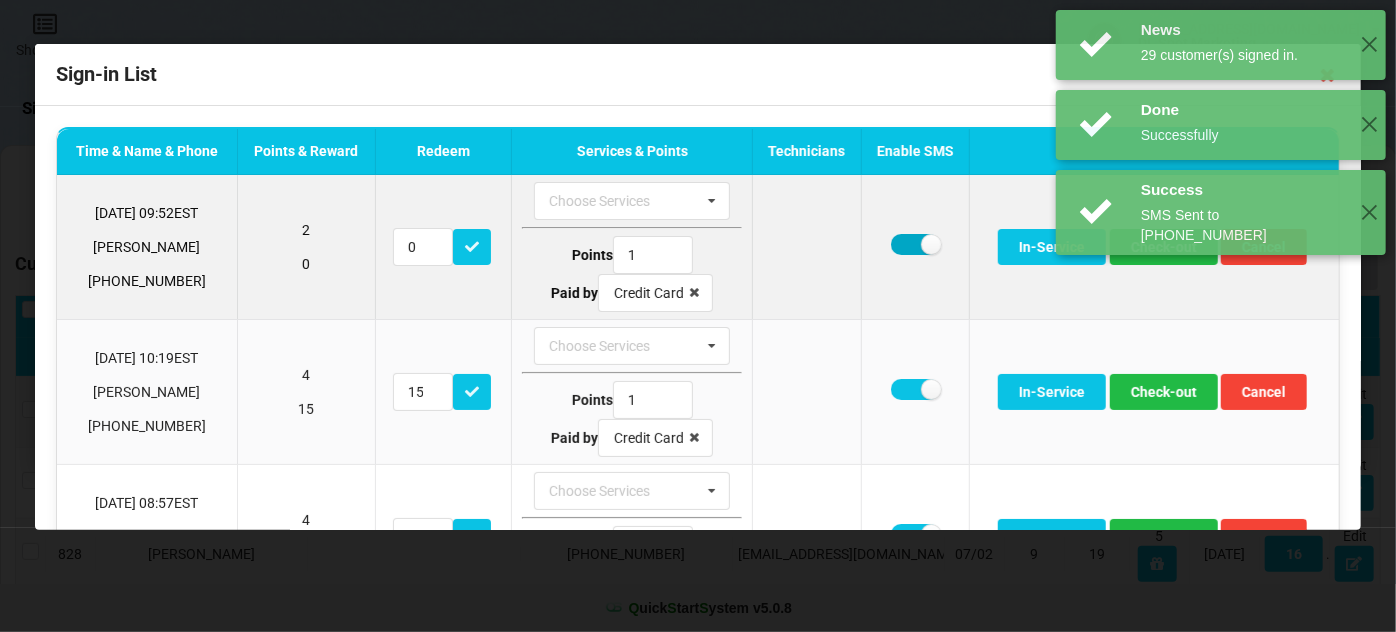 click at bounding box center (915, 244) 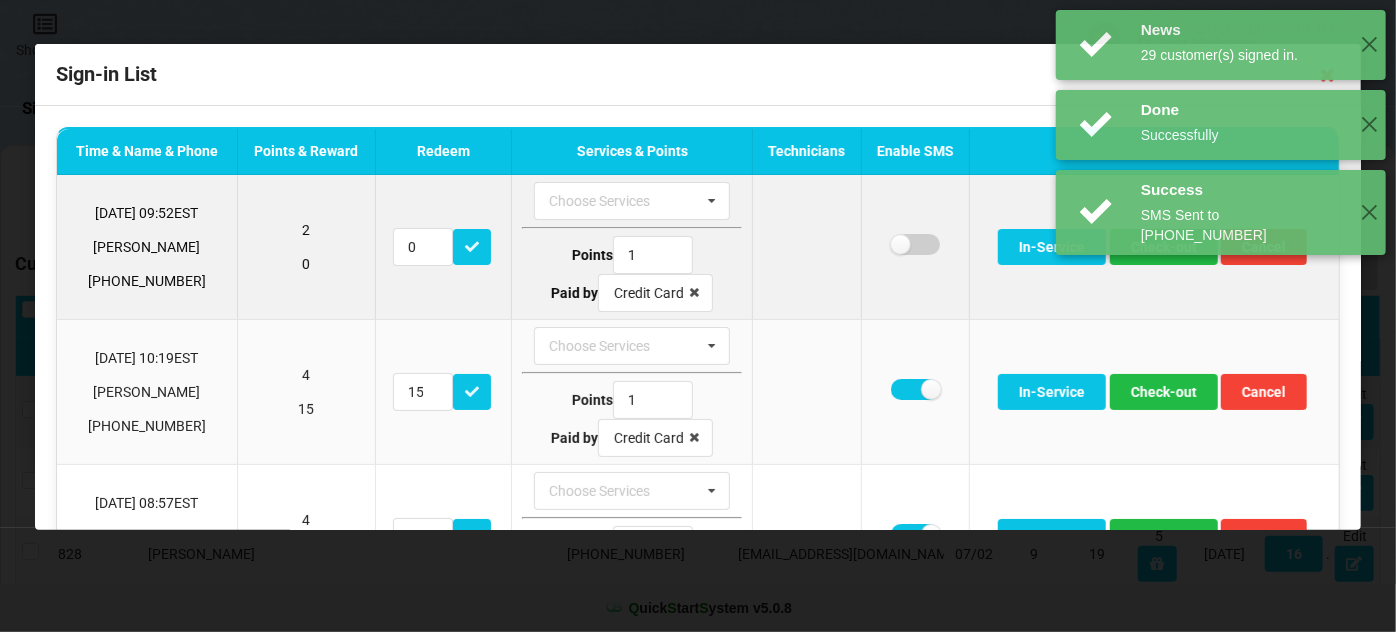 checkbox on "false" 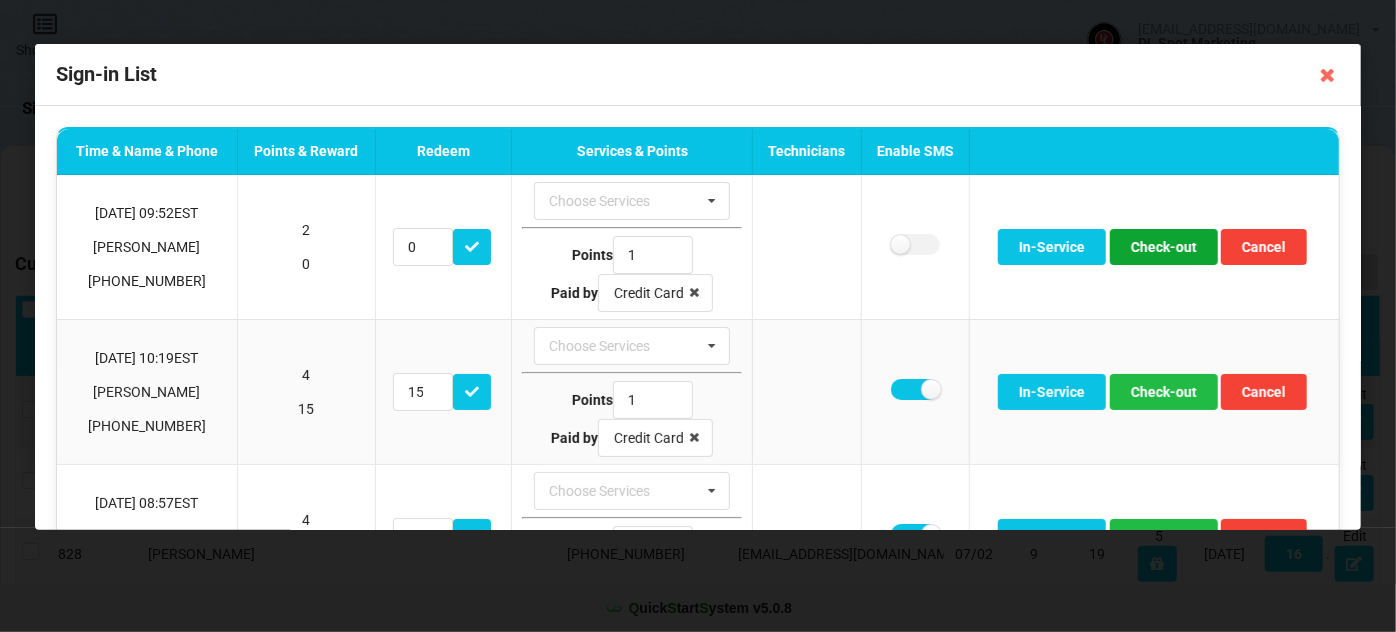 click on "Check-out" at bounding box center [1164, 247] 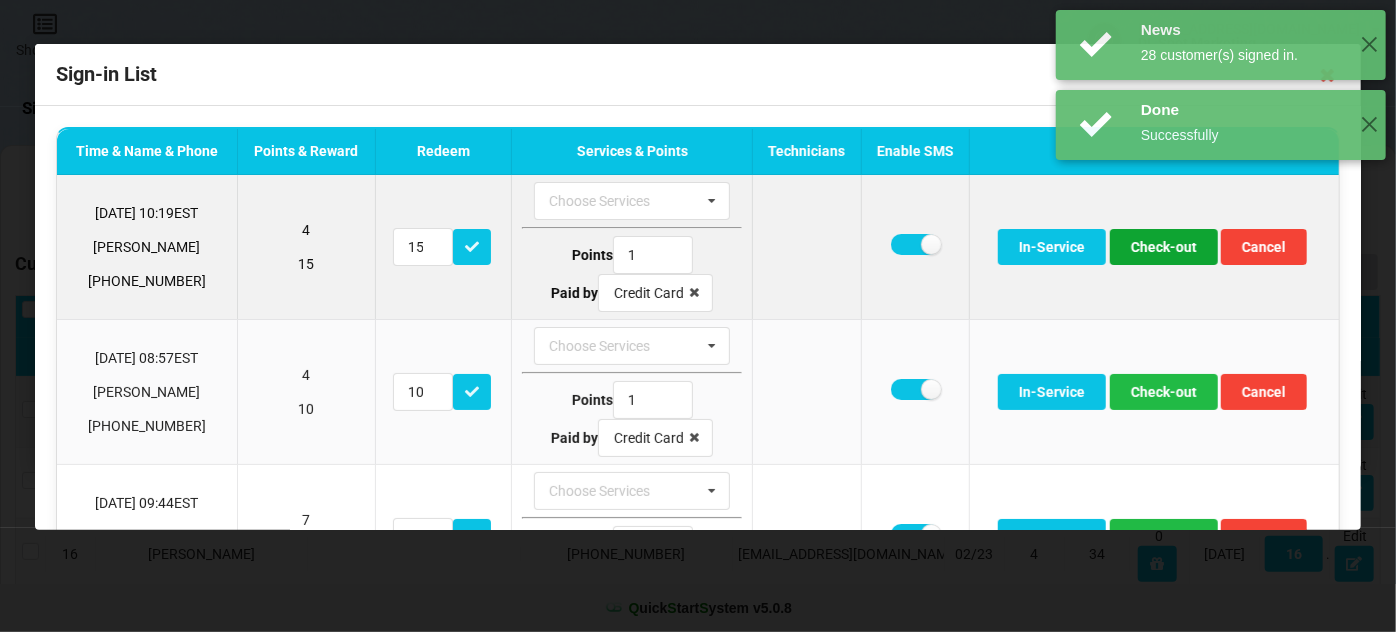 click on "Check-out" at bounding box center (1164, 247) 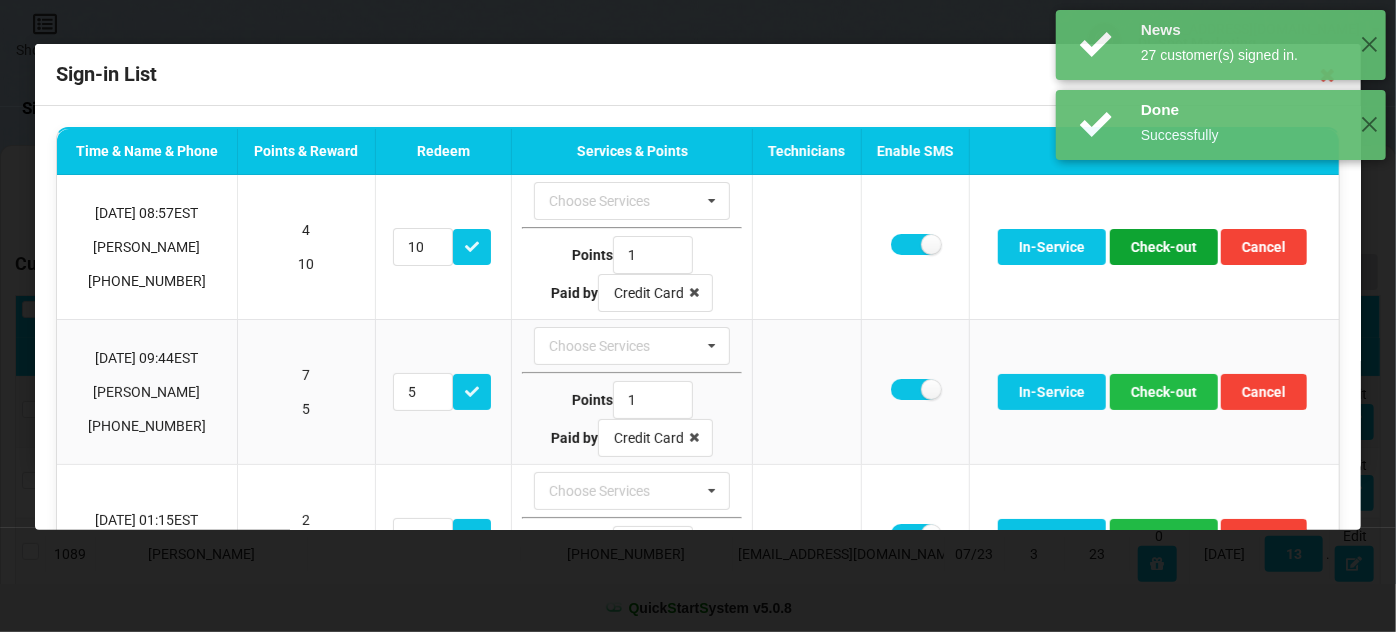 click on "Check-out" at bounding box center [1164, 247] 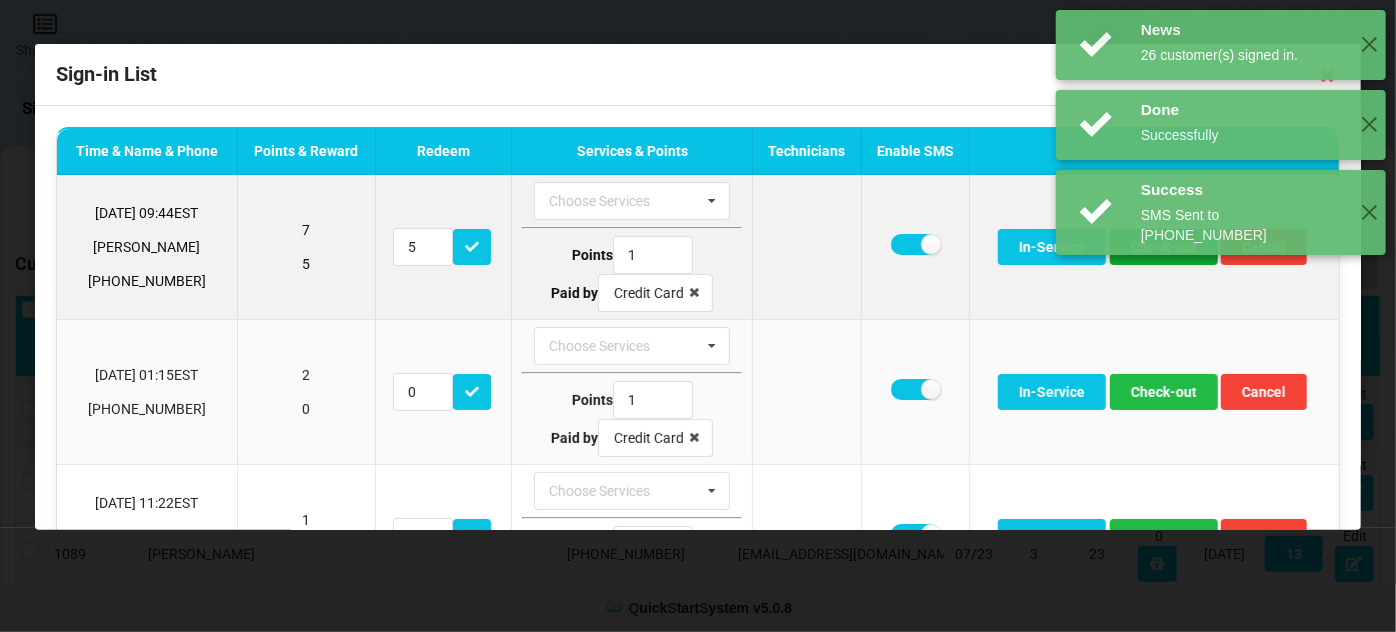 click on "Check-out" at bounding box center [1164, 247] 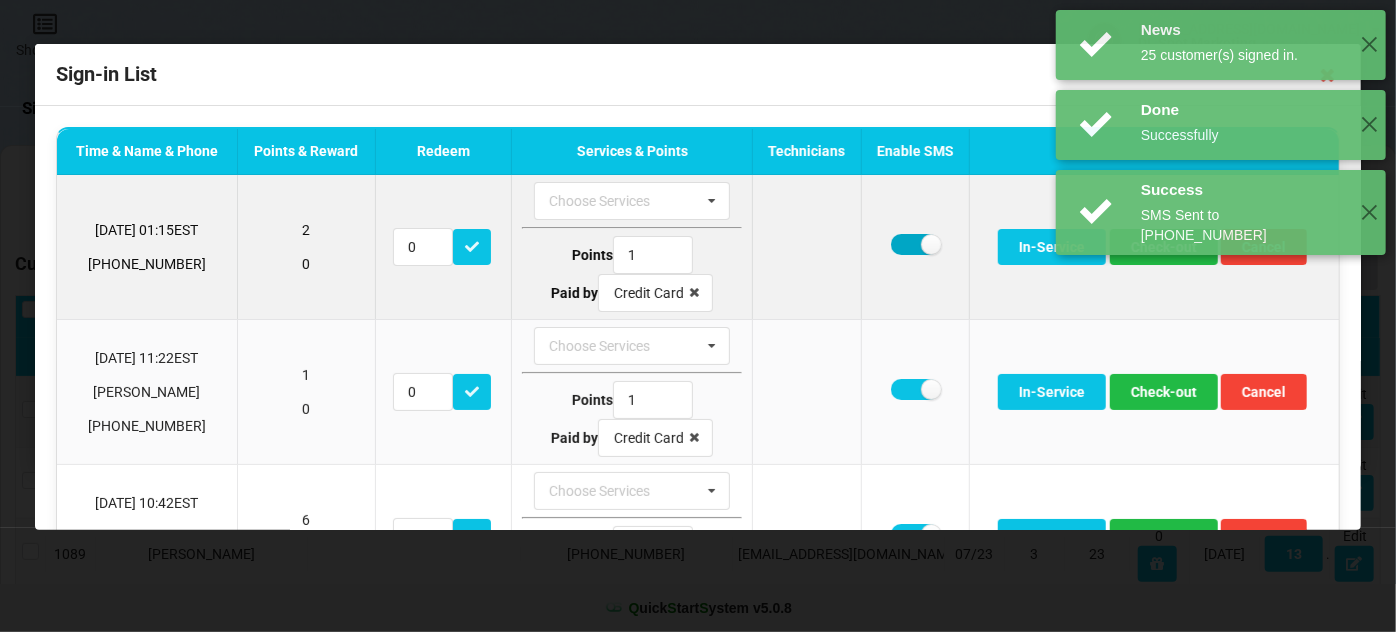 click at bounding box center (915, 244) 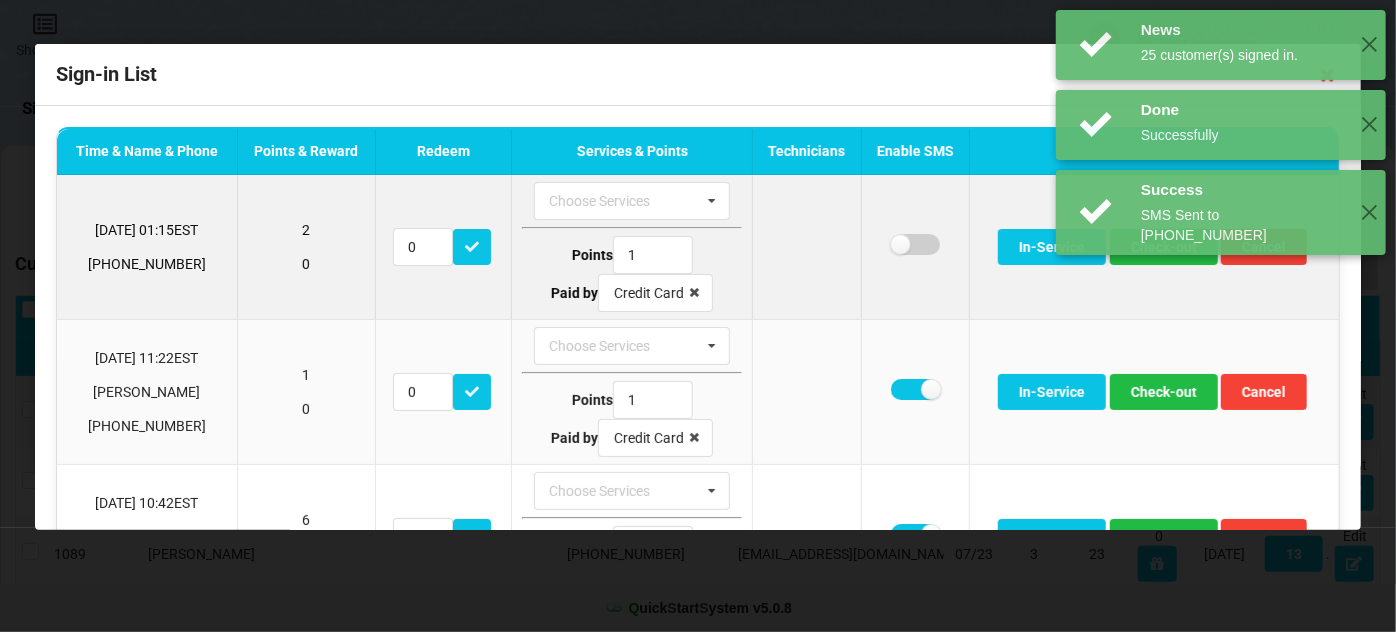 checkbox on "false" 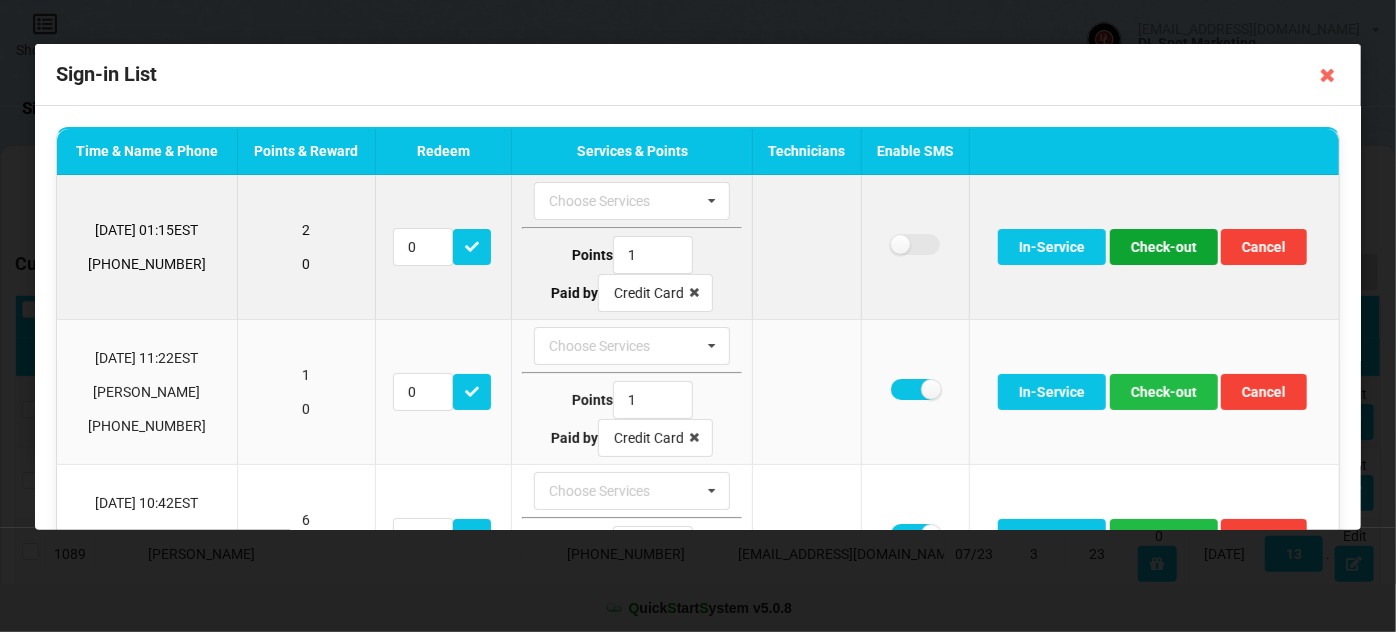 click on "Check-out" at bounding box center (1164, 247) 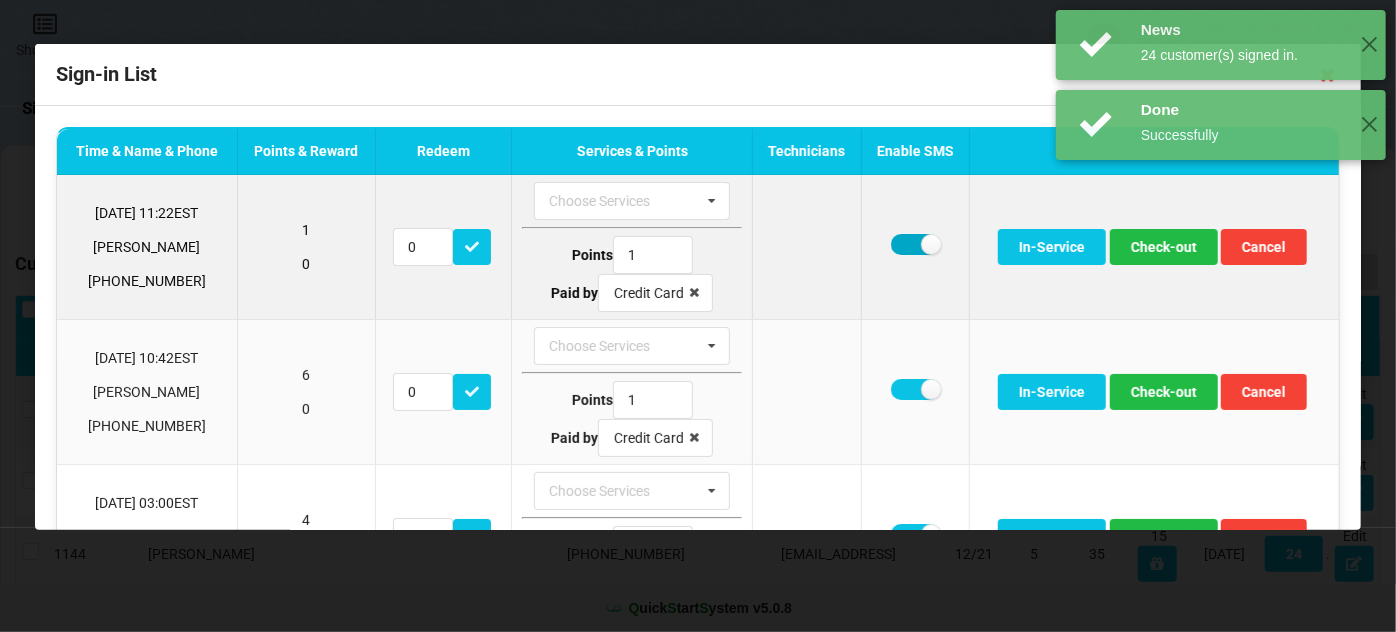 click at bounding box center (915, 244) 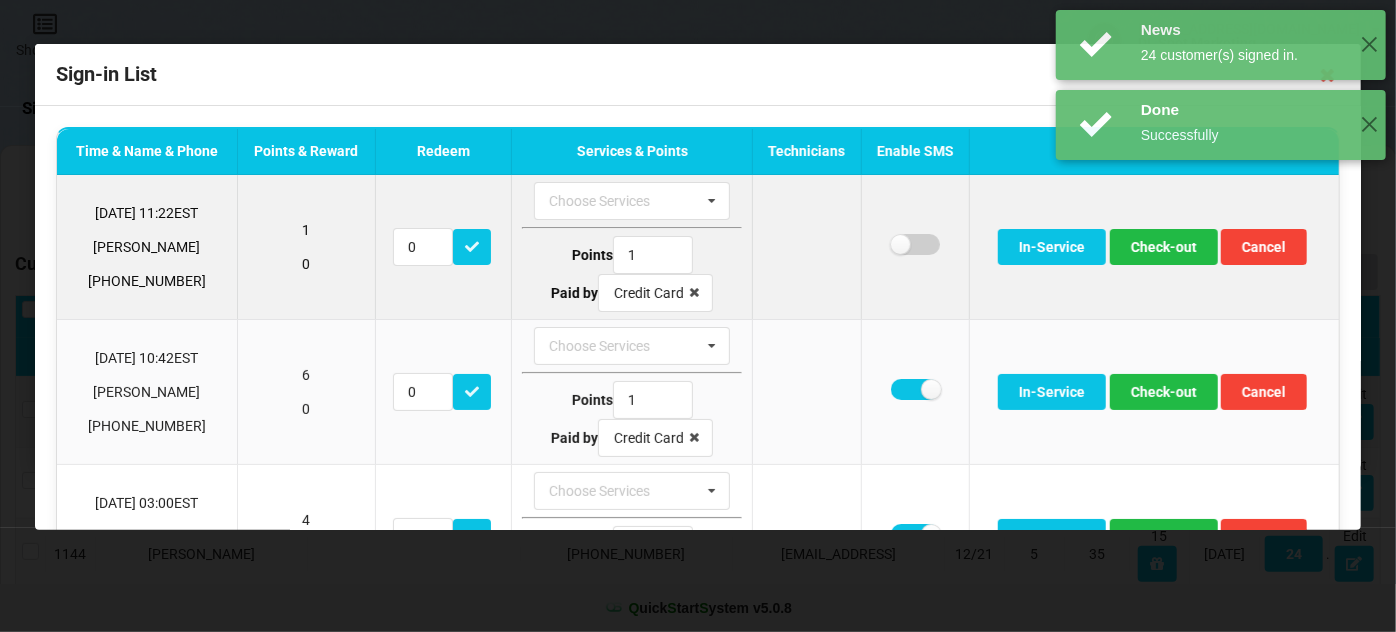 checkbox on "false" 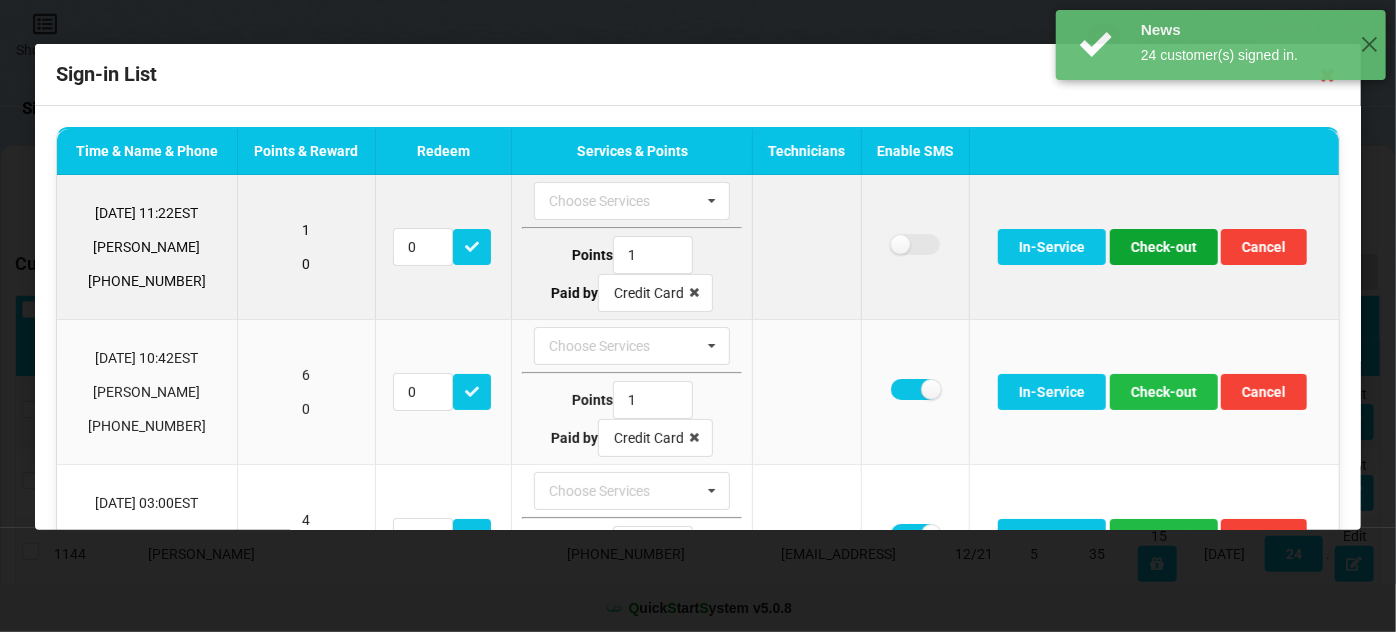 click on "Check-out" at bounding box center (1164, 247) 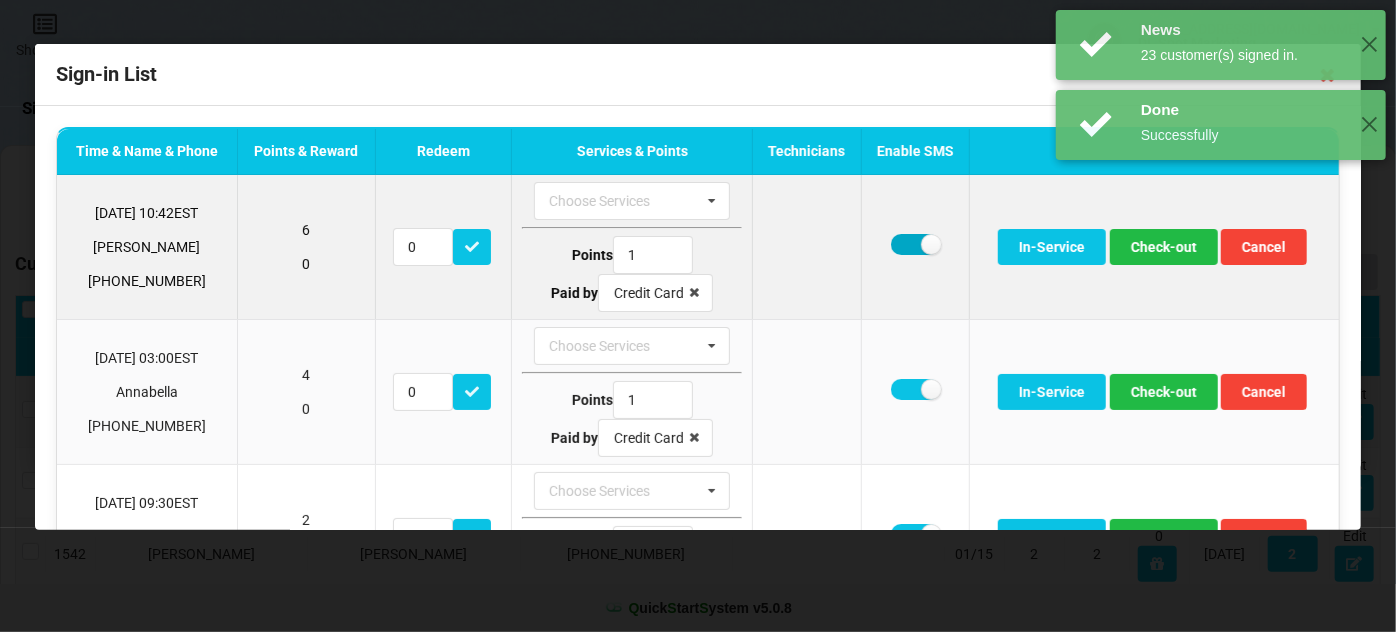 click at bounding box center (915, 244) 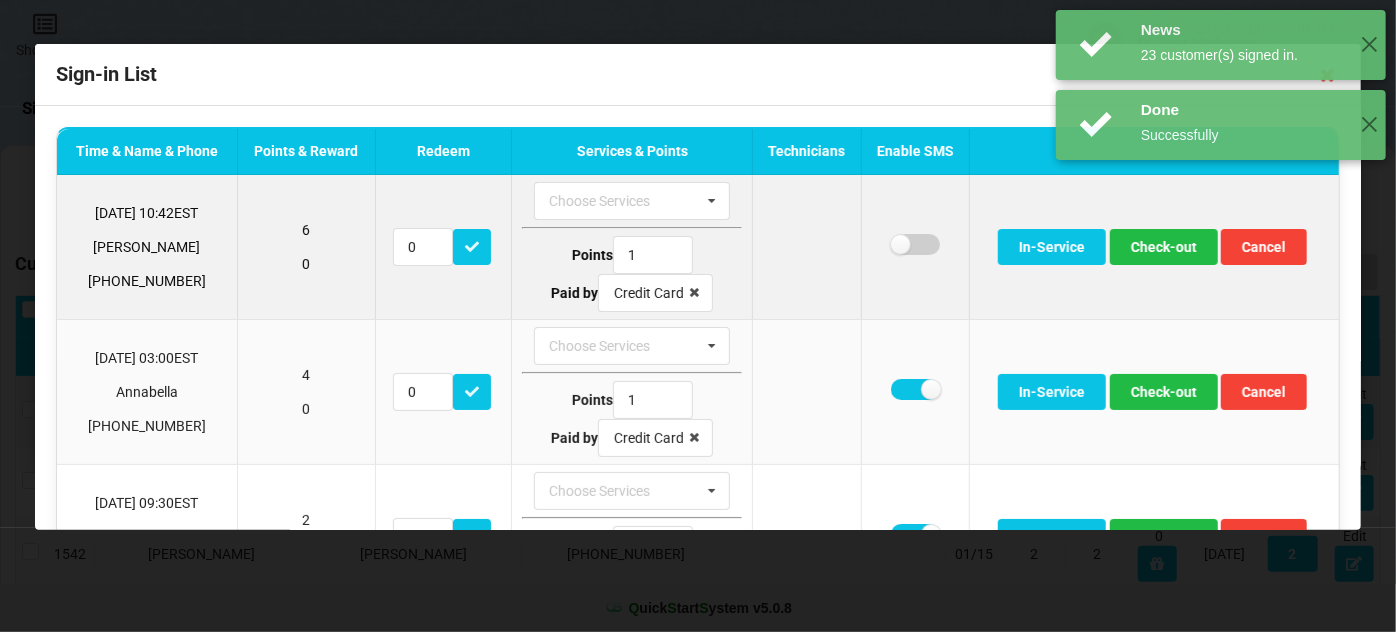 checkbox on "false" 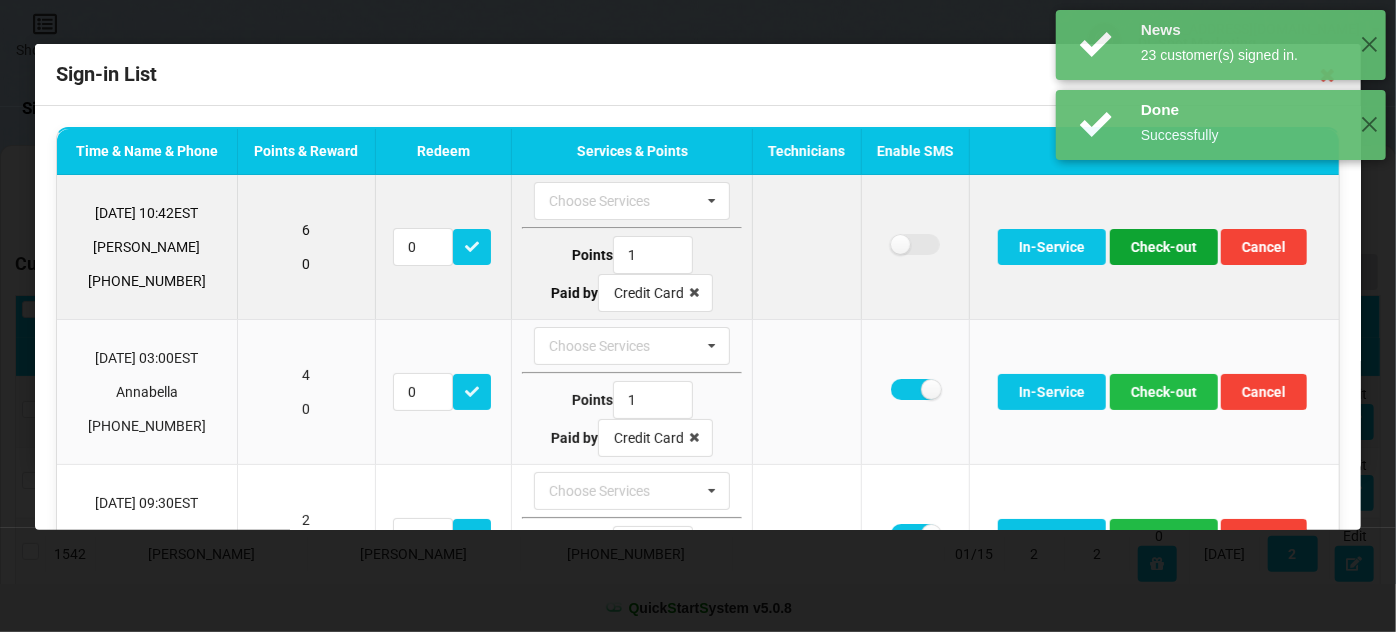 click on "Check-out" at bounding box center [1164, 247] 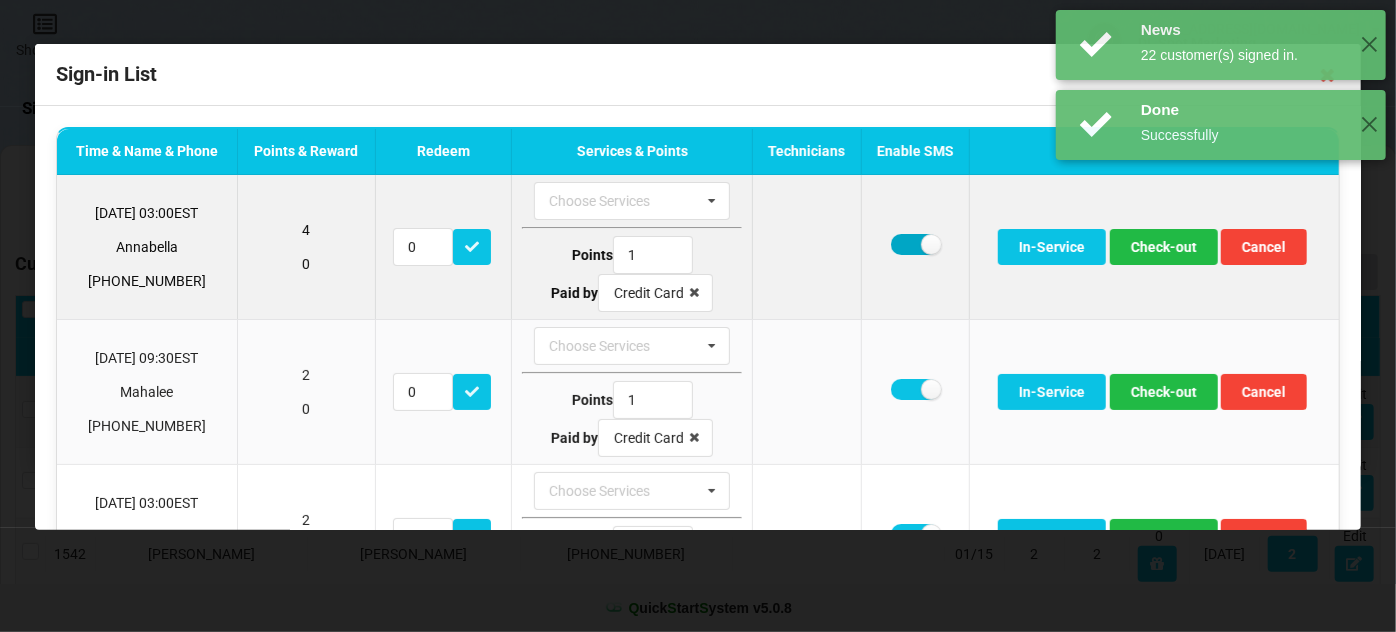 click at bounding box center [915, 244] 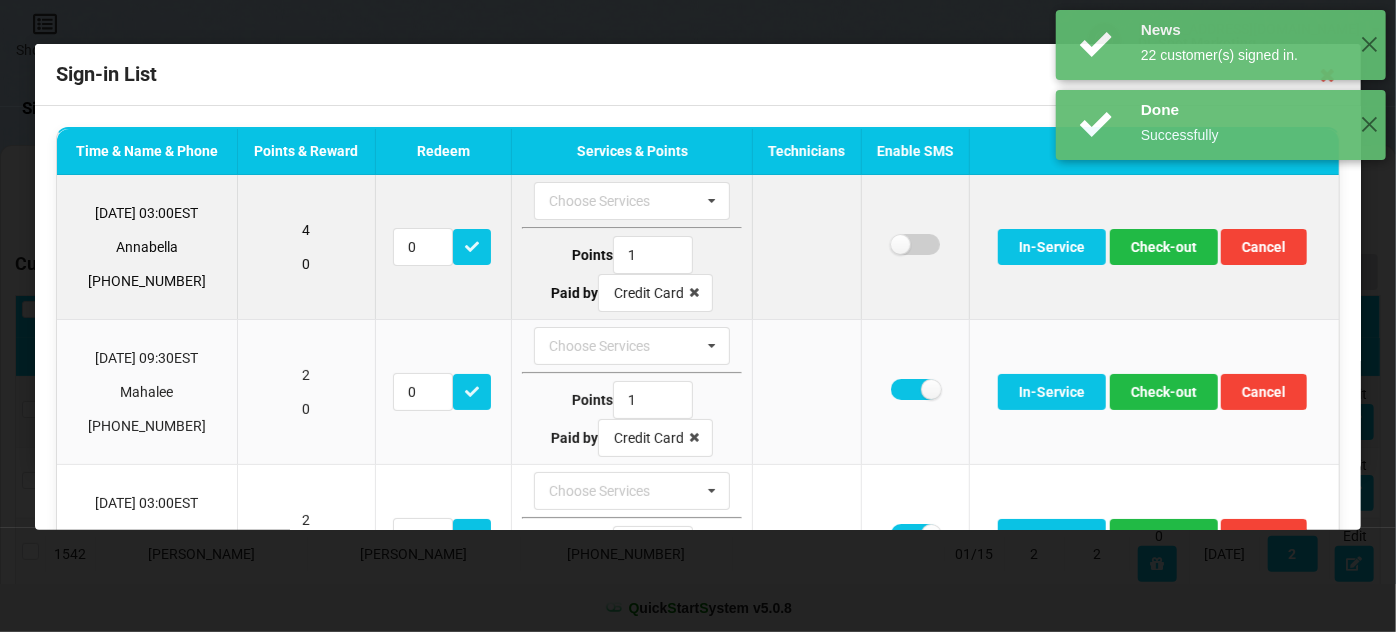 checkbox on "false" 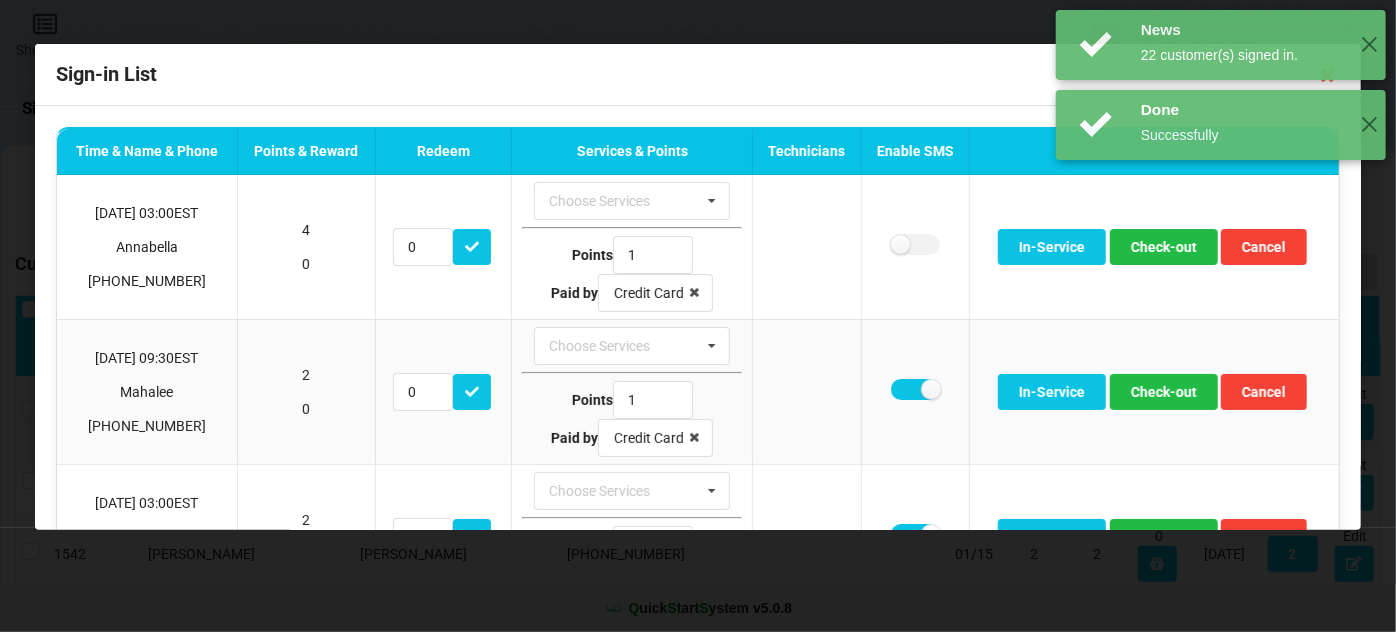 click on "News 22 customer(s) signed in. ✕ Done Successfully ✕ Done Successfully ✕" at bounding box center [1221, 125] 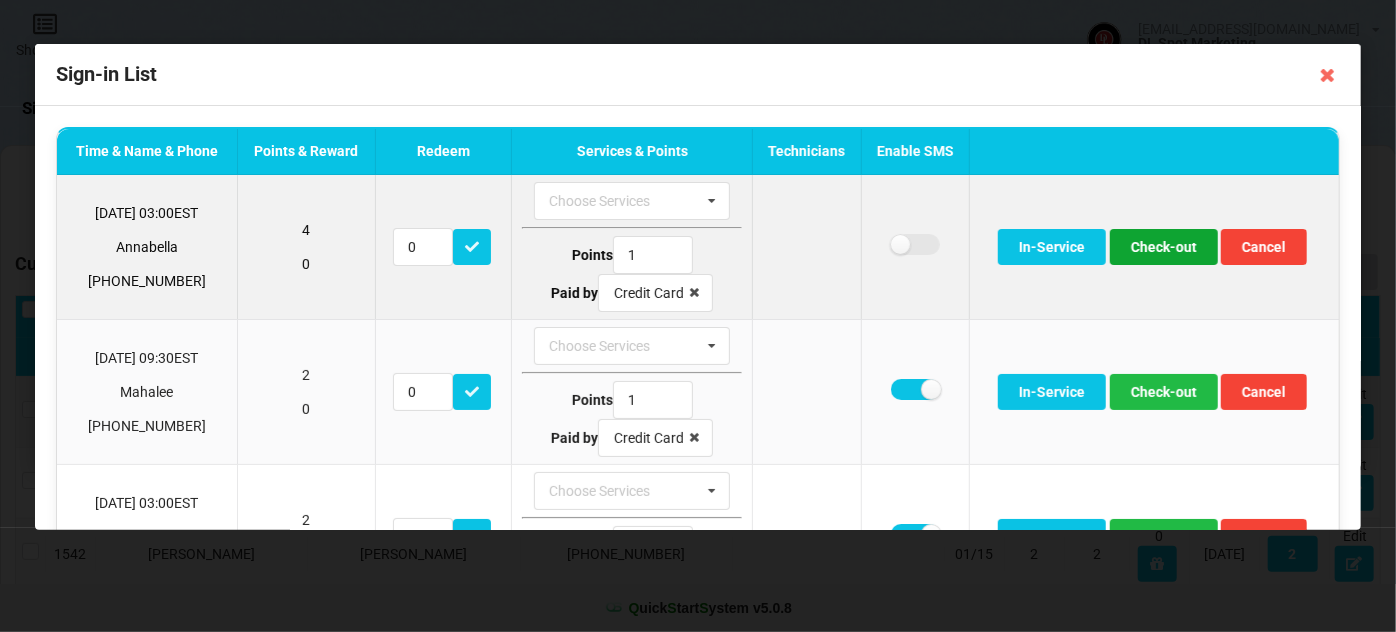 click on "Check-out" at bounding box center (1164, 247) 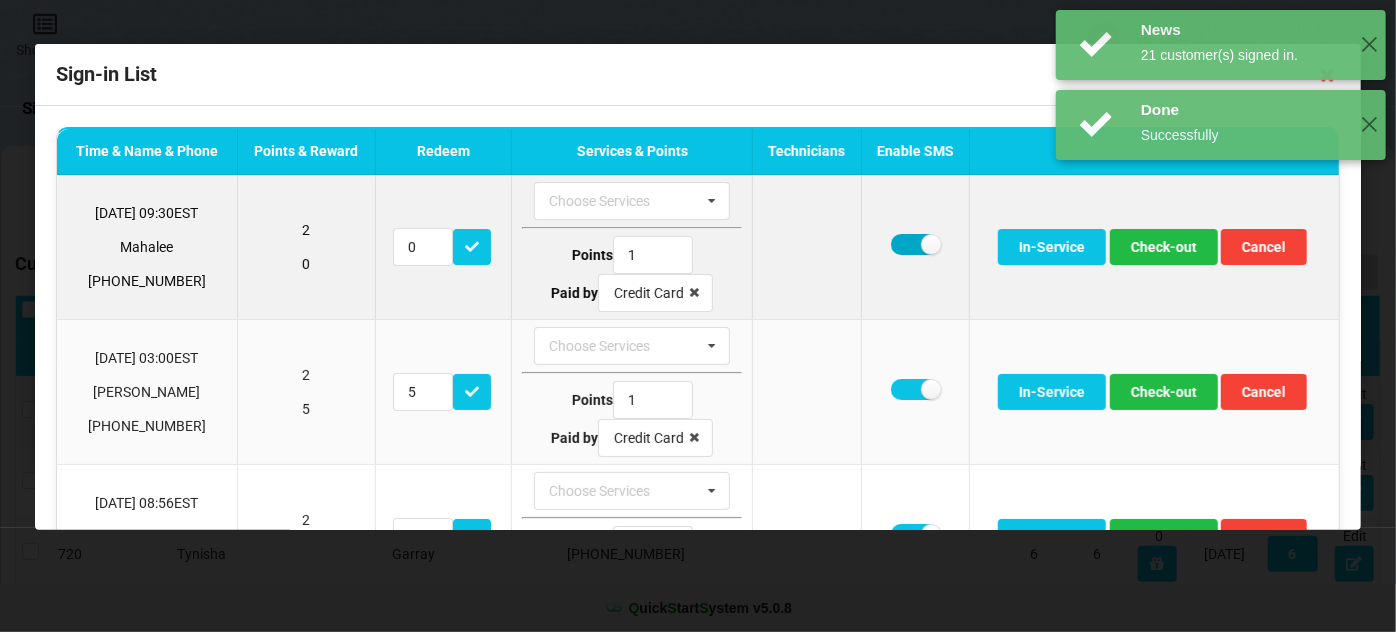 click at bounding box center [915, 244] 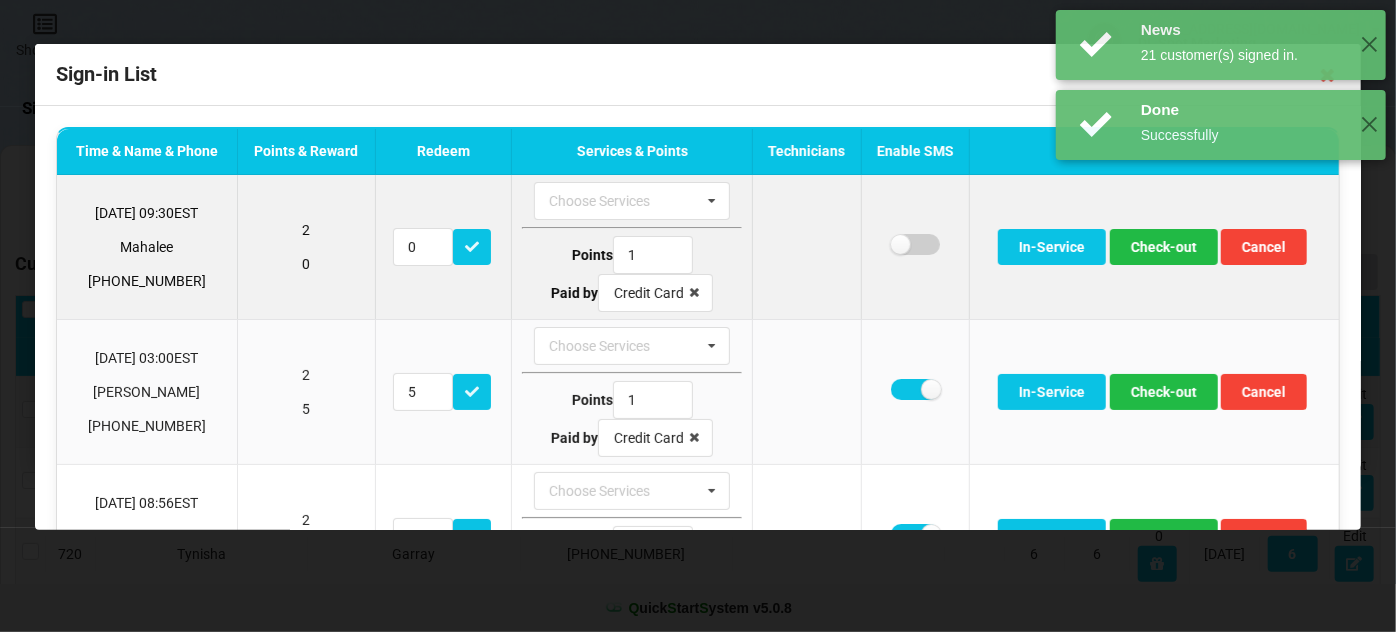 checkbox on "false" 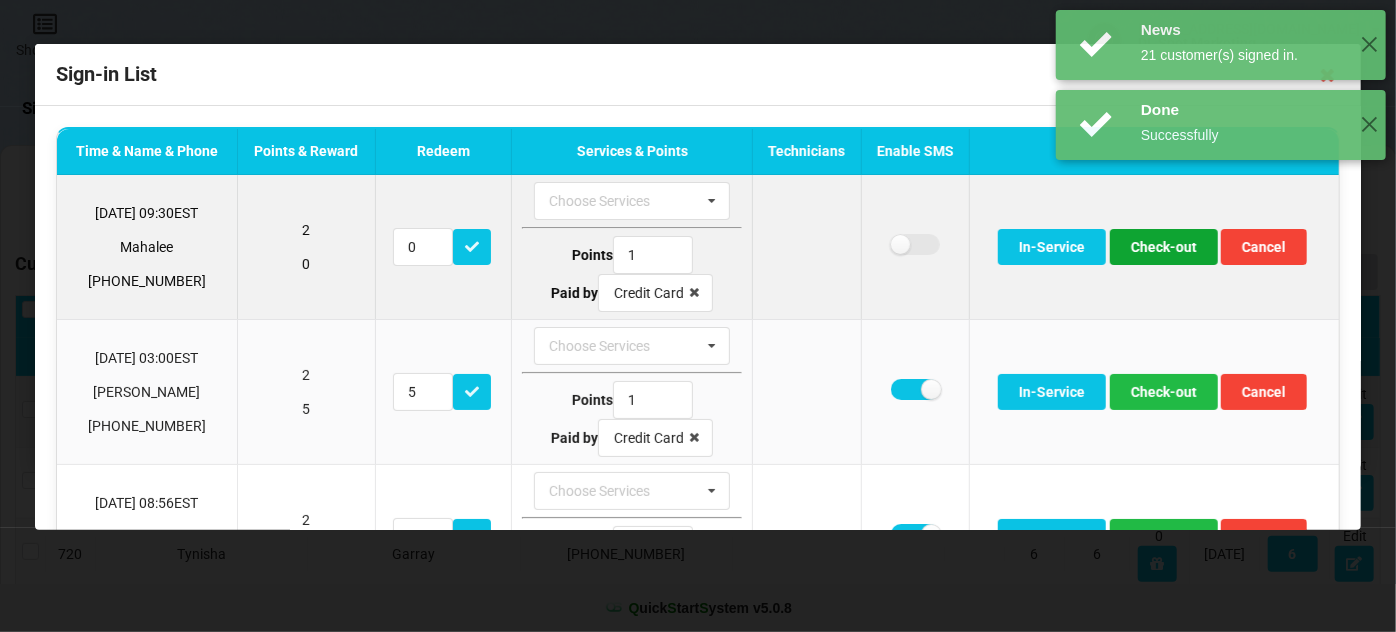 click on "Check-out" at bounding box center (1164, 247) 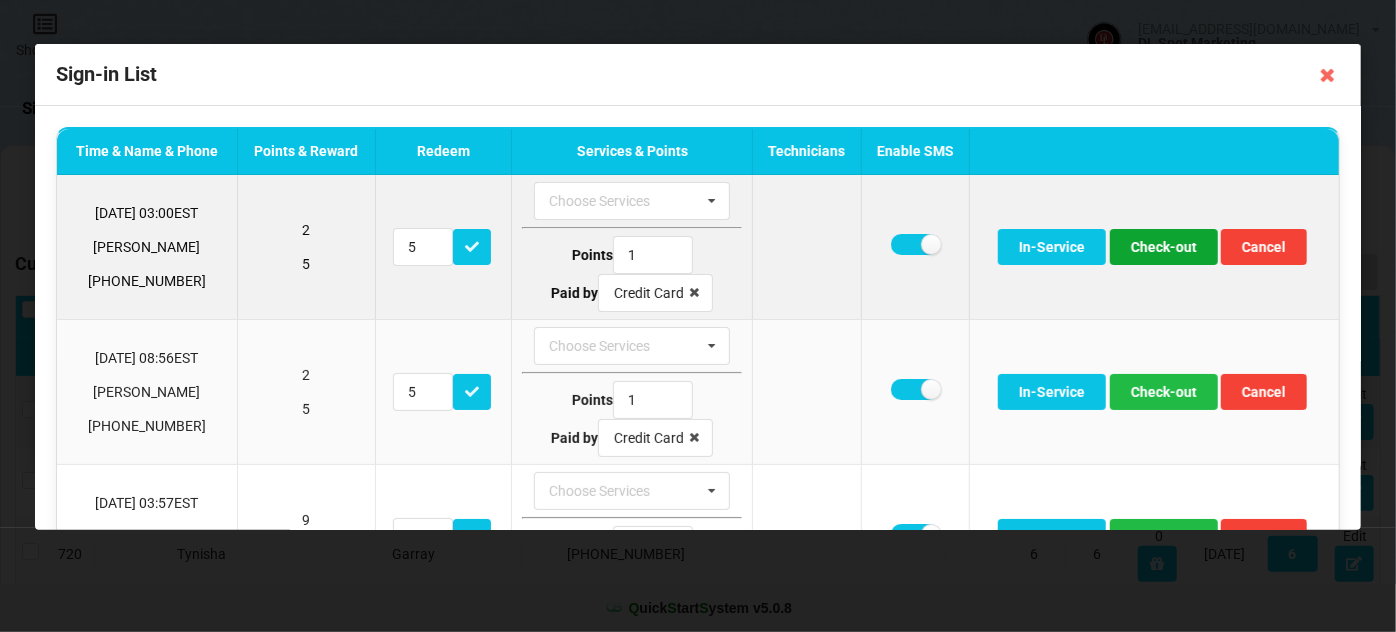 click on "Check-out" at bounding box center (1164, 247) 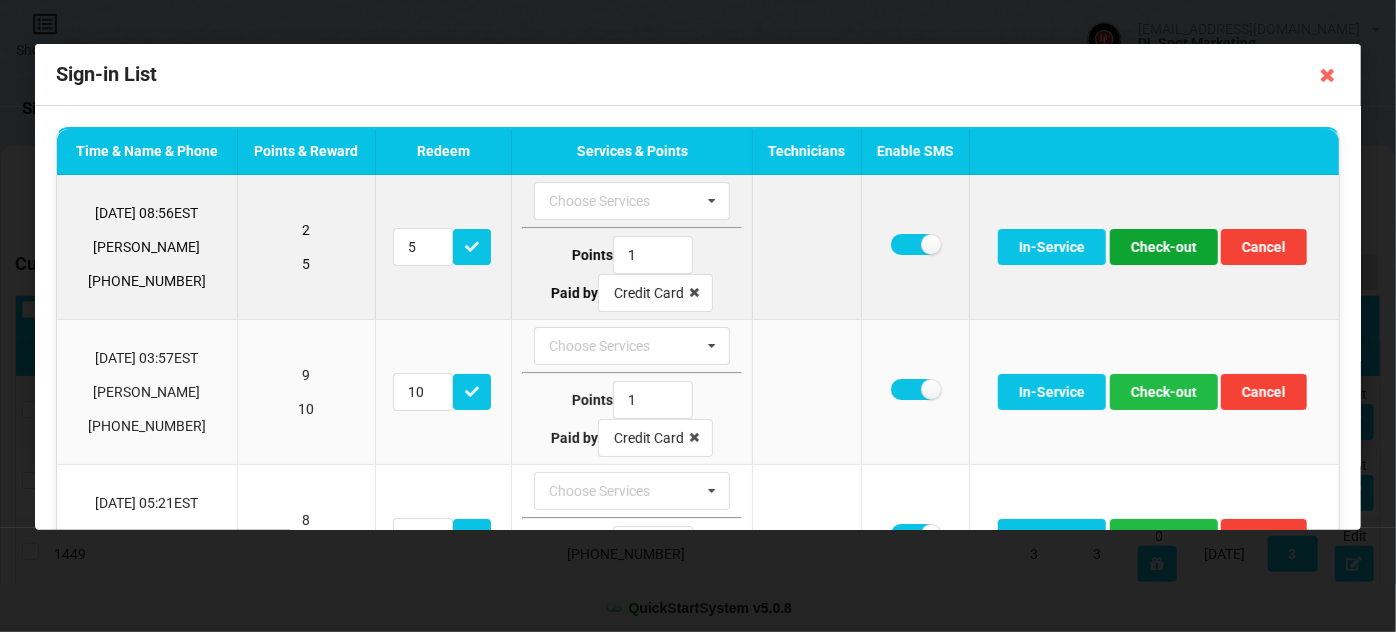 click on "Check-out" at bounding box center [1164, 247] 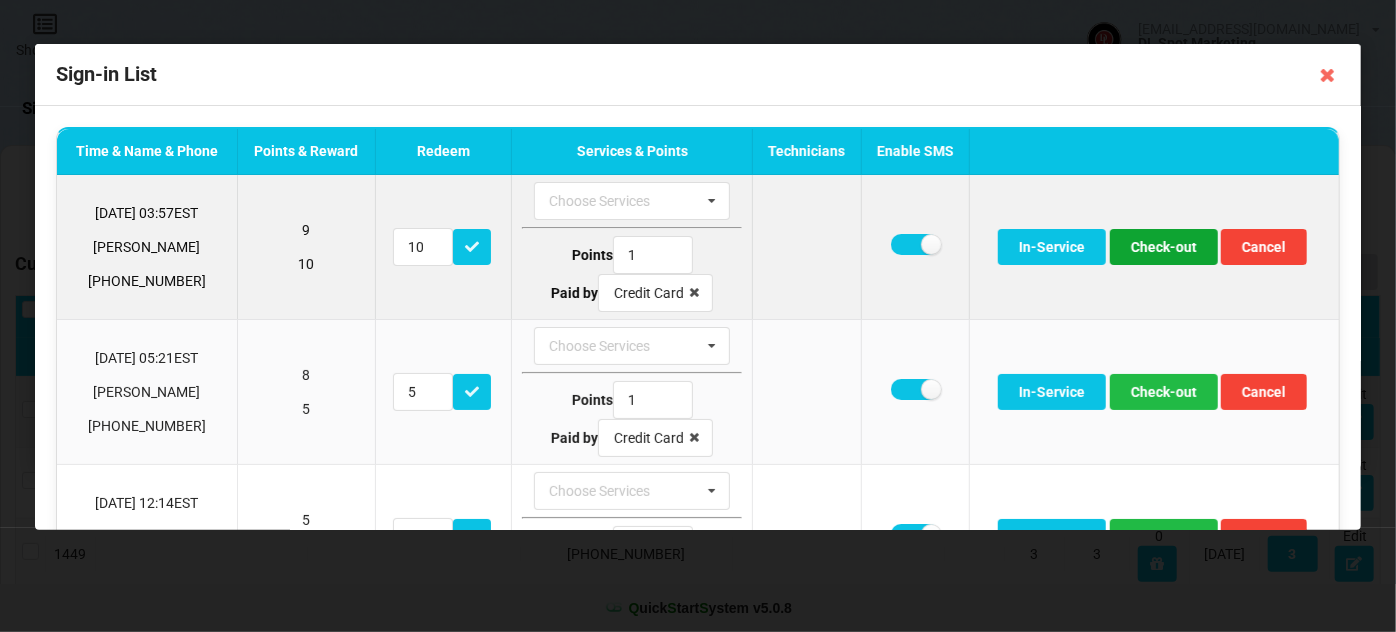 click on "Check-out" at bounding box center [1164, 247] 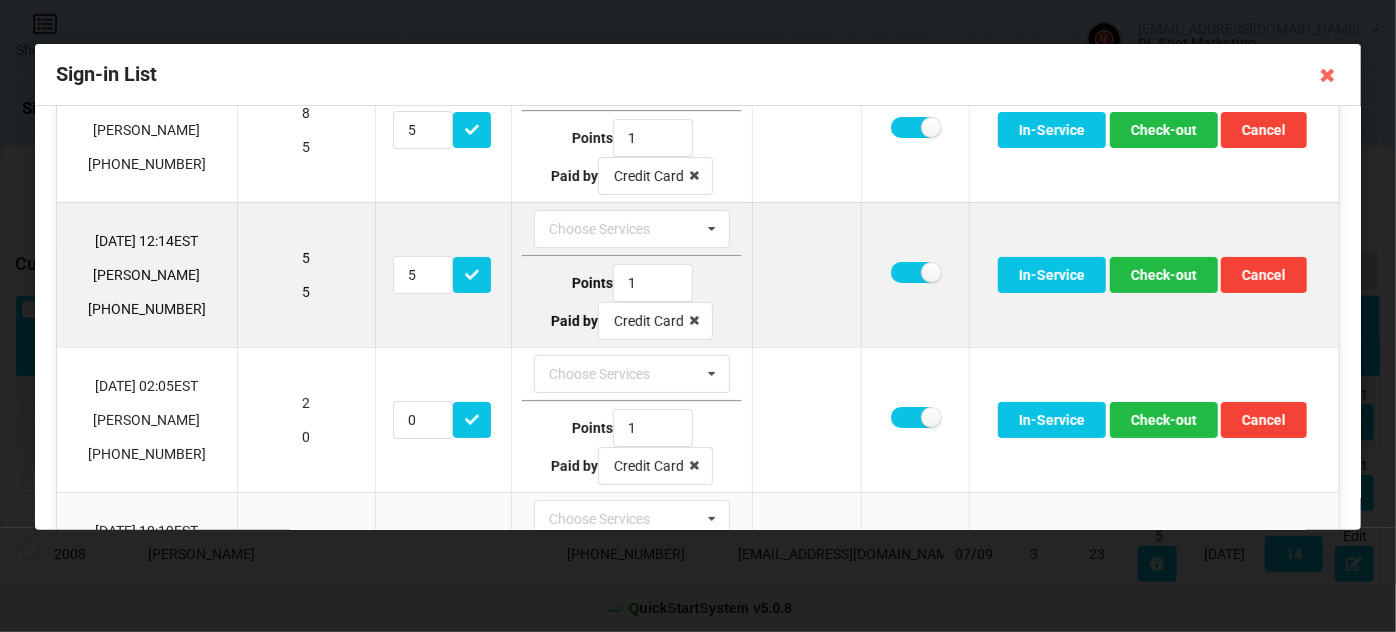 scroll, scrollTop: 121, scrollLeft: 0, axis: vertical 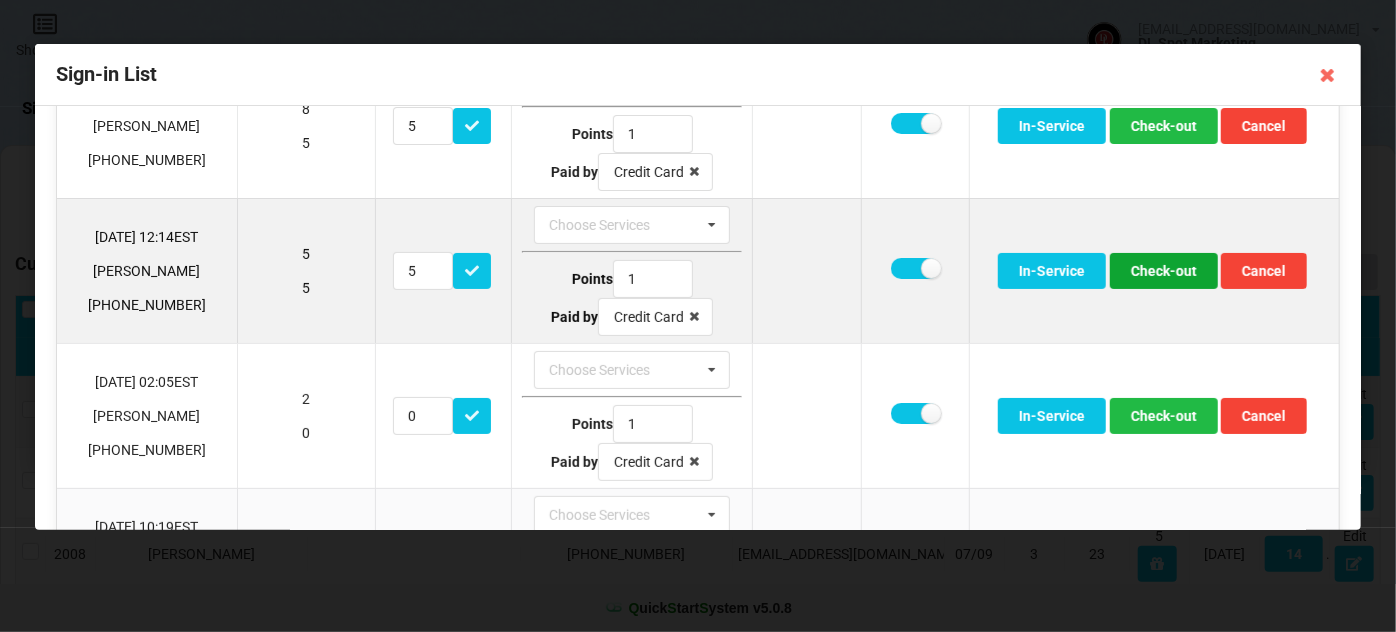click on "Check-out" at bounding box center (1164, 271) 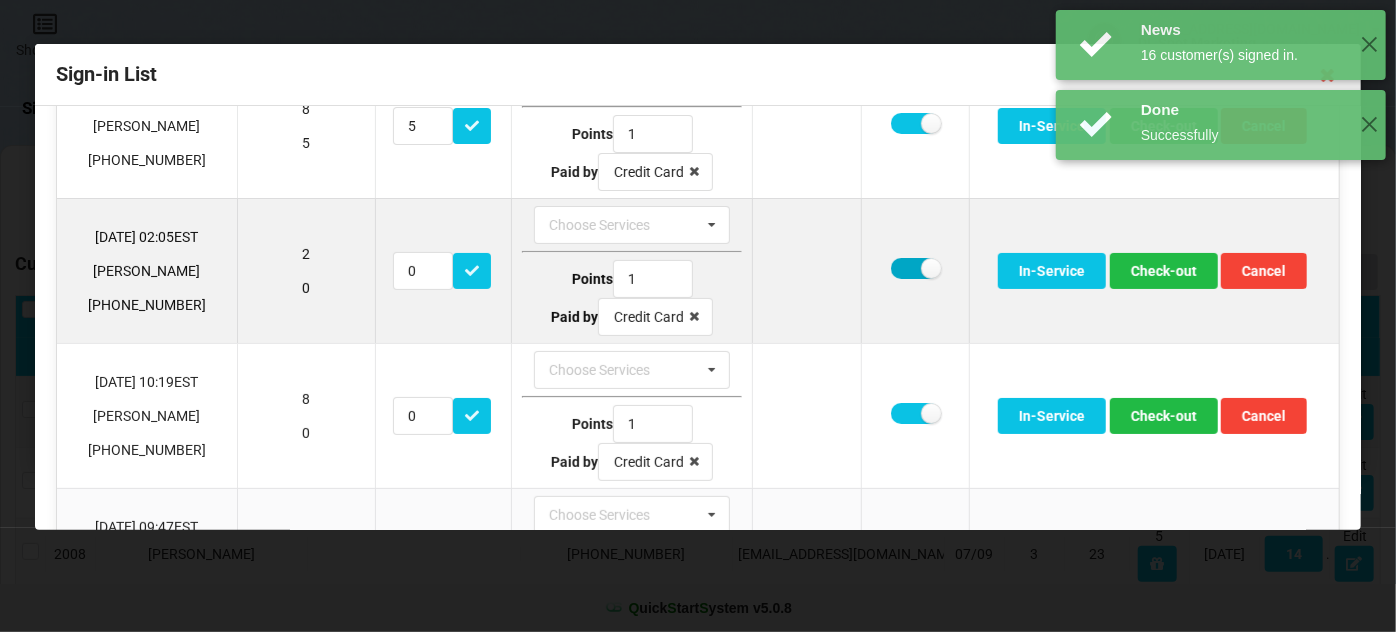 drag, startPoint x: 910, startPoint y: 268, endPoint x: 928, endPoint y: 268, distance: 18 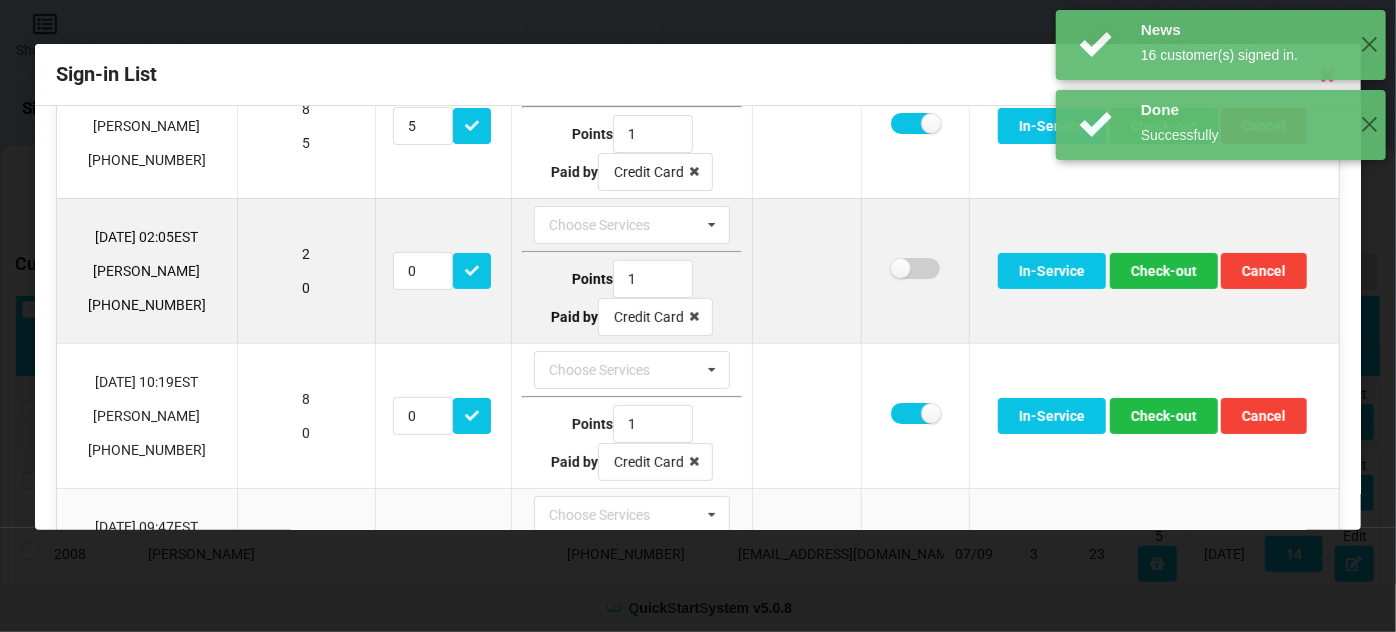 checkbox on "false" 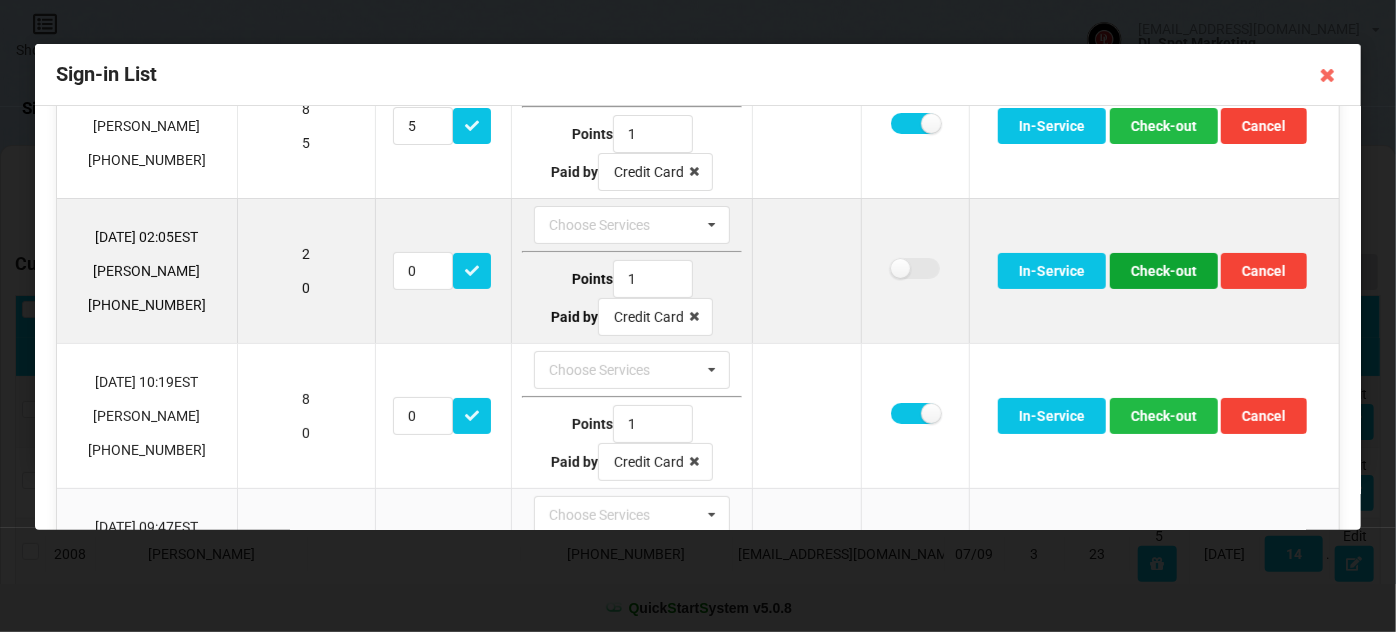 click on "Check-out" at bounding box center [1164, 271] 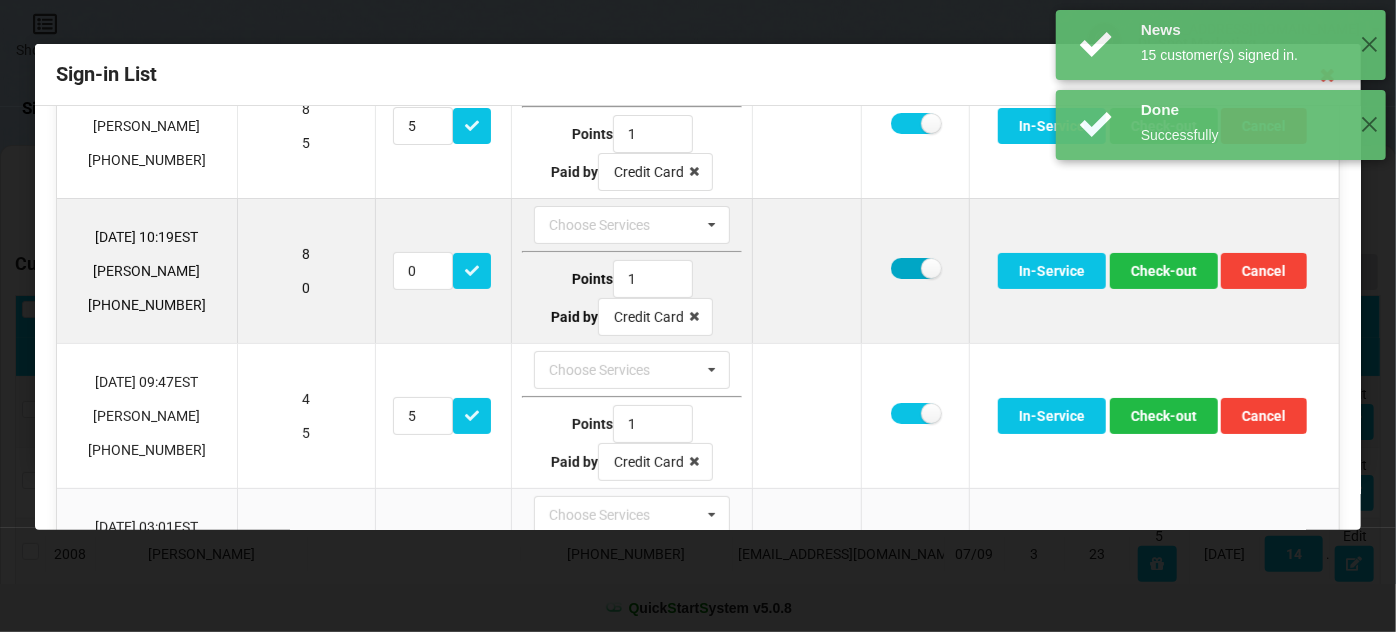 click at bounding box center [915, 268] 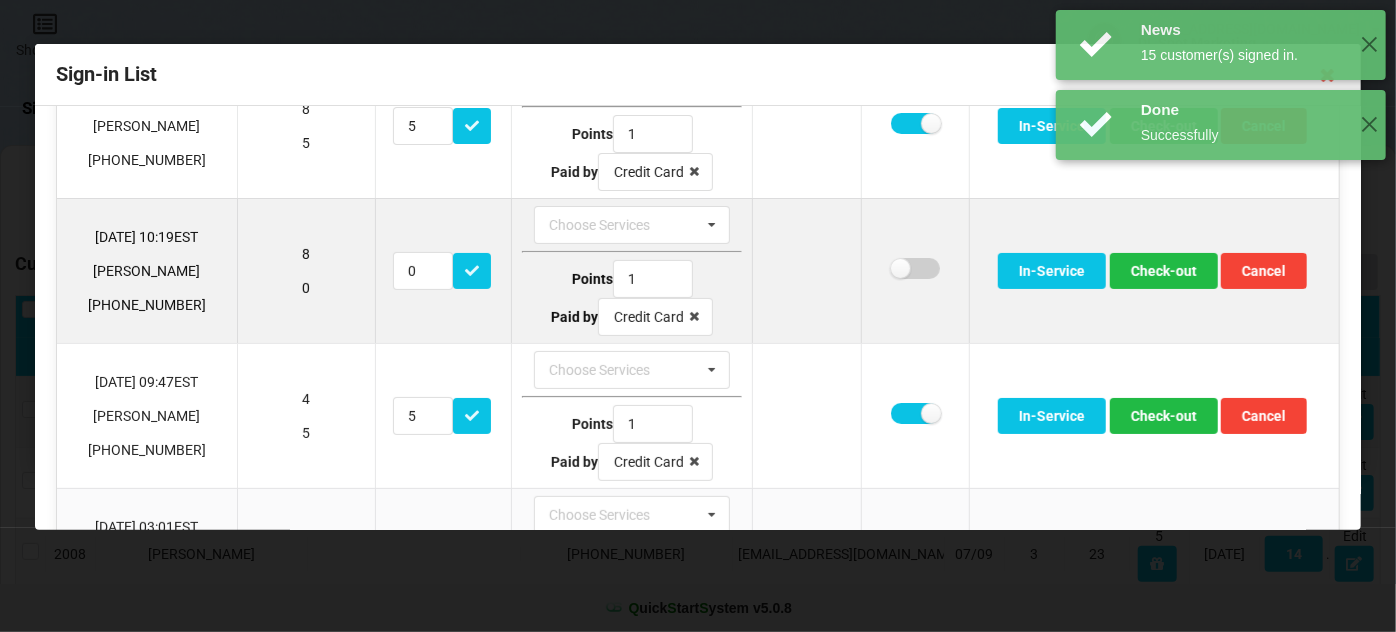 checkbox on "false" 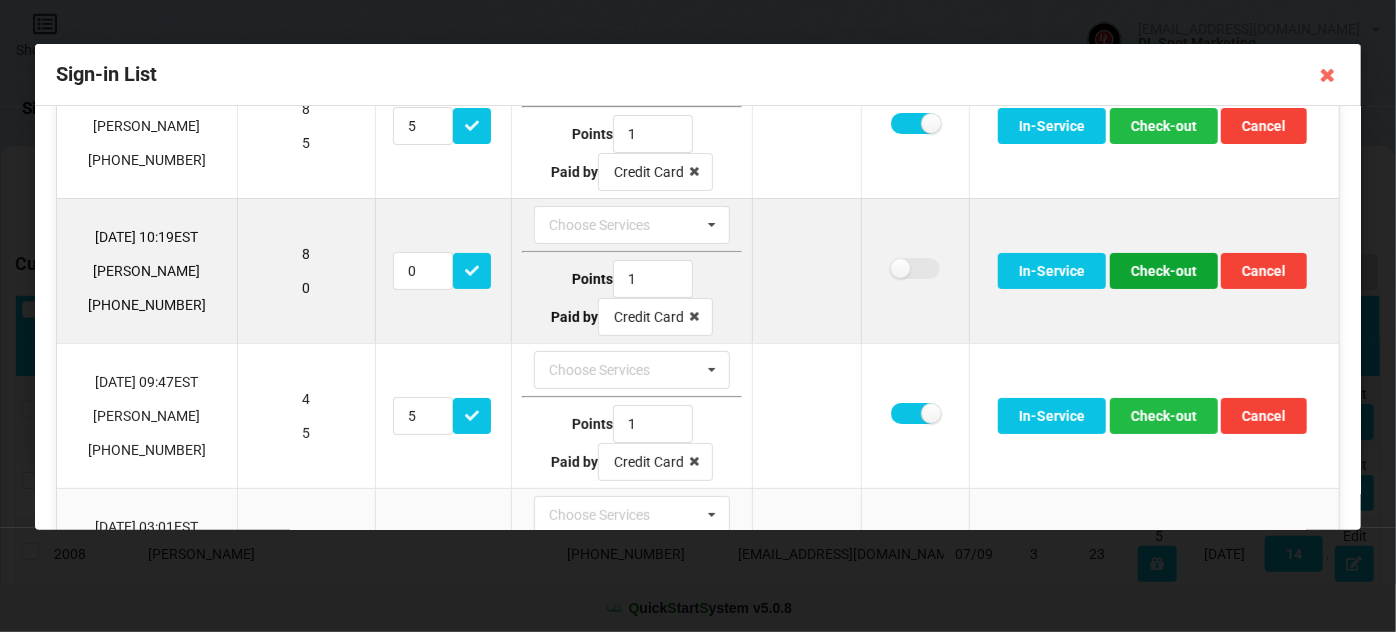 click on "Check-out" at bounding box center (1164, 271) 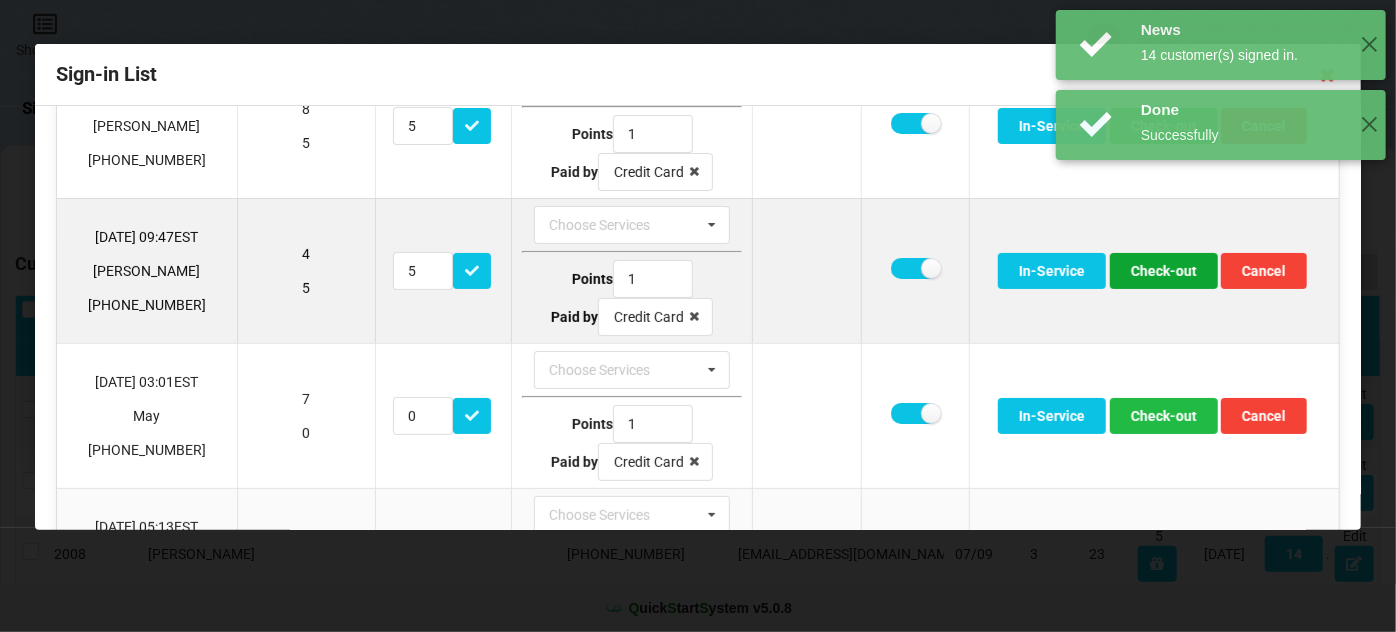 click on "Check-out" at bounding box center [1164, 271] 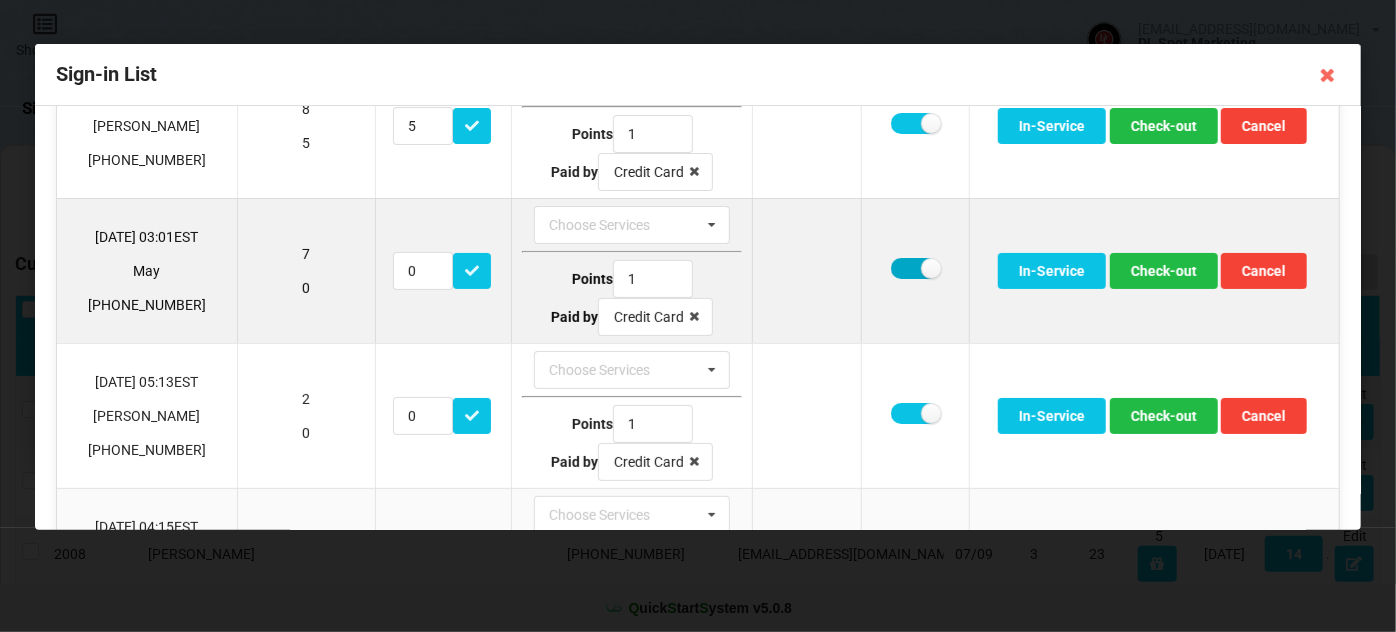 click at bounding box center [915, 268] 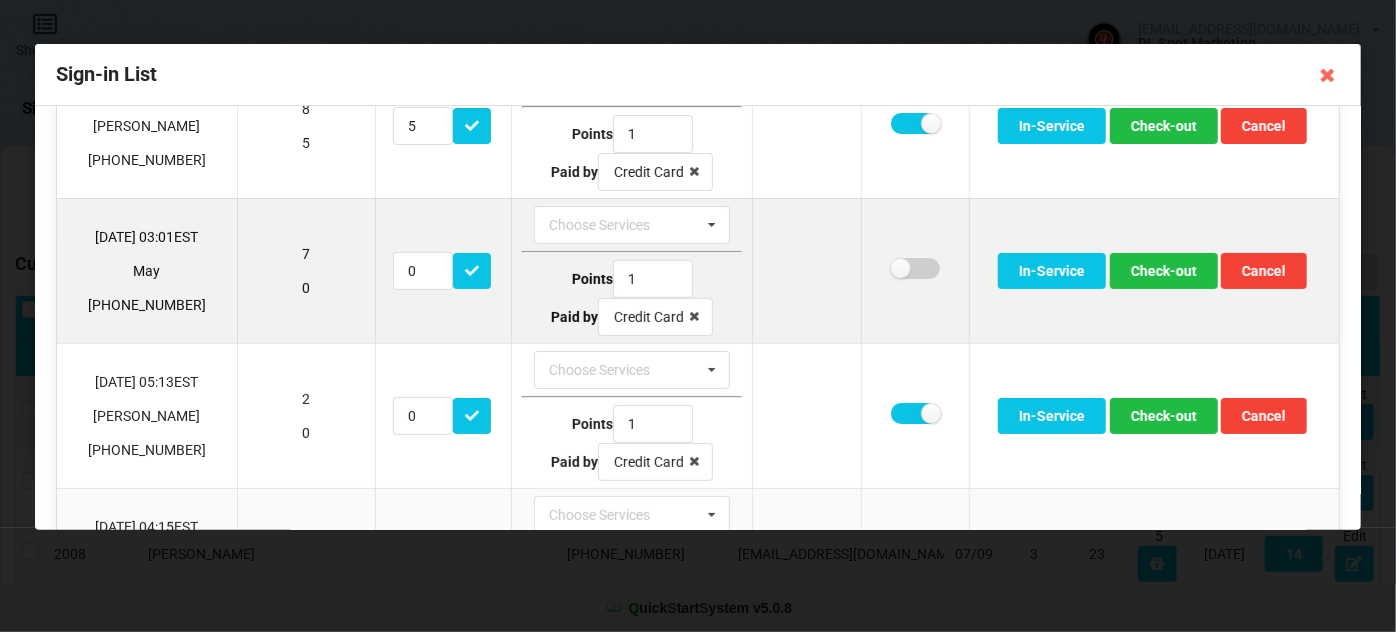 checkbox on "false" 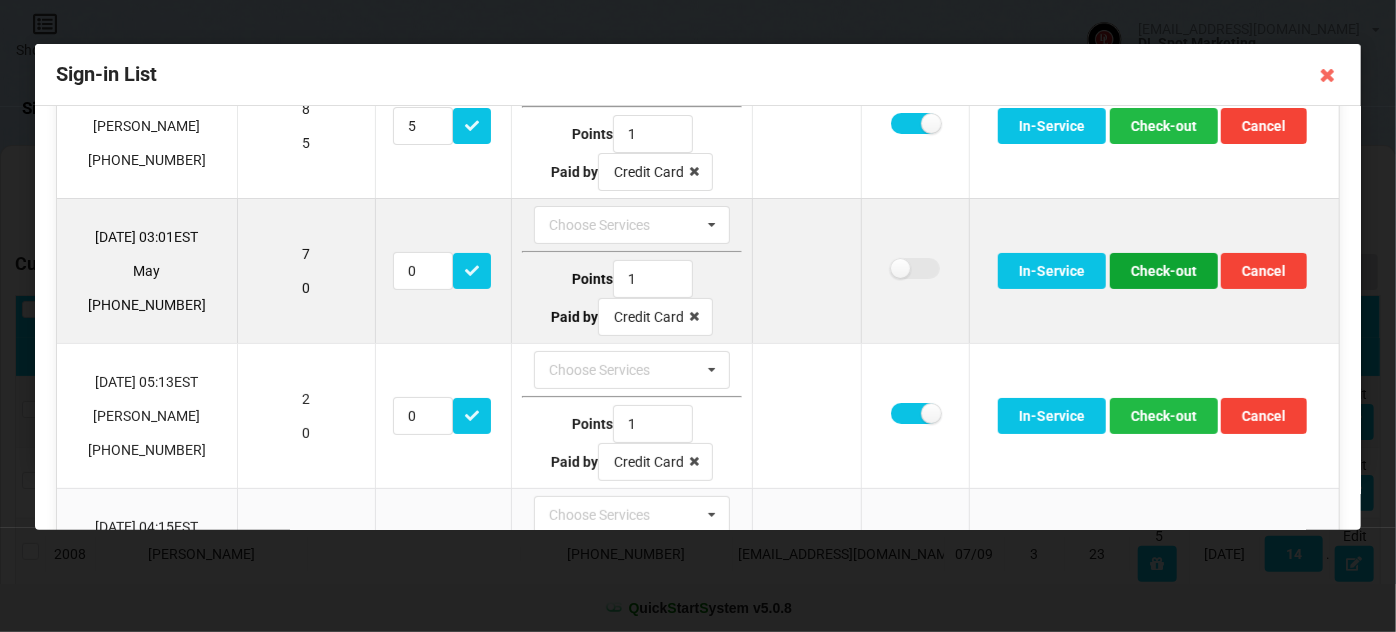 click on "Check-out" at bounding box center (1164, 271) 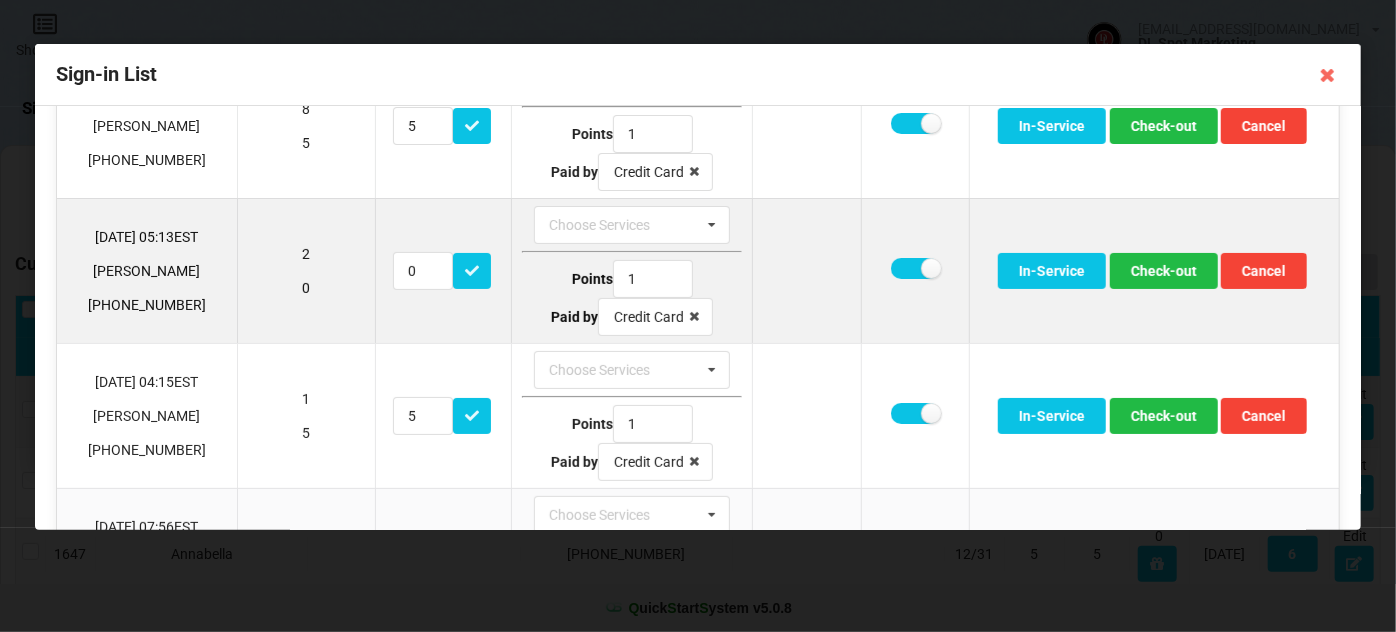 scroll, scrollTop: 242, scrollLeft: 0, axis: vertical 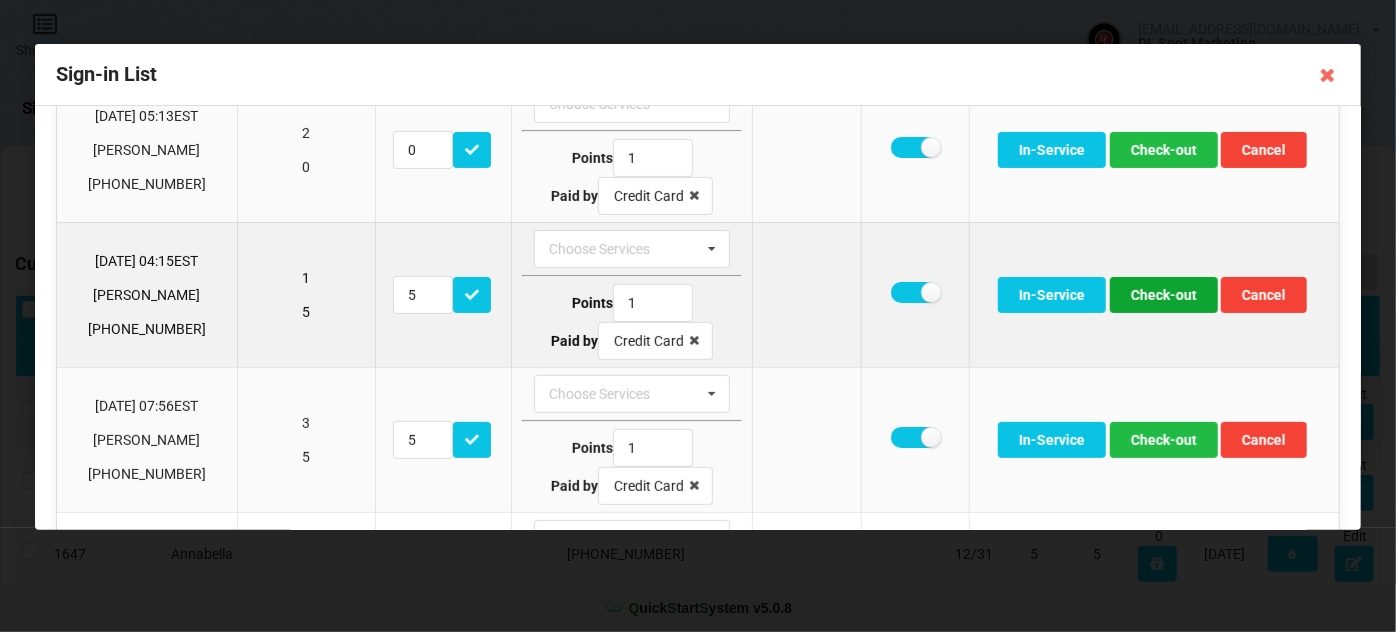 click on "Check-out" at bounding box center (1164, 295) 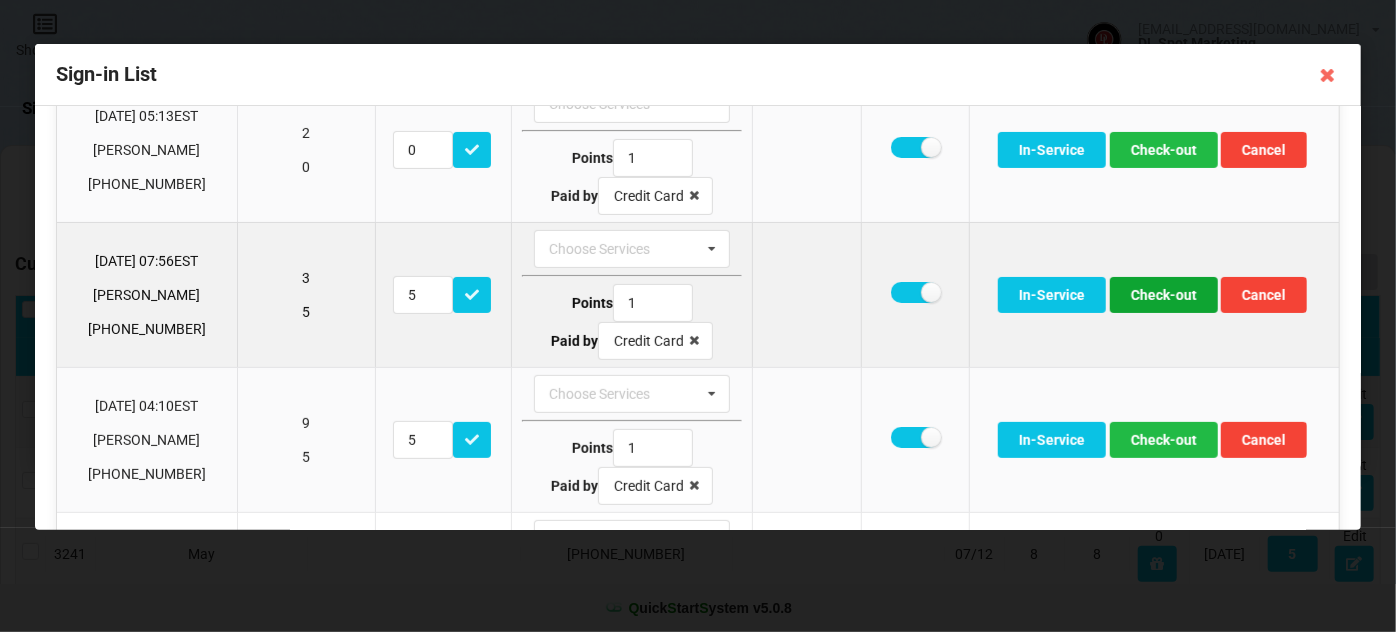 click on "Check-out" at bounding box center (1164, 295) 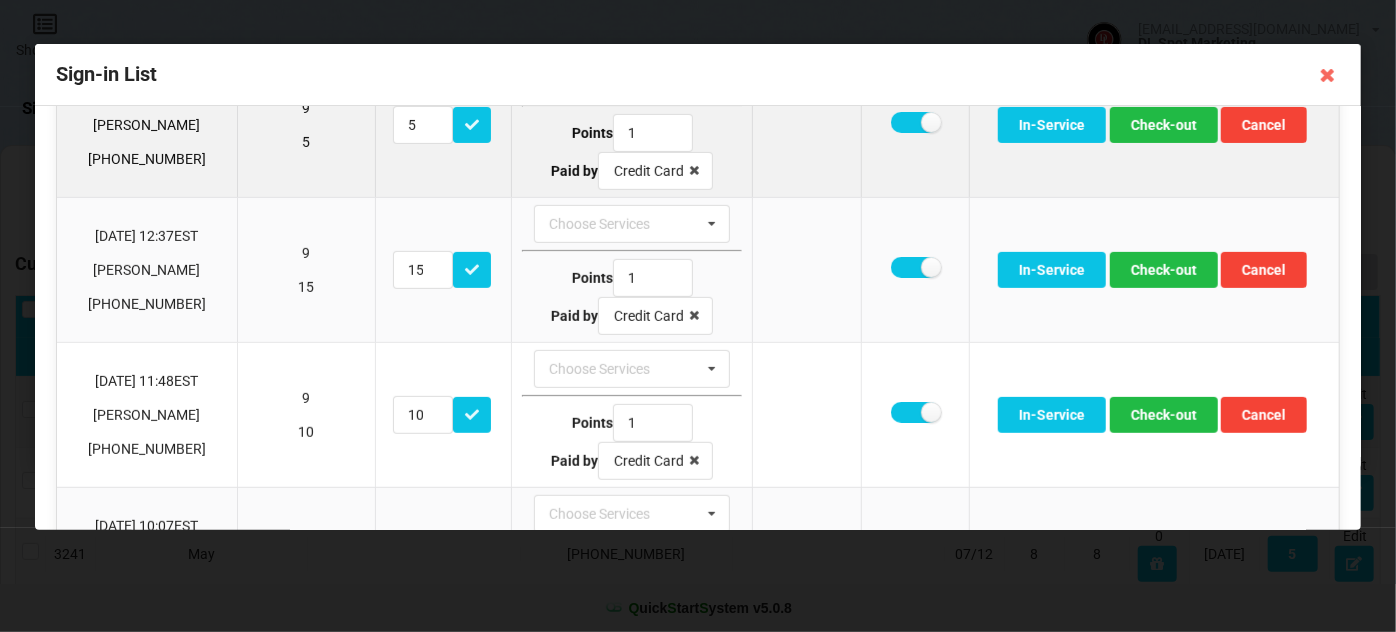 scroll, scrollTop: 485, scrollLeft: 0, axis: vertical 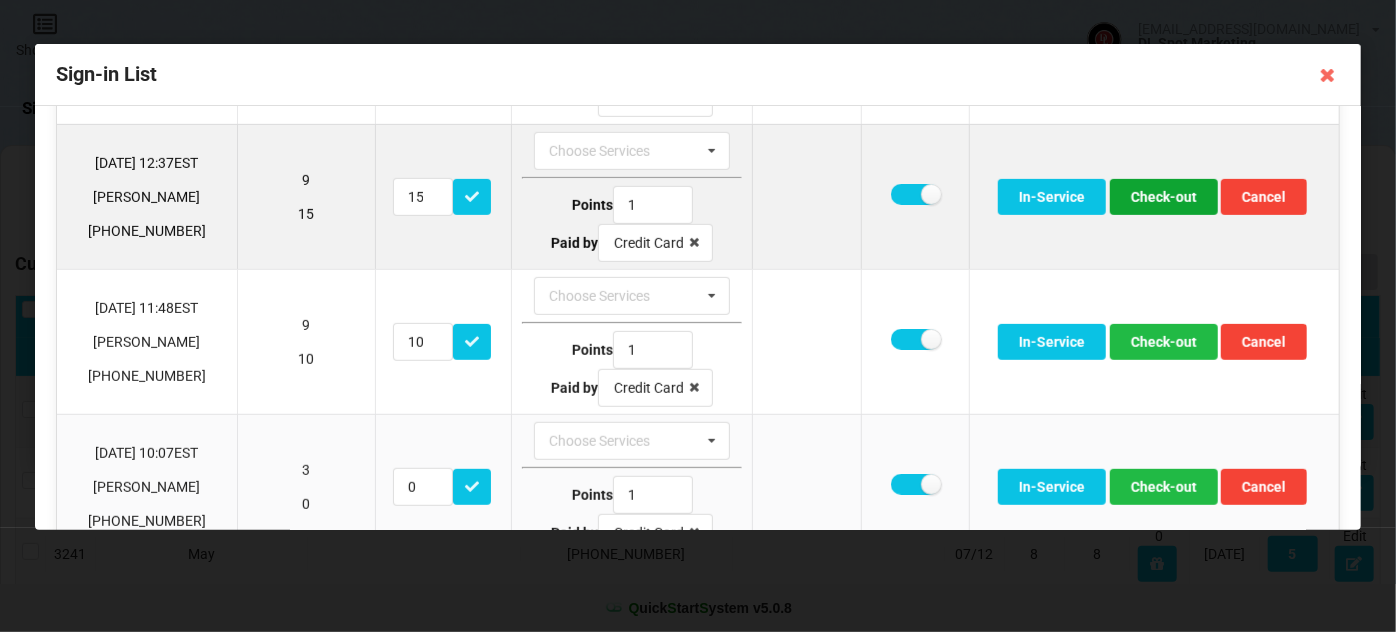 click on "Check-out" at bounding box center (1164, 197) 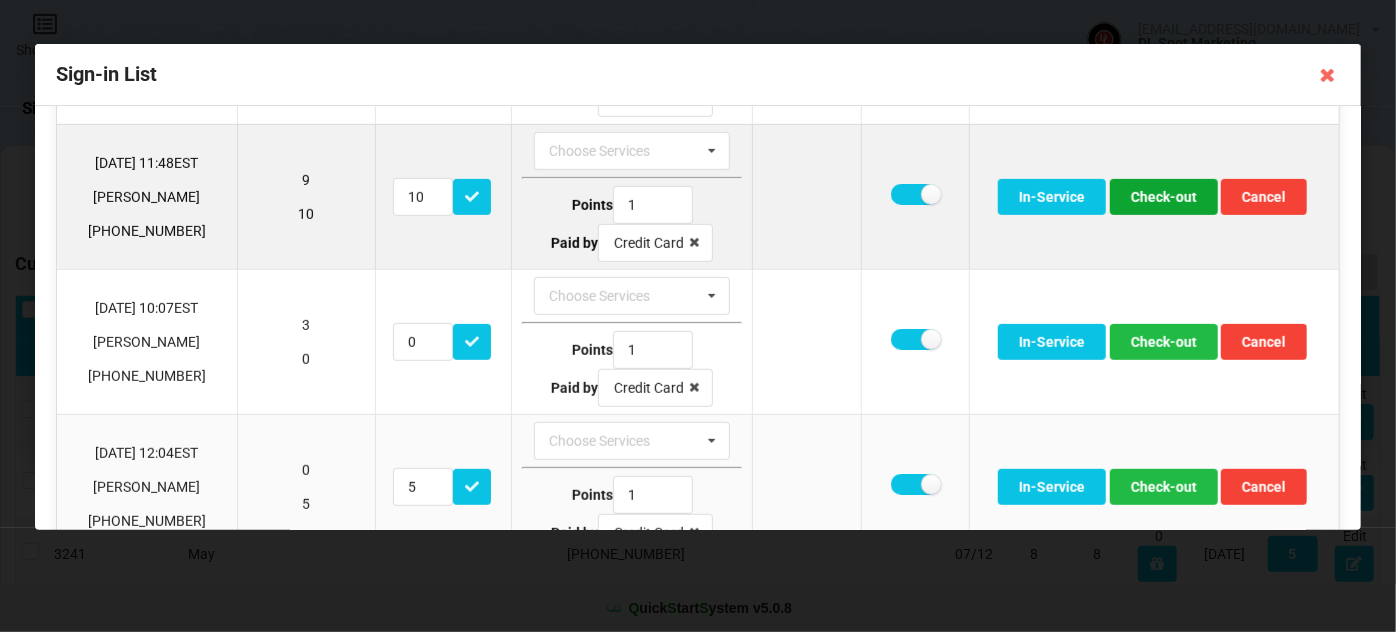 click on "Check-out" at bounding box center (1164, 197) 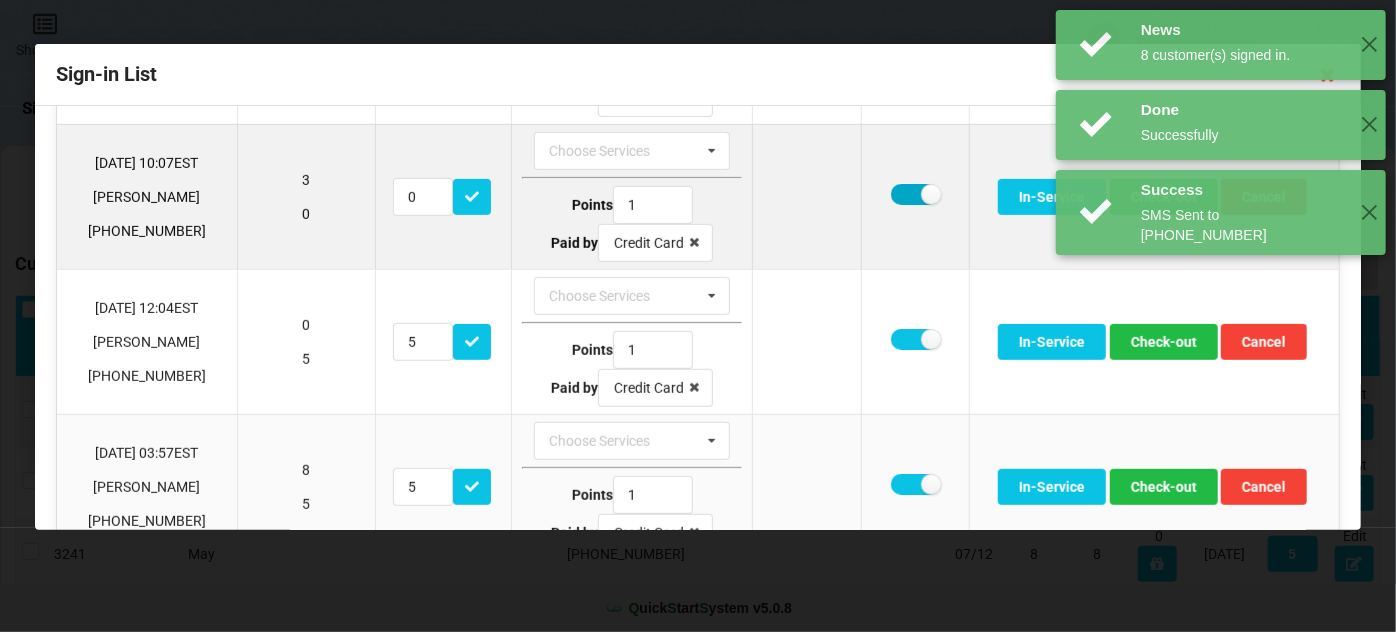 click at bounding box center [915, 194] 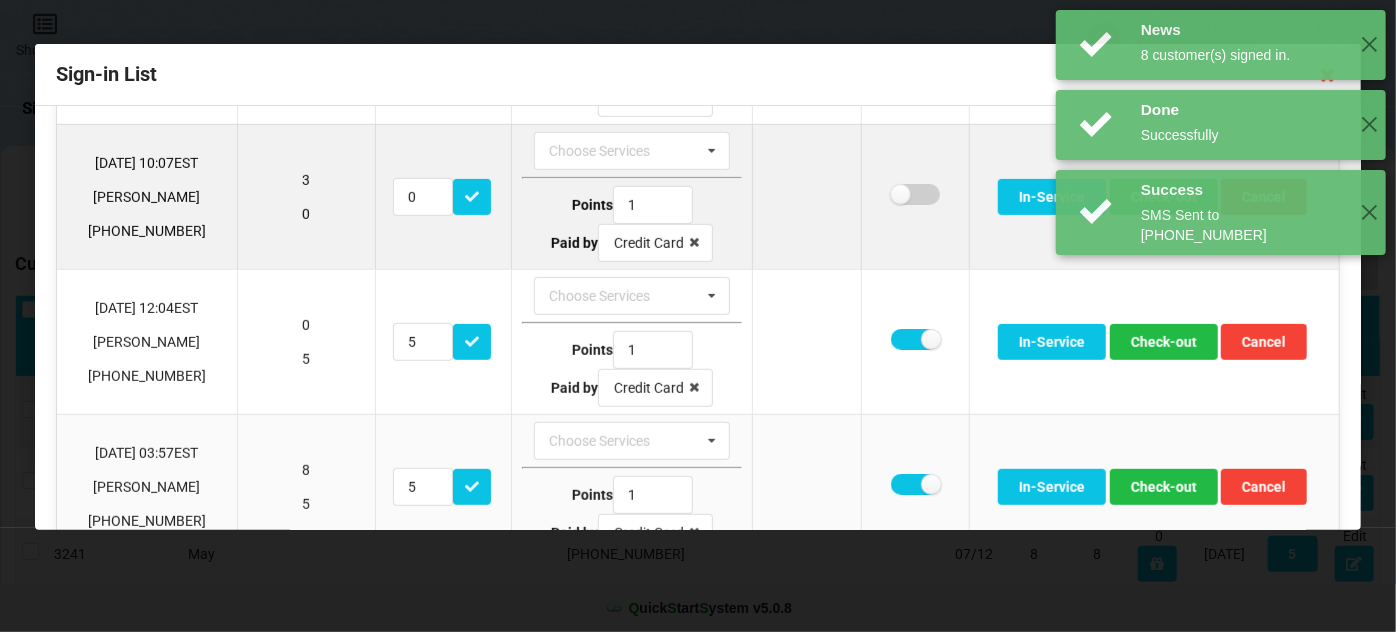 checkbox on "false" 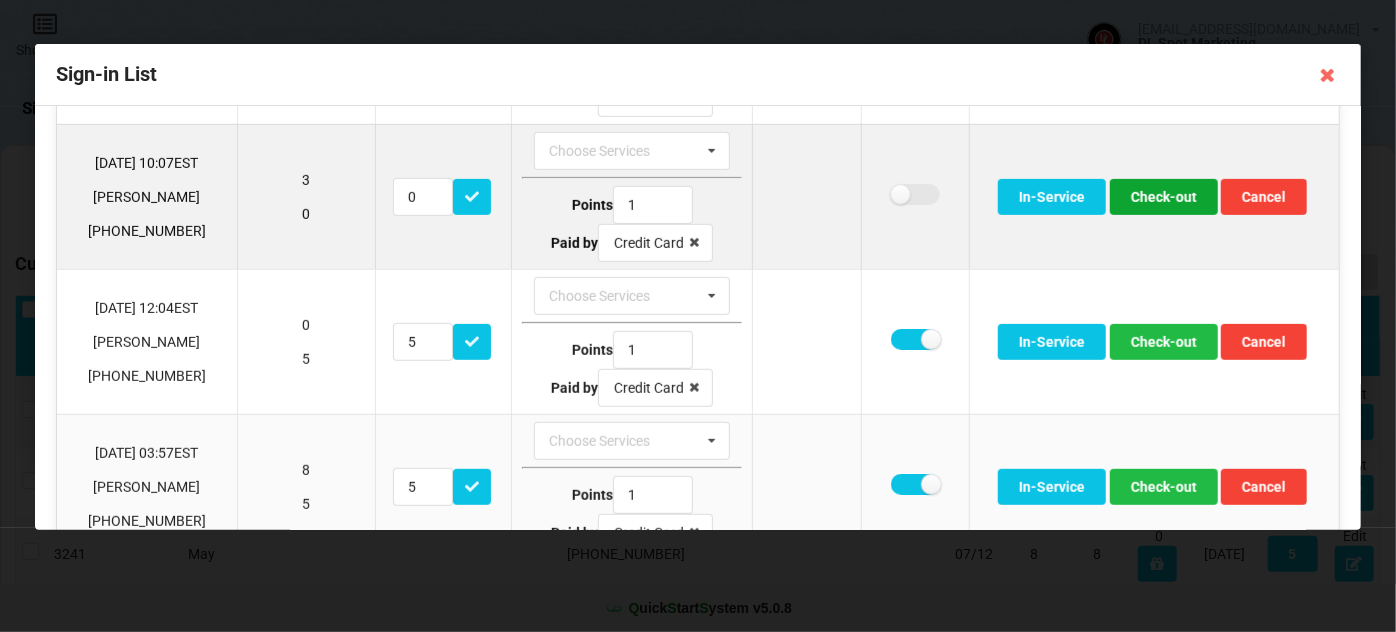 click on "Check-out" at bounding box center [1164, 197] 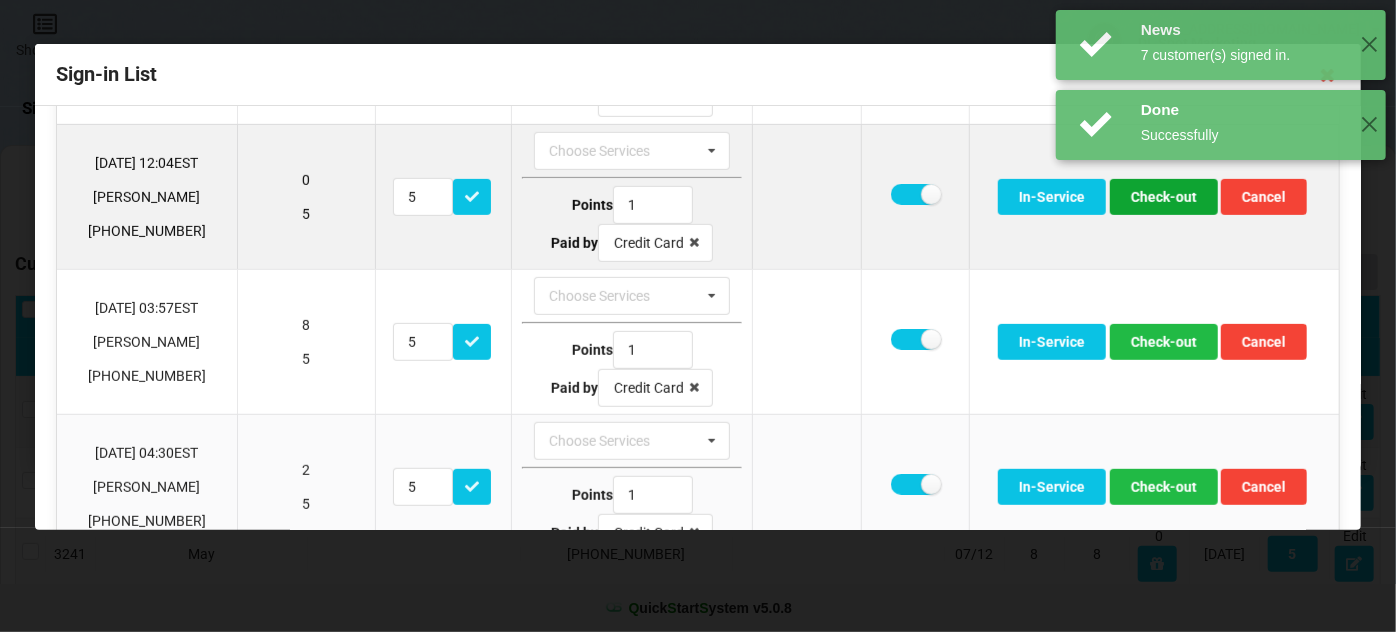 click on "Check-out" at bounding box center (1164, 197) 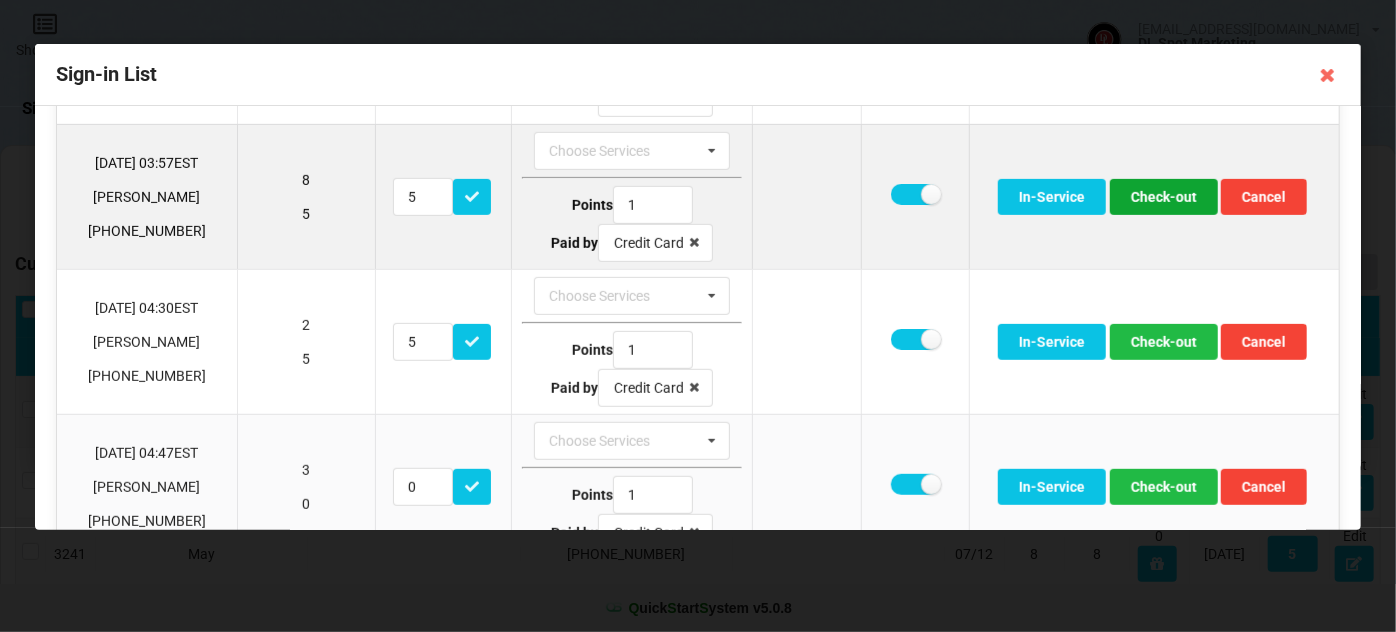 click on "Check-out" at bounding box center [1164, 197] 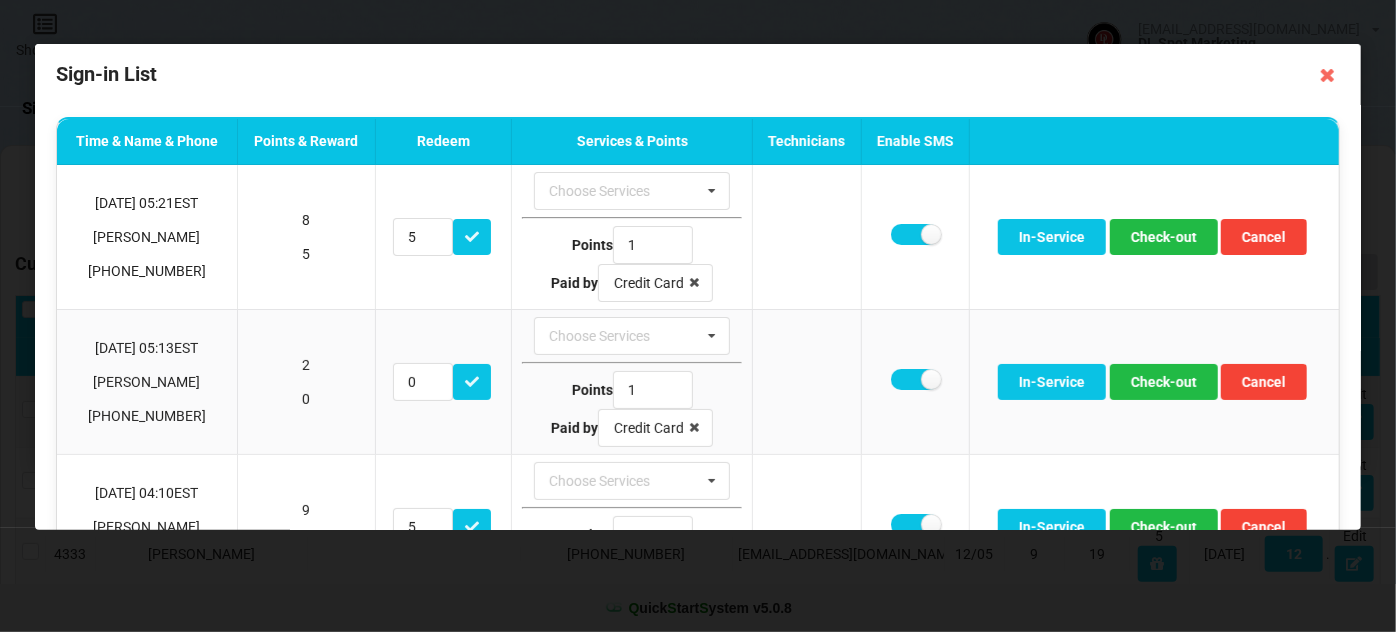 scroll, scrollTop: 0, scrollLeft: 0, axis: both 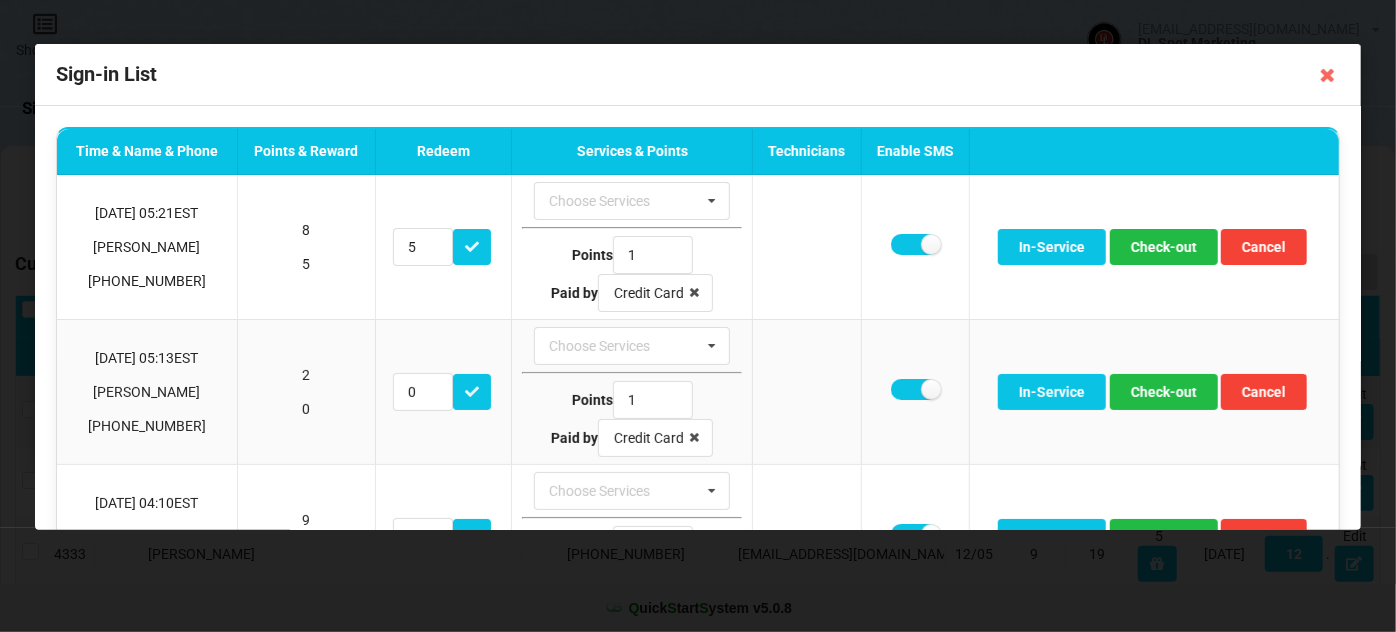 click at bounding box center [1328, 75] 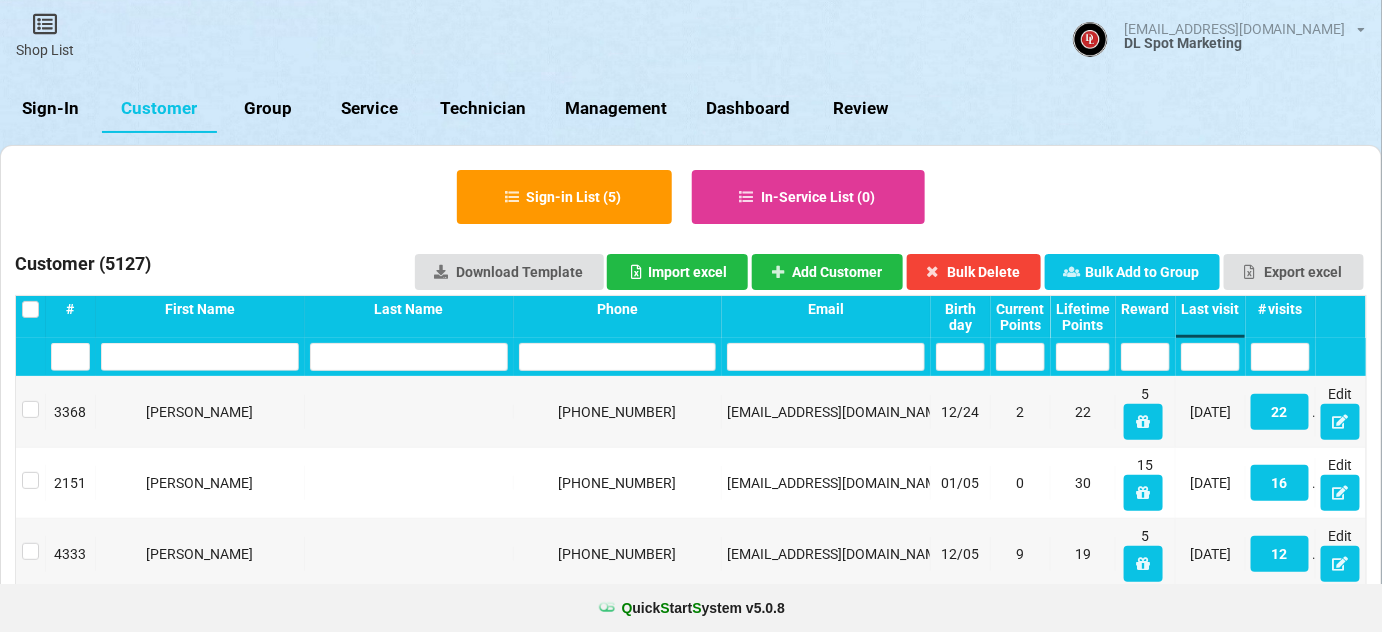 click on "Sign-In" at bounding box center [51, 109] 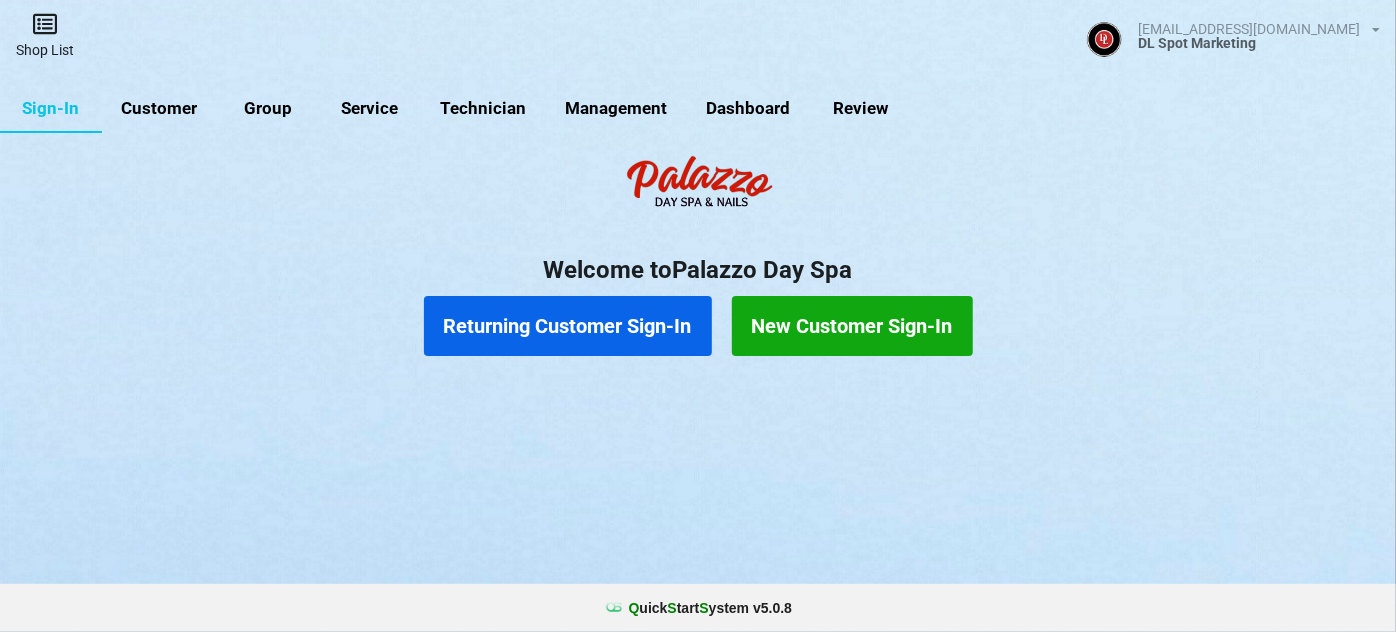 click at bounding box center [45, 24] 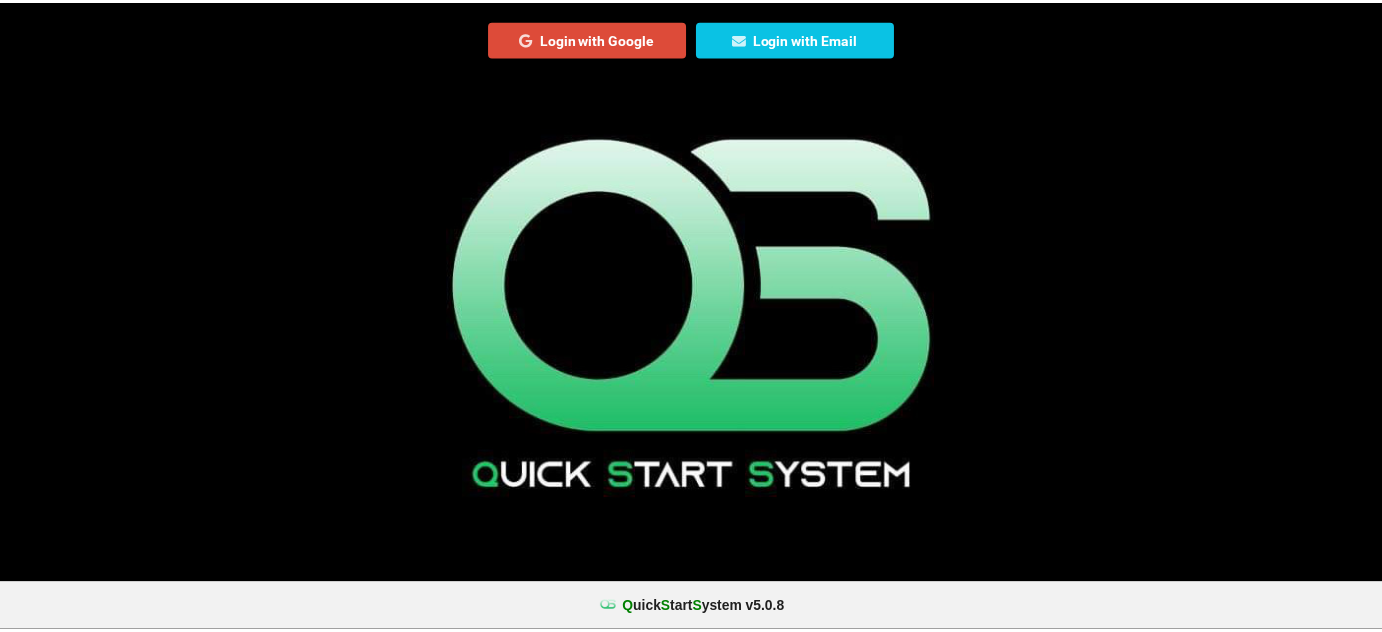 scroll, scrollTop: 0, scrollLeft: 0, axis: both 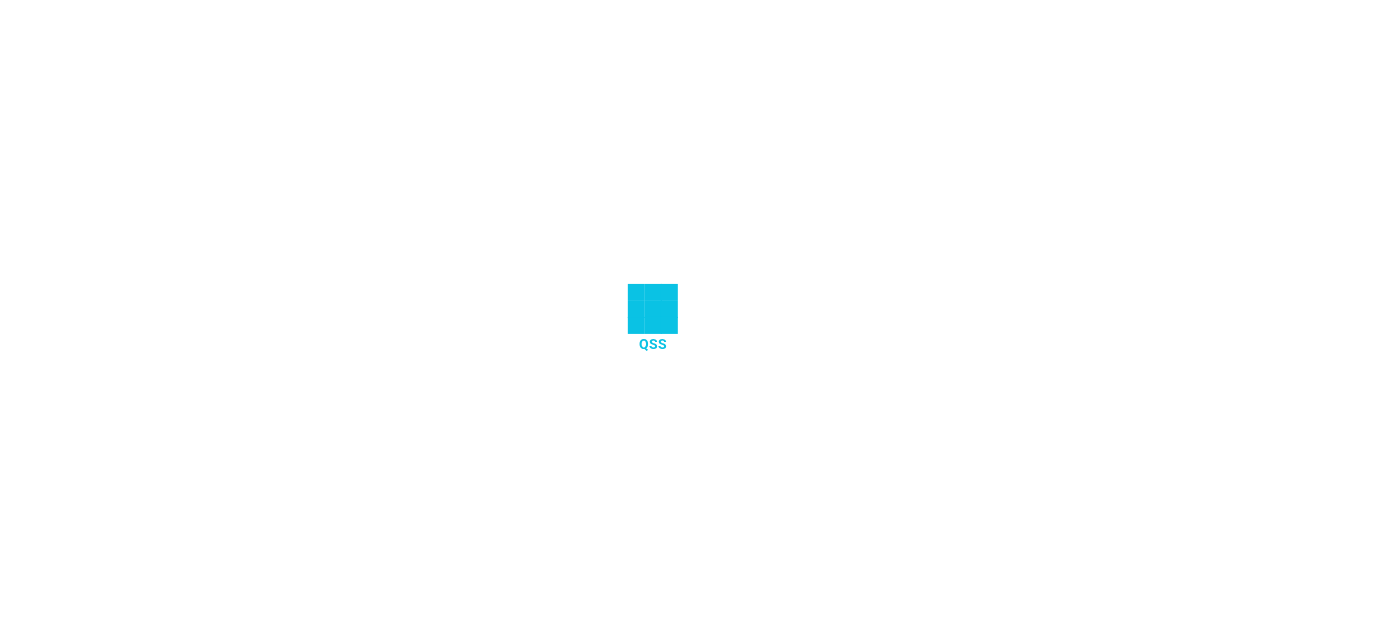 select on "25" 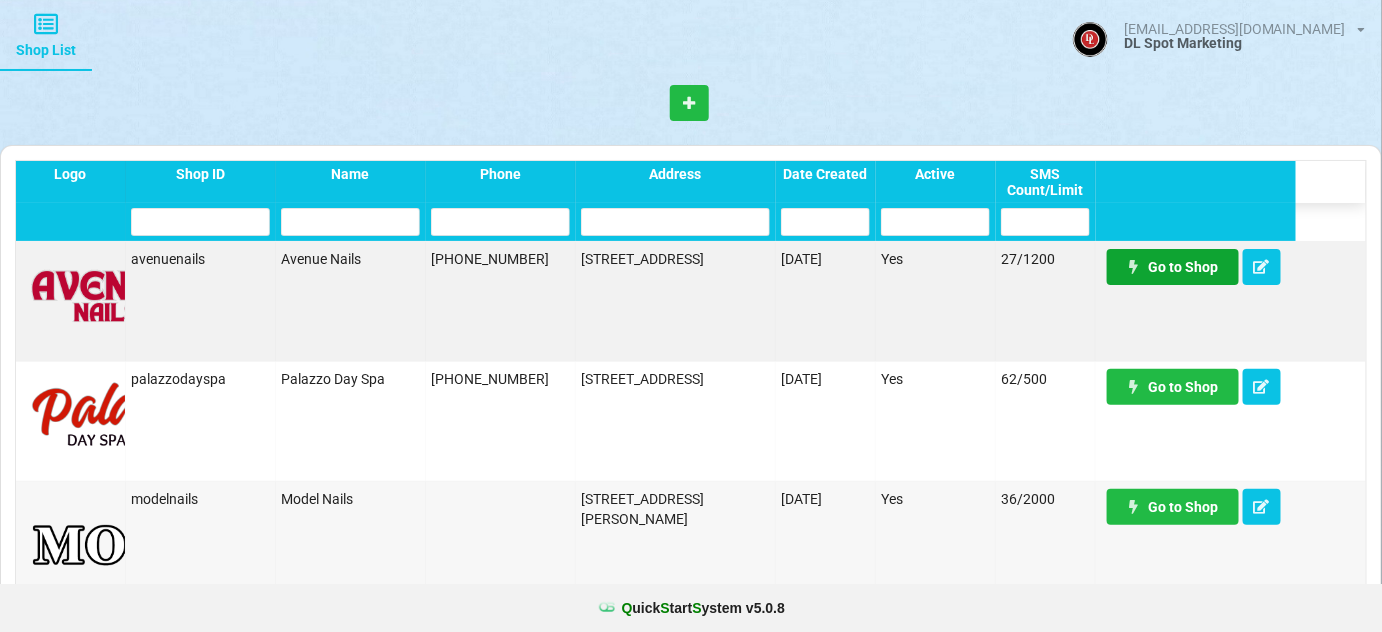 click on "Go to Shop" at bounding box center (1173, 267) 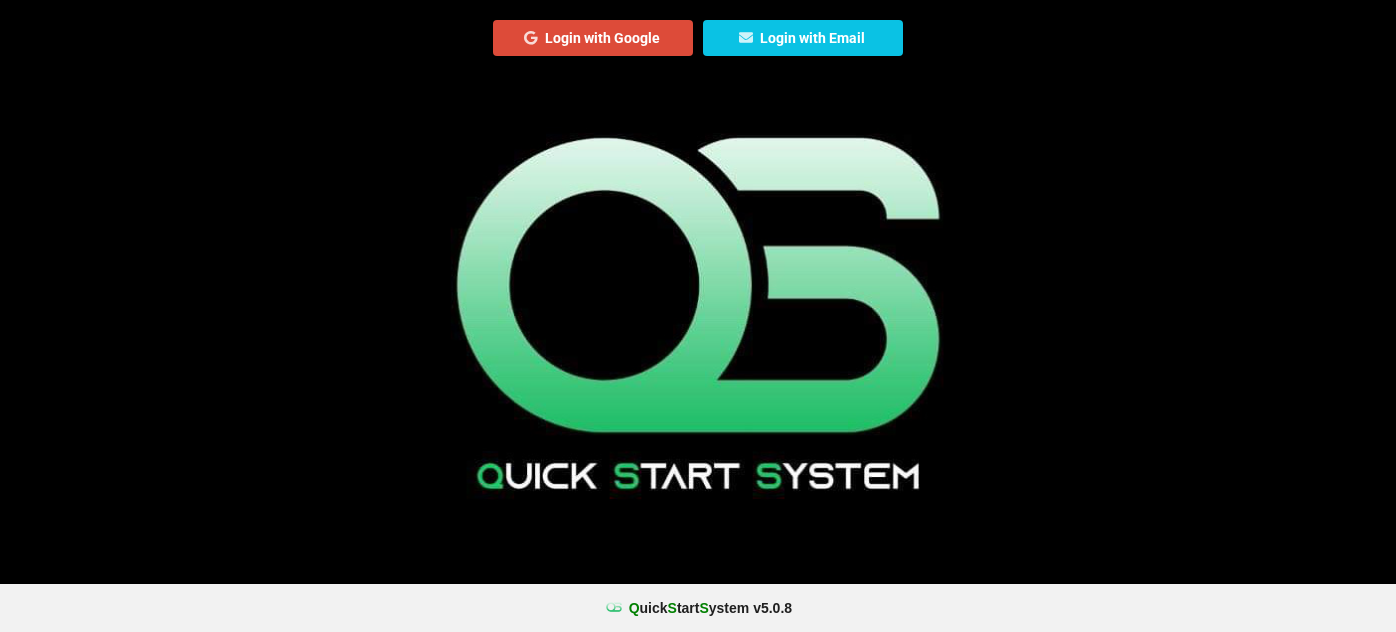 scroll, scrollTop: 0, scrollLeft: 0, axis: both 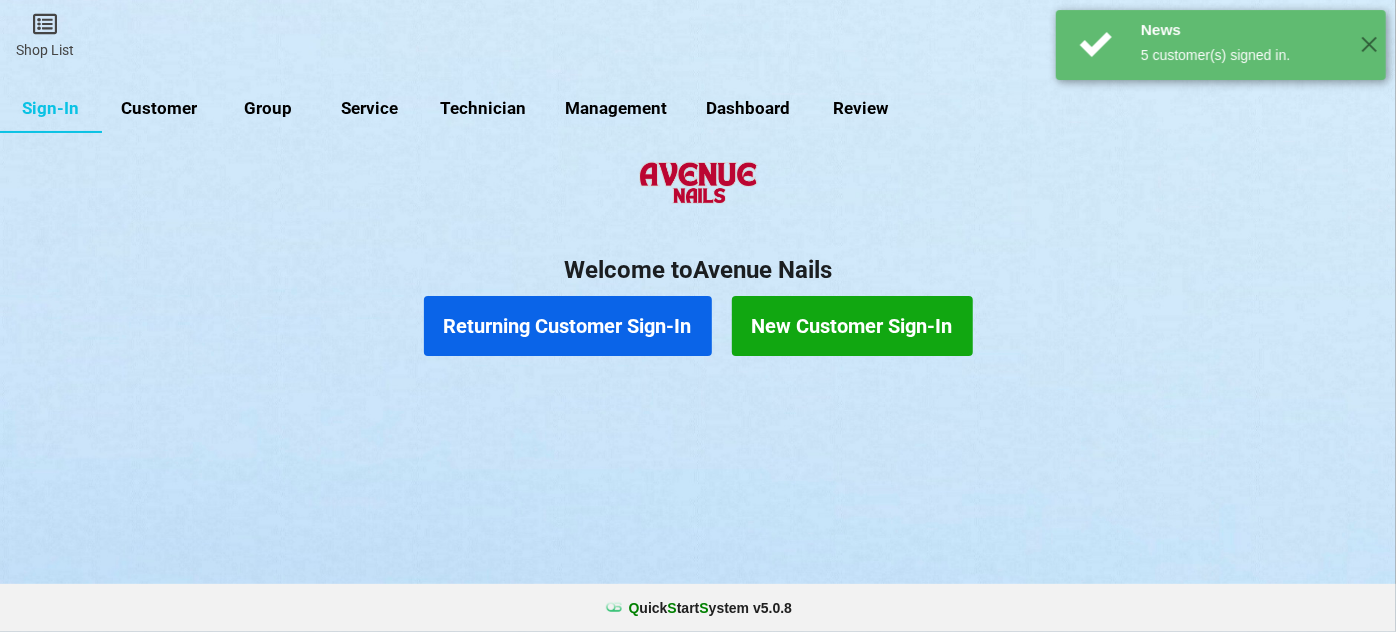 click on "Customer" at bounding box center (159, 109) 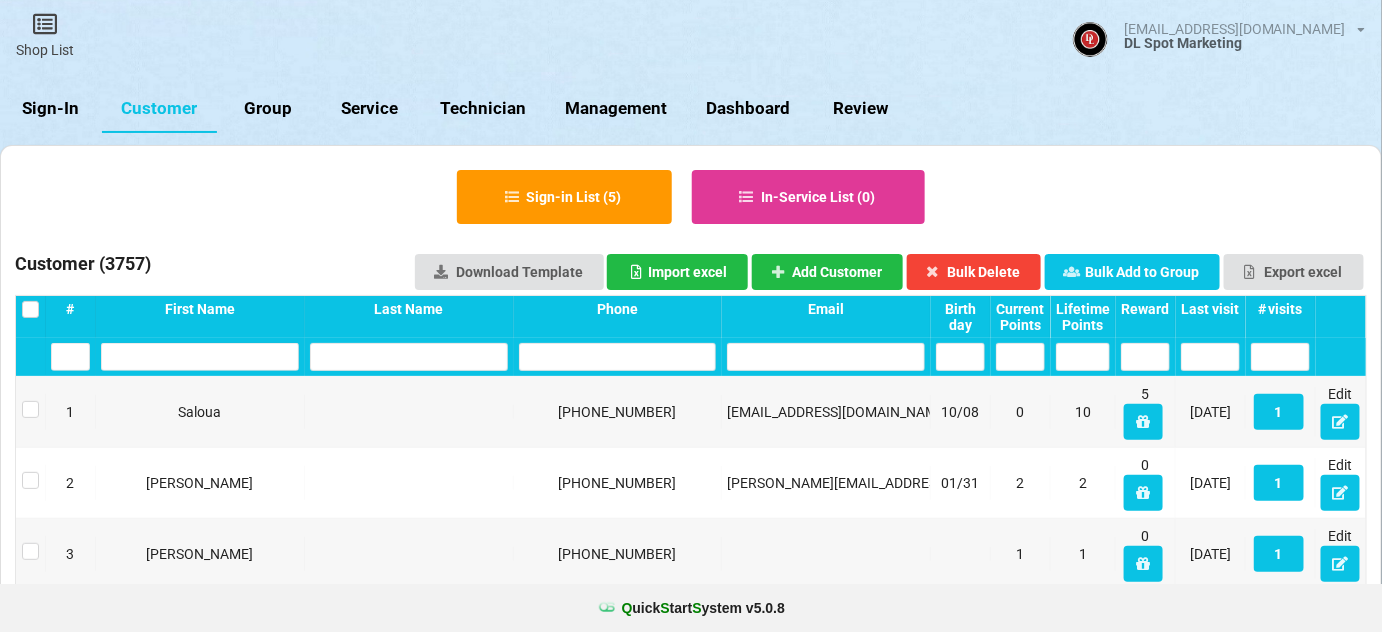 click on "Last visit" at bounding box center [1210, 309] 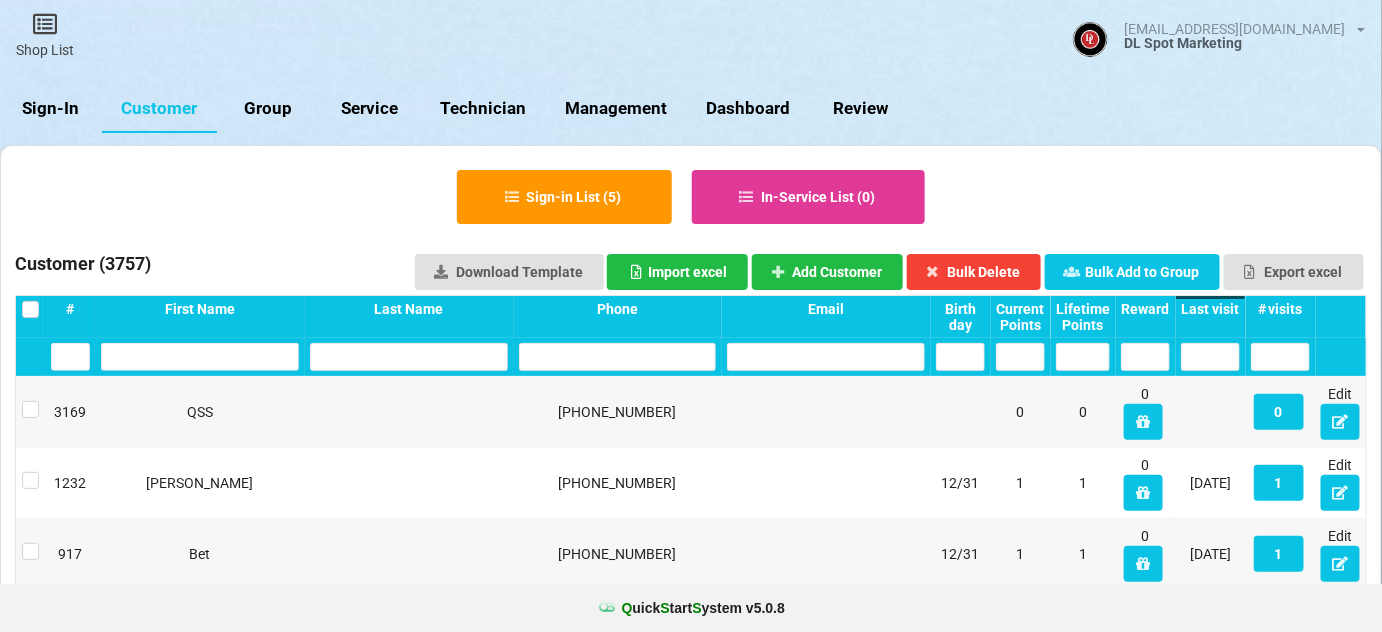 click on "Last visit" at bounding box center [1210, 309] 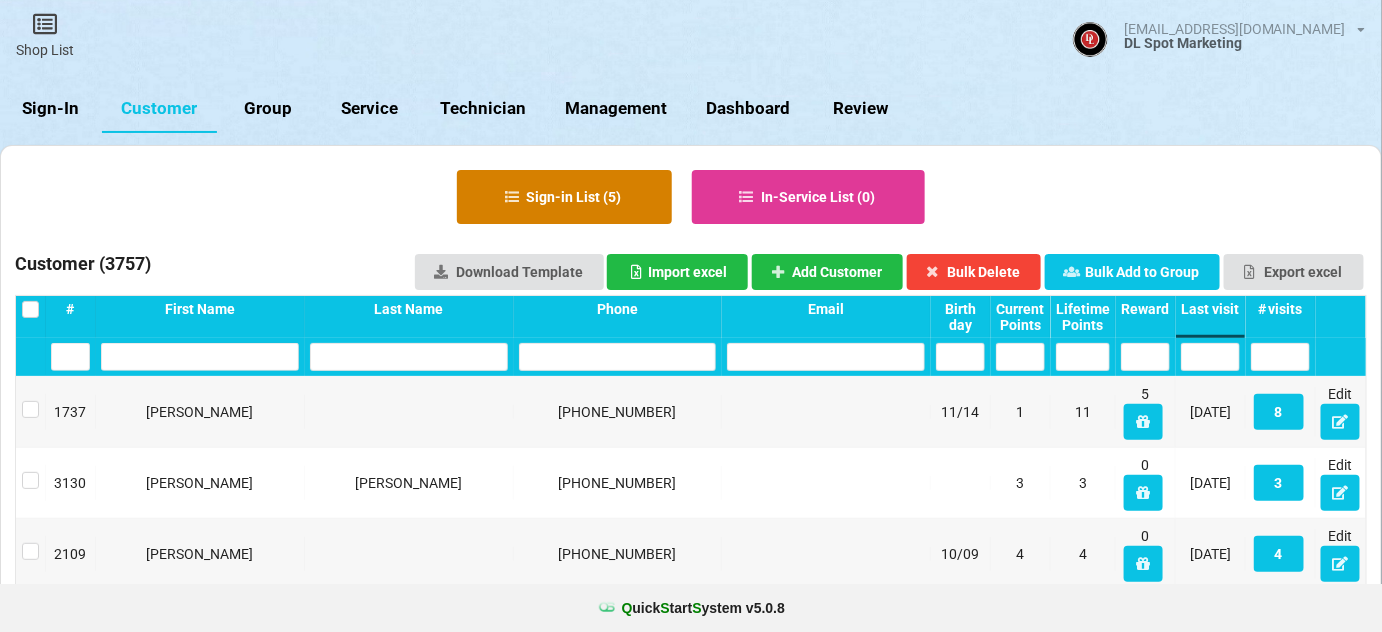 click on "Sign-in List ( 5 )" at bounding box center [564, 197] 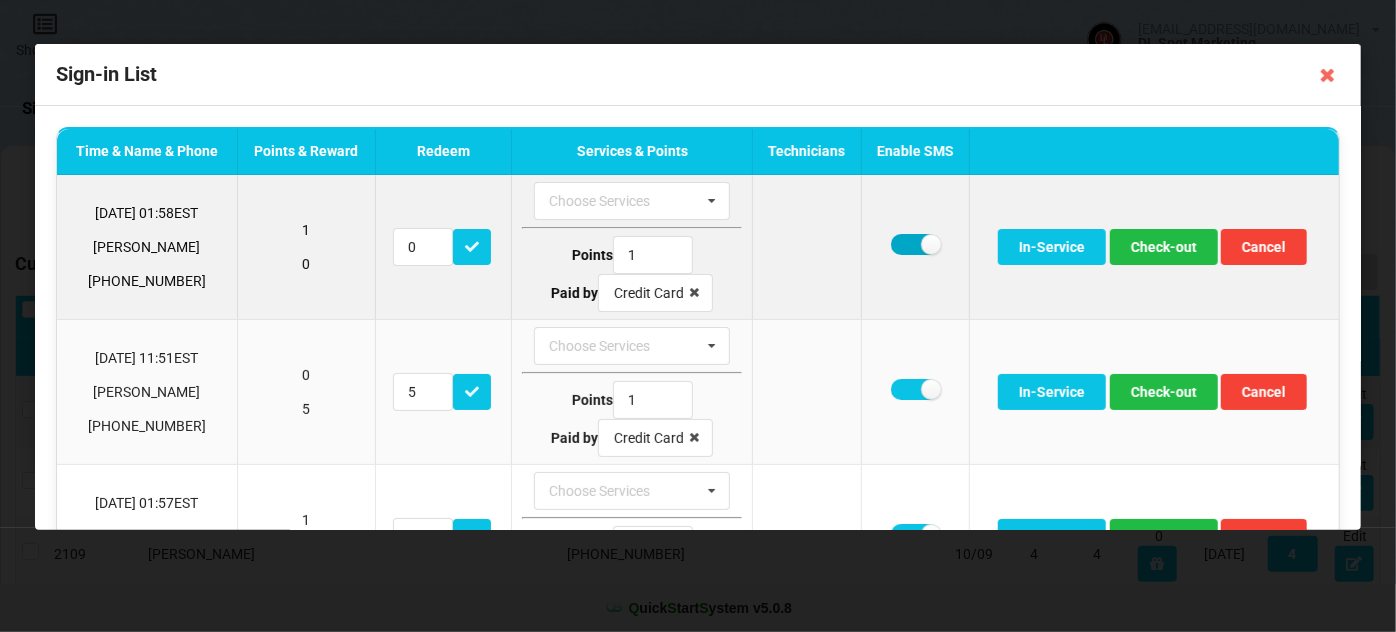 click at bounding box center [915, 244] 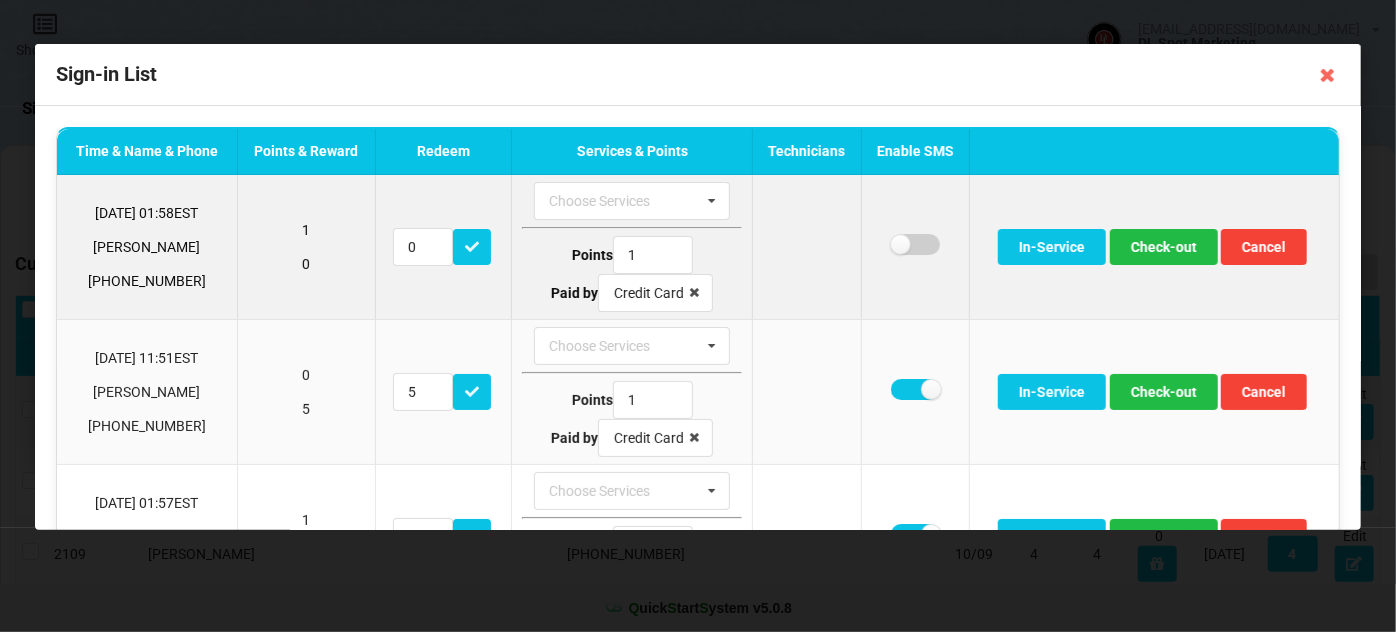 checkbox on "false" 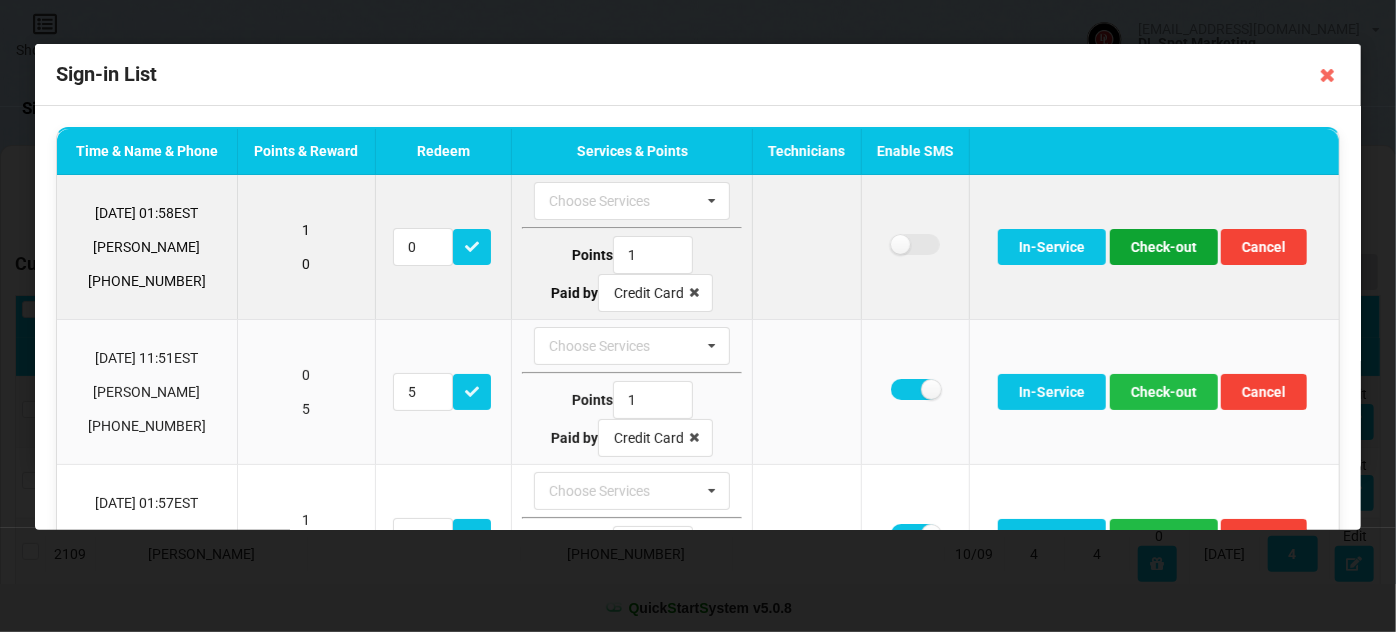 click on "Check-out" at bounding box center [1164, 247] 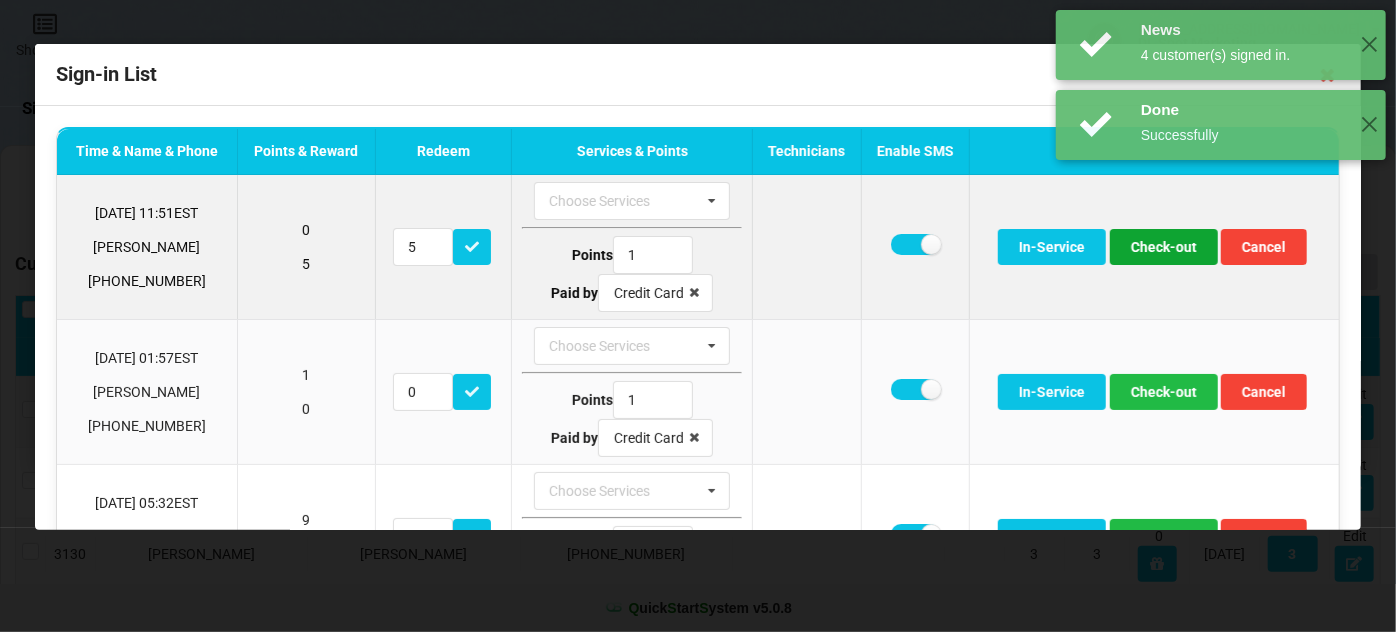 click on "Check-out" at bounding box center (1164, 247) 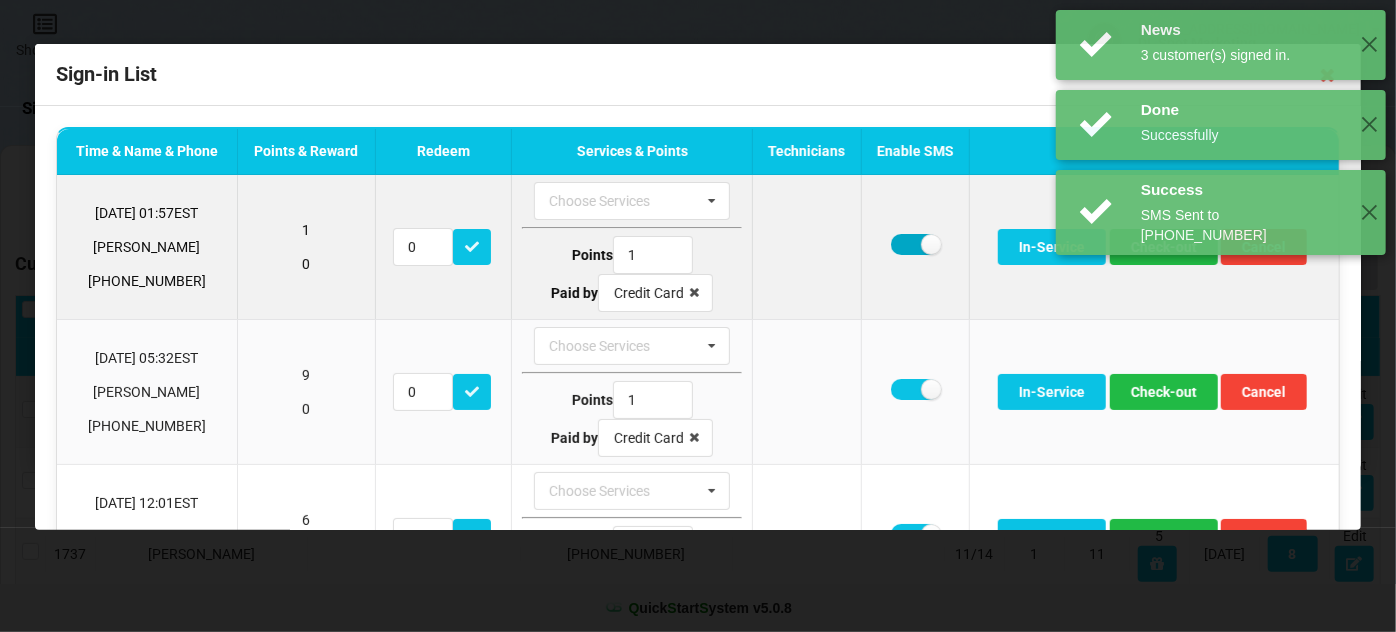 click at bounding box center (915, 244) 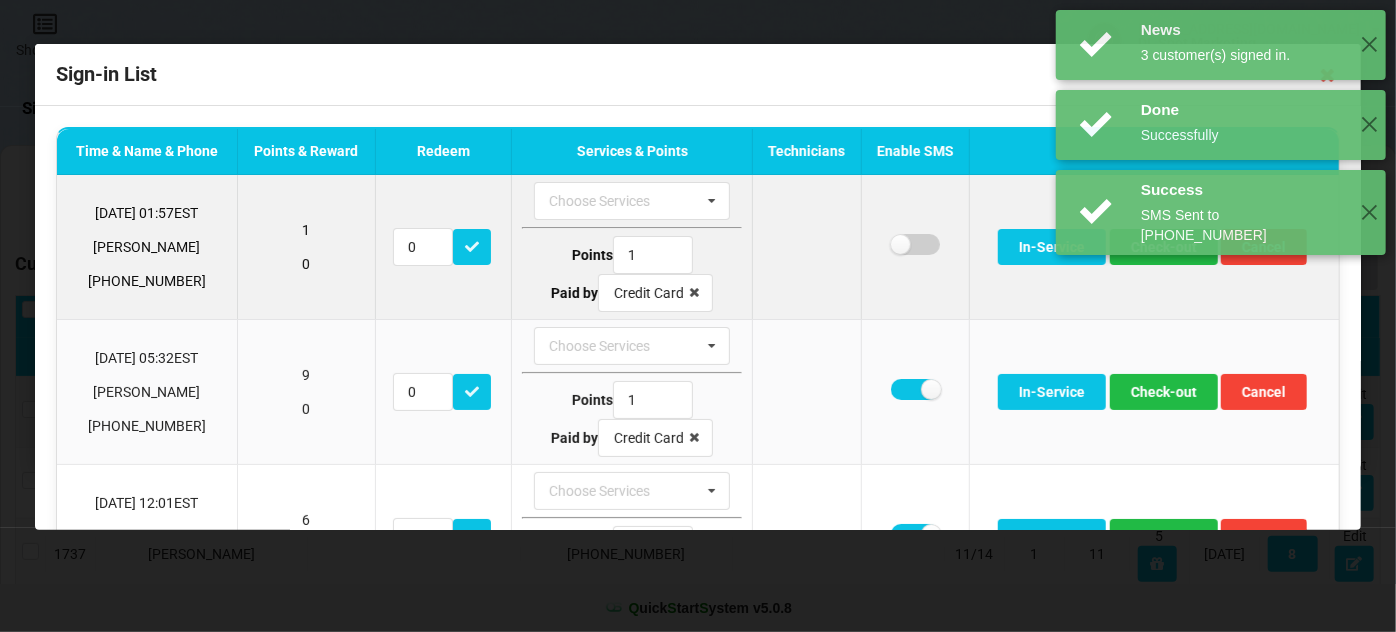 checkbox on "false" 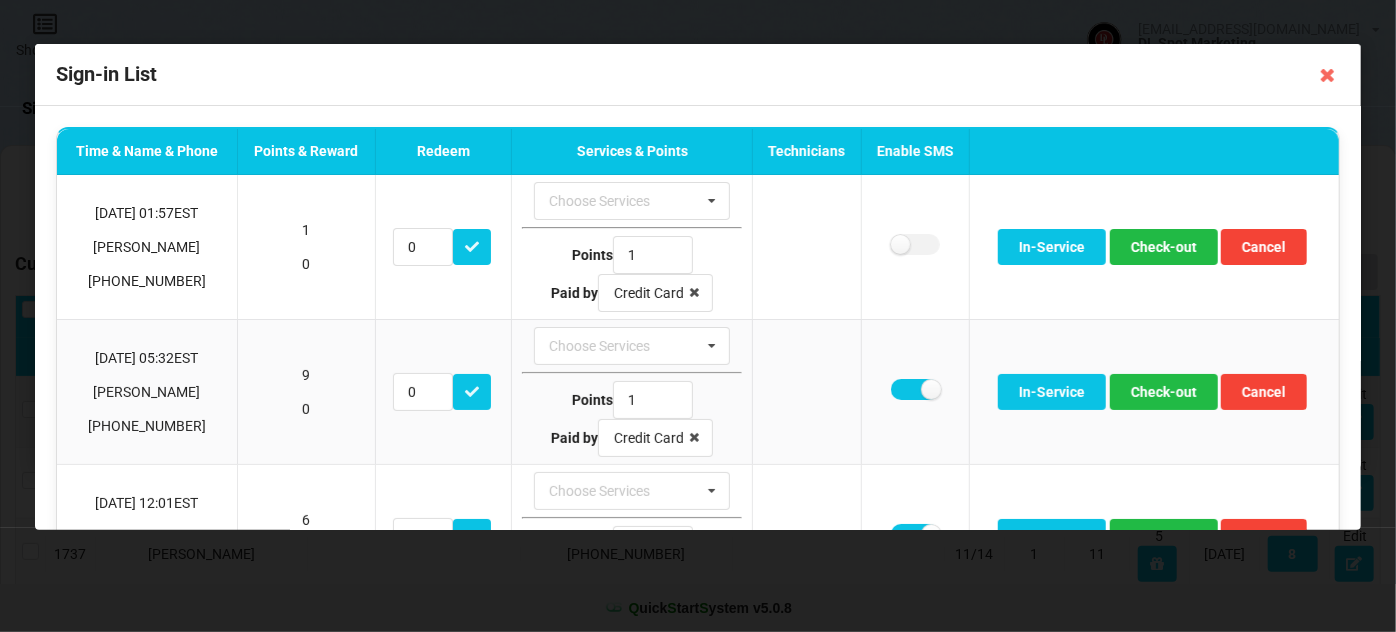click on "Done Successfully ✕" at bounding box center (1221, 285) 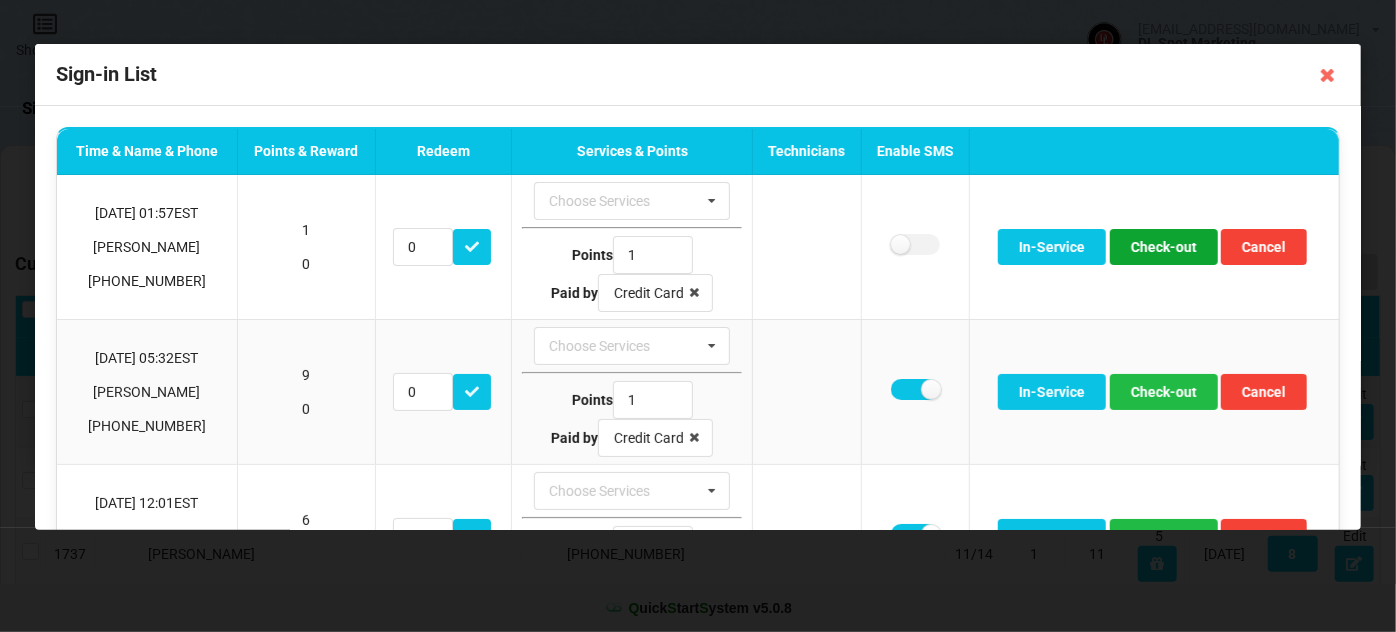 click on "Check-out" at bounding box center [1164, 247] 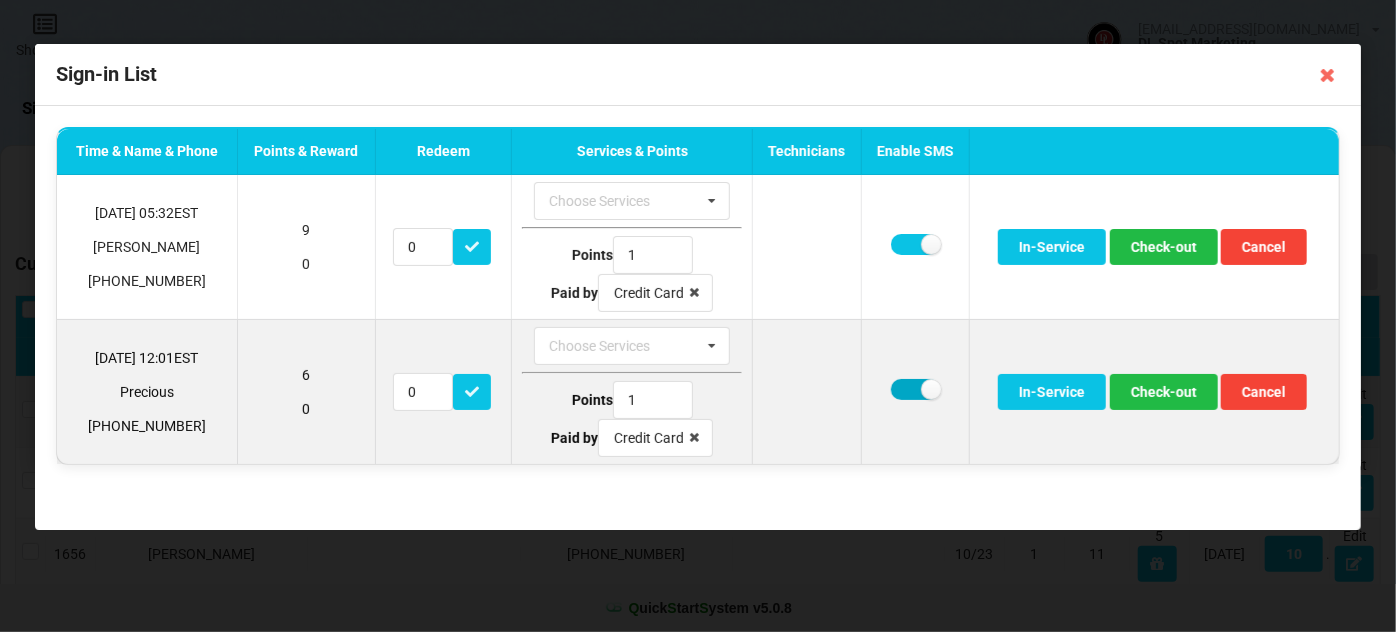 click at bounding box center [915, 389] 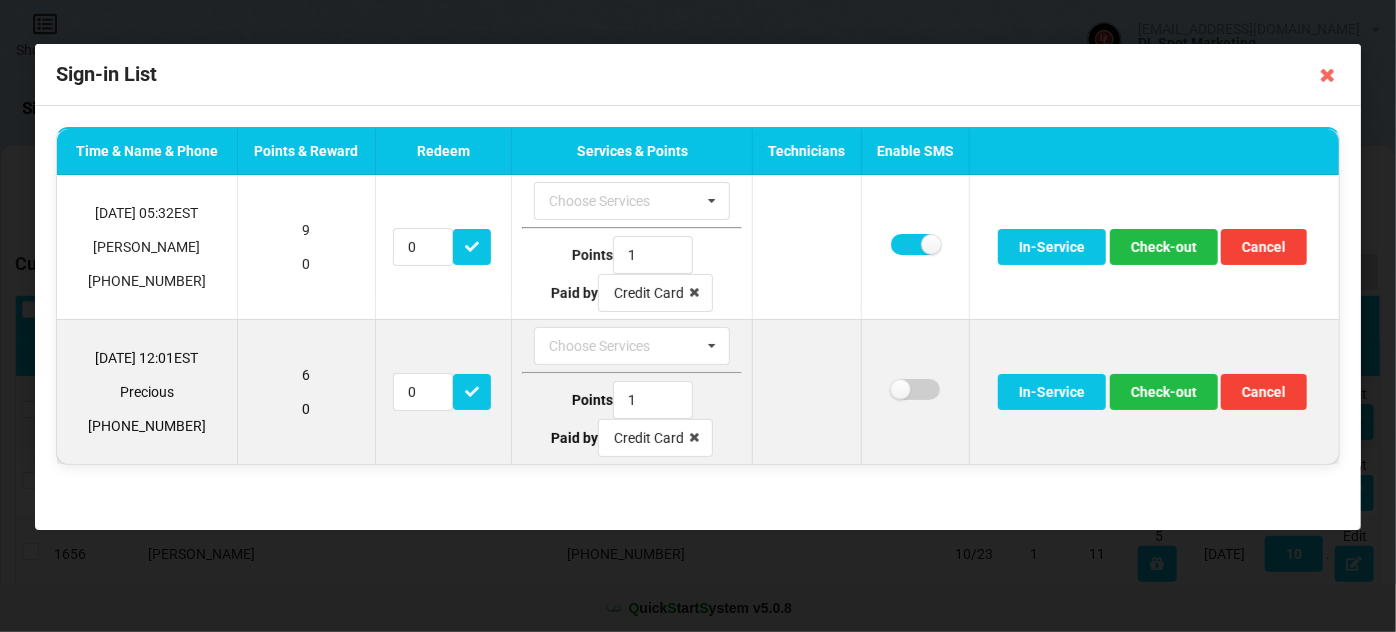 checkbox on "false" 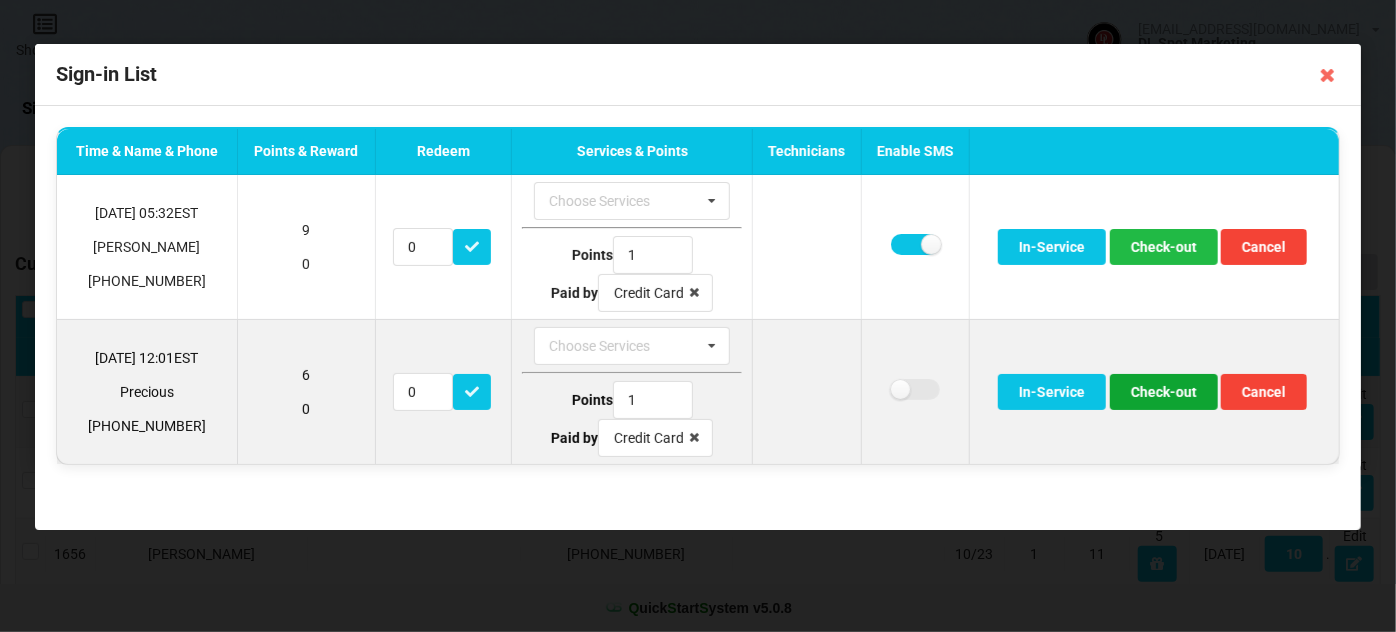 click on "Check-out" at bounding box center [1164, 392] 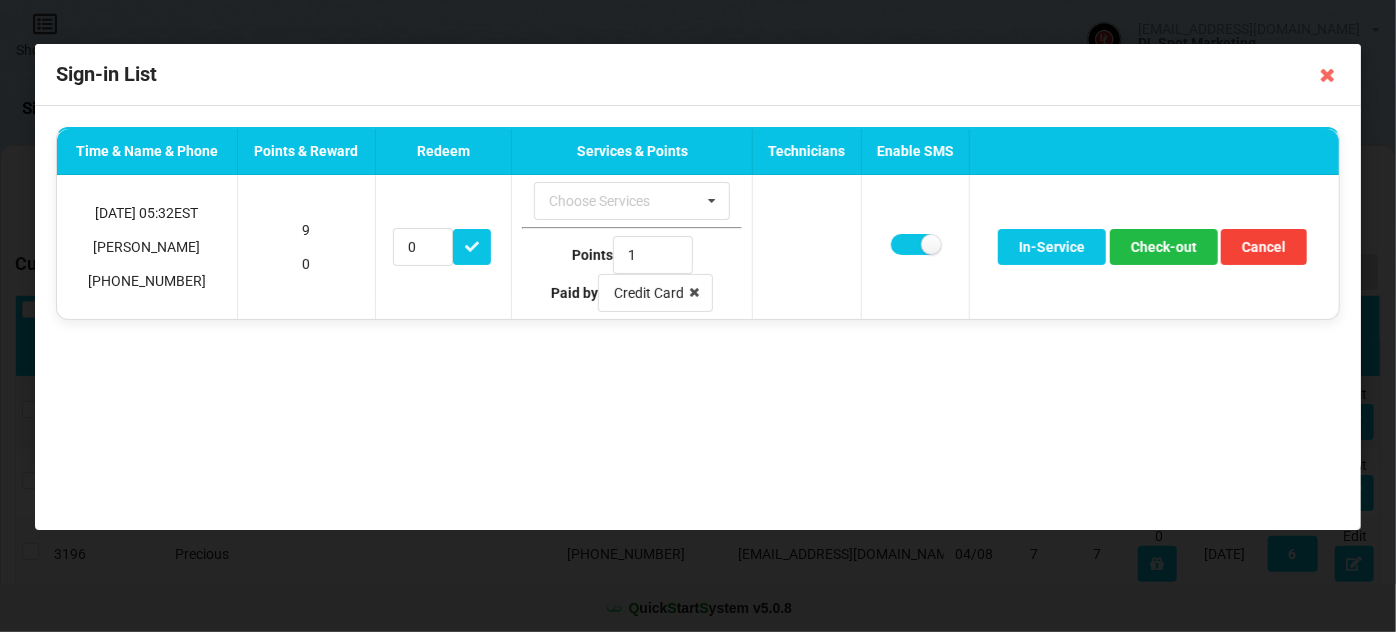 click on "Done Successfully ✕" at bounding box center [1221, 45] 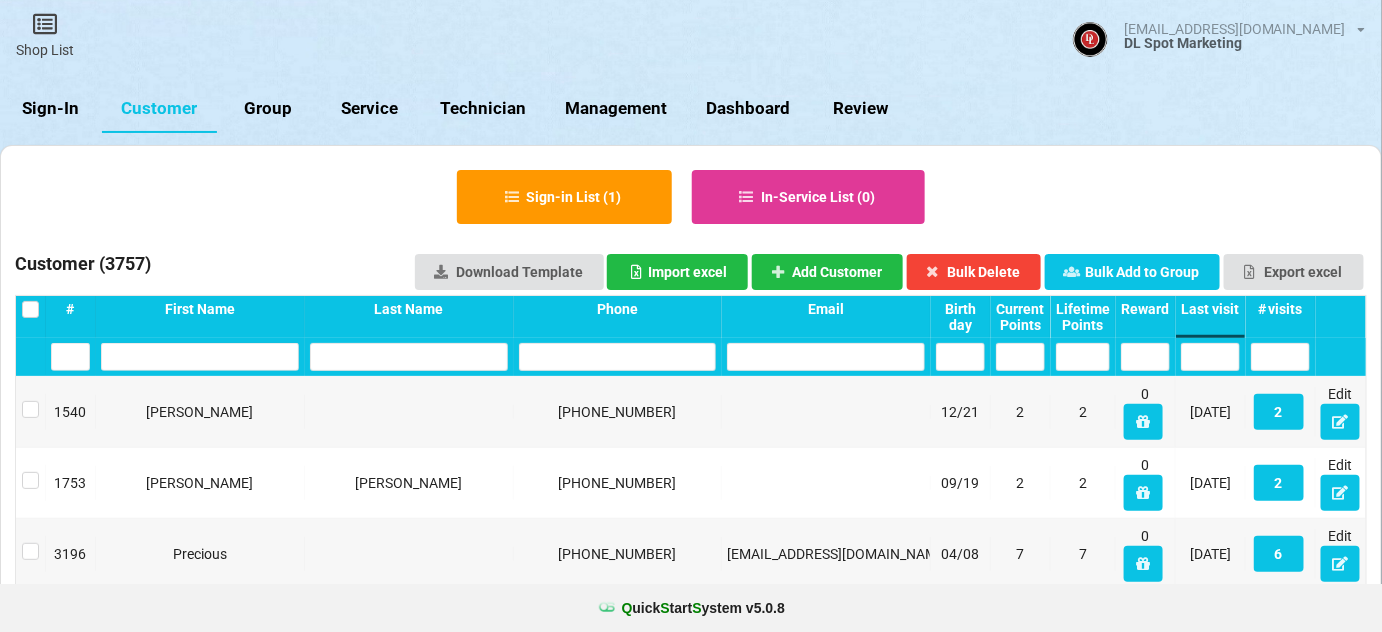 click on "Sign-In" at bounding box center (51, 109) 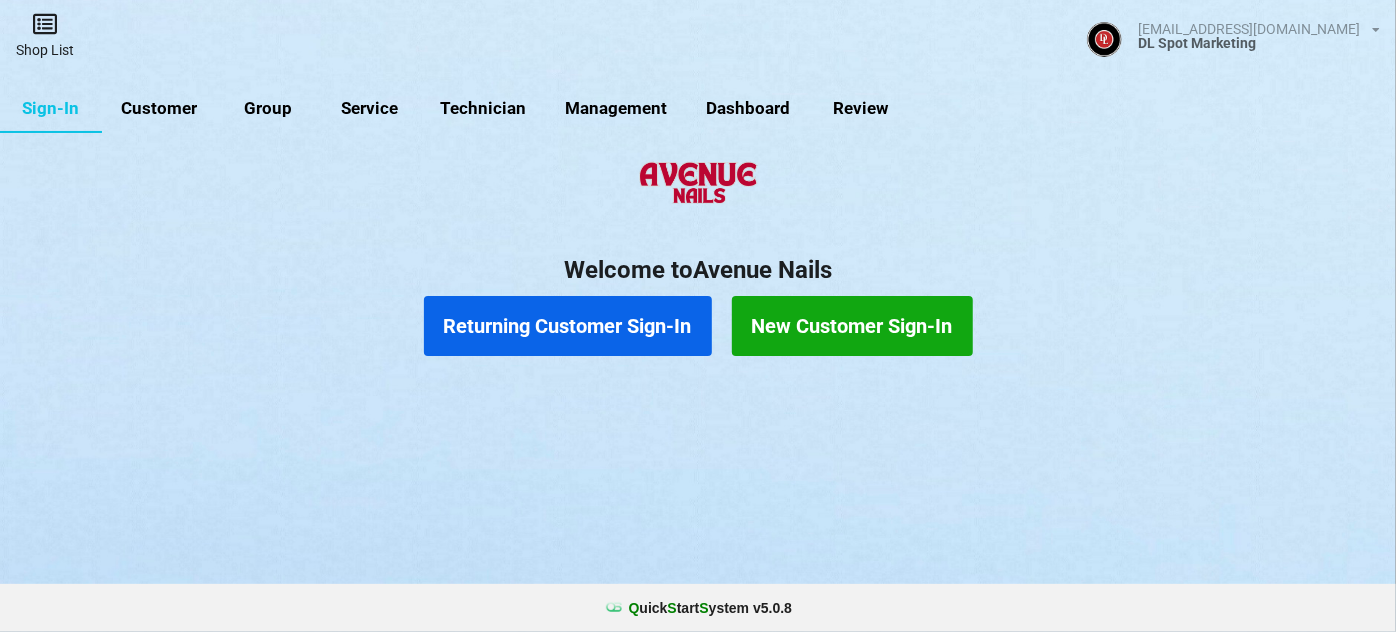 click on "Shop List" at bounding box center [45, 35] 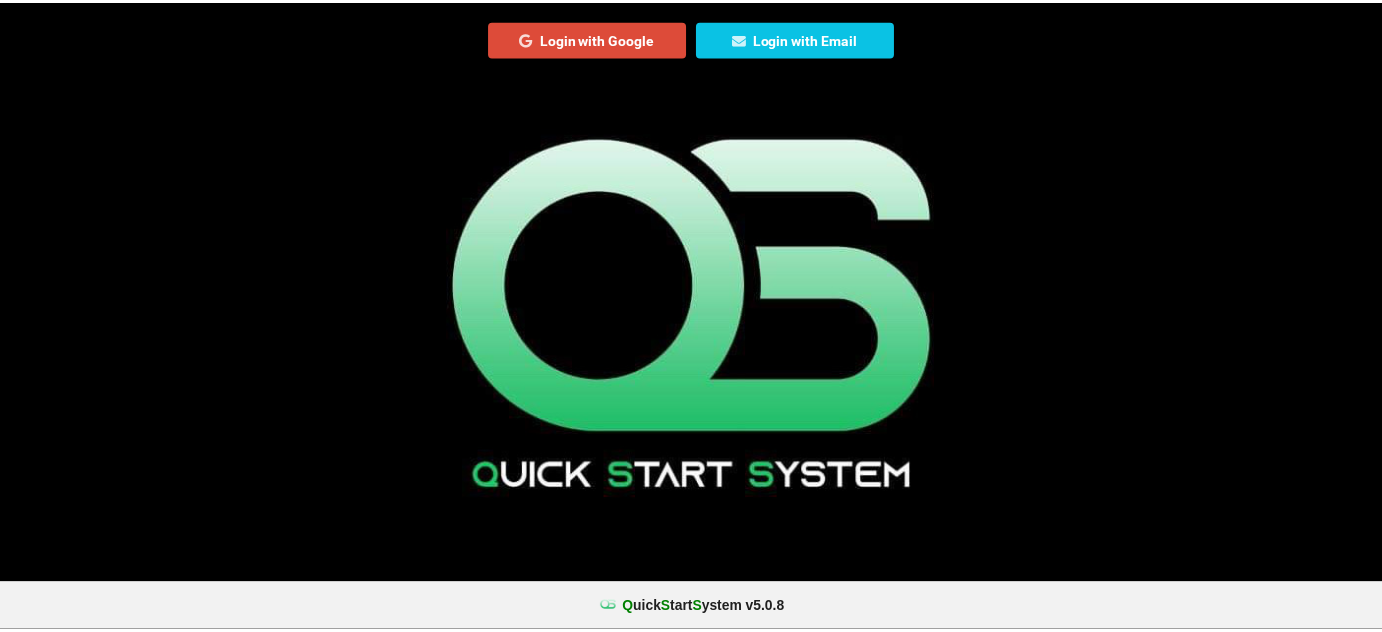 scroll, scrollTop: 0, scrollLeft: 0, axis: both 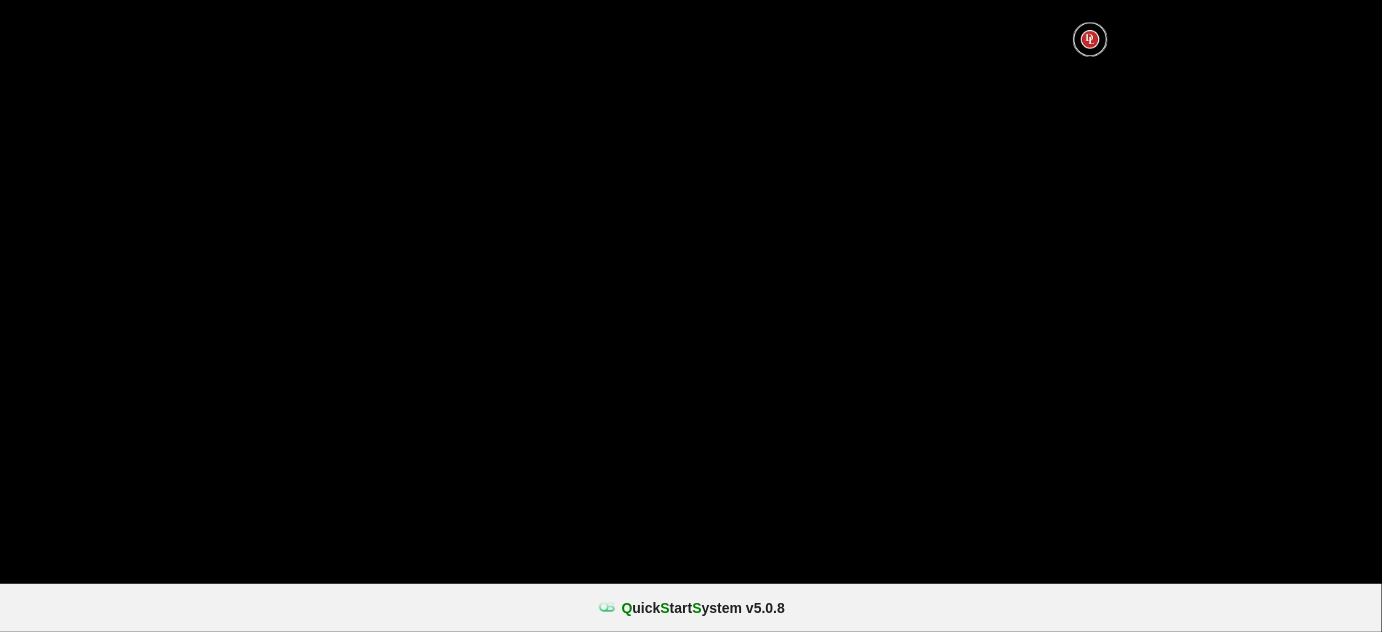 select on "25" 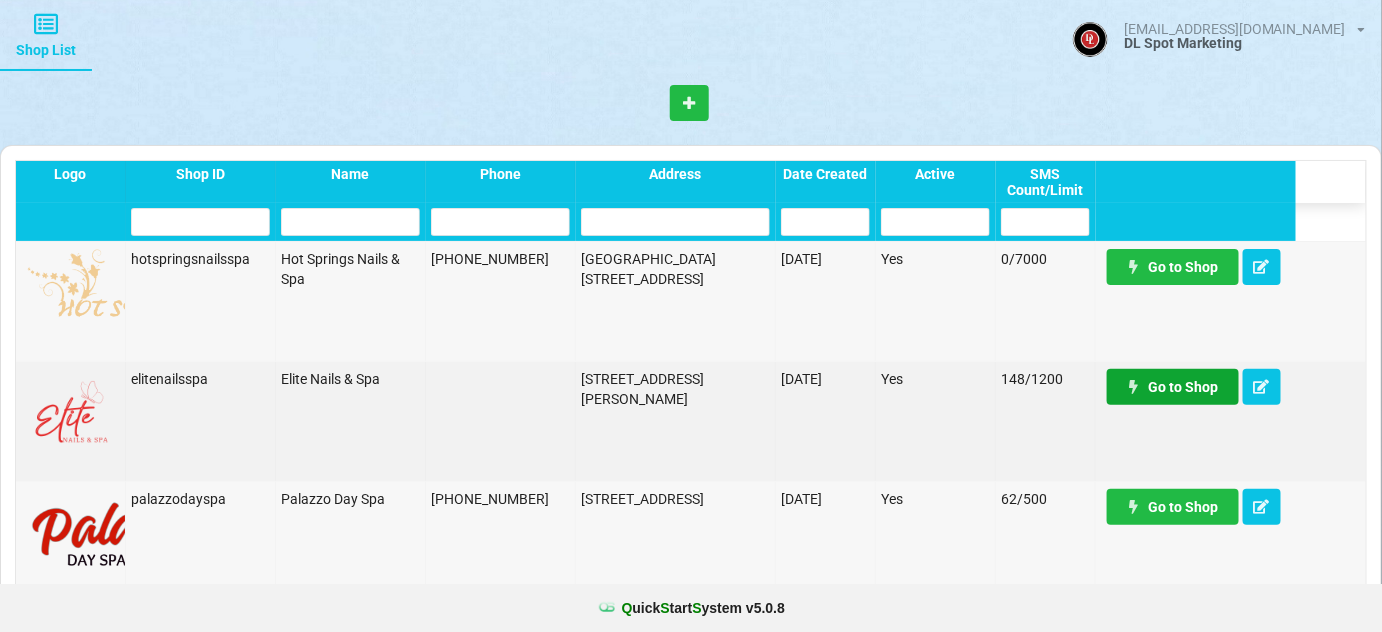 click on "Go to Shop" at bounding box center [1173, 387] 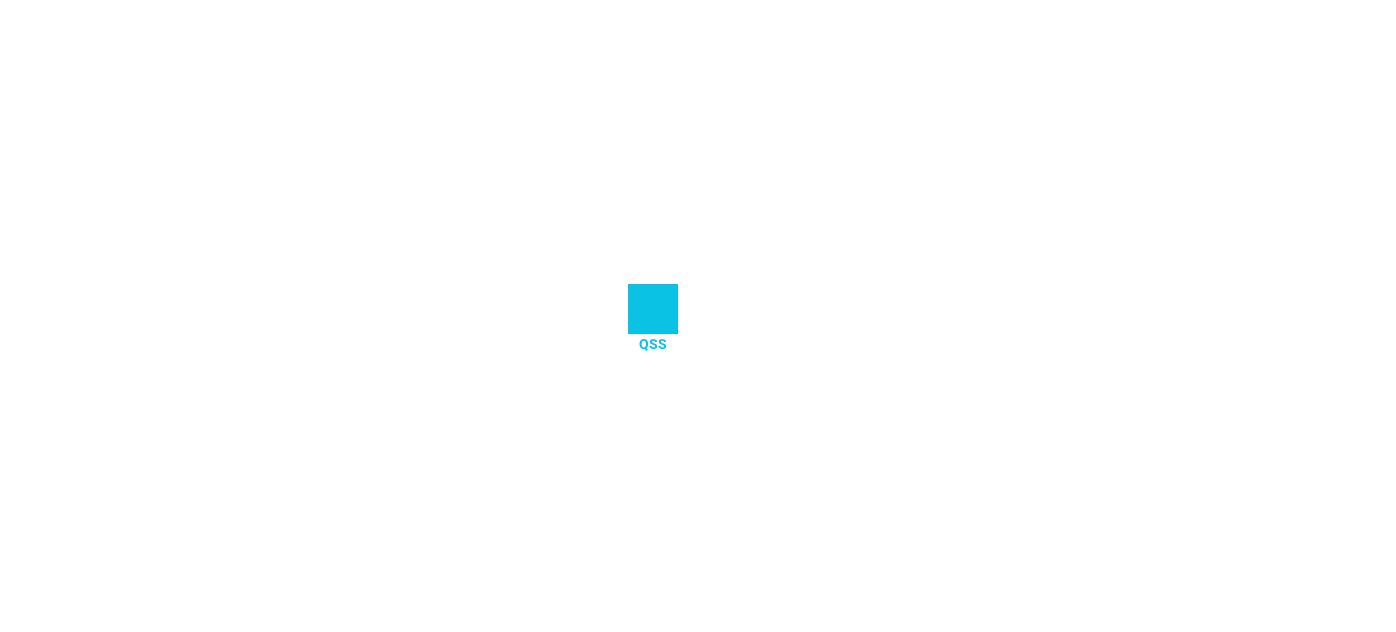 scroll, scrollTop: 0, scrollLeft: 0, axis: both 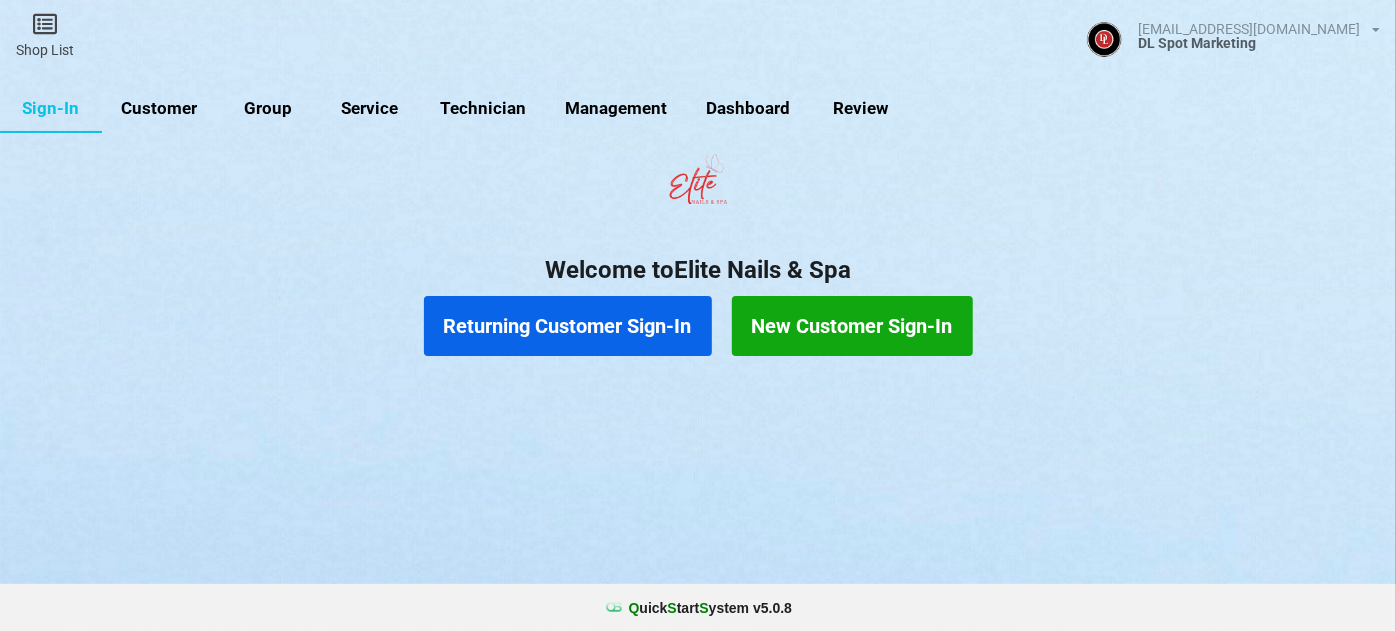 click on "Customer" at bounding box center [159, 109] 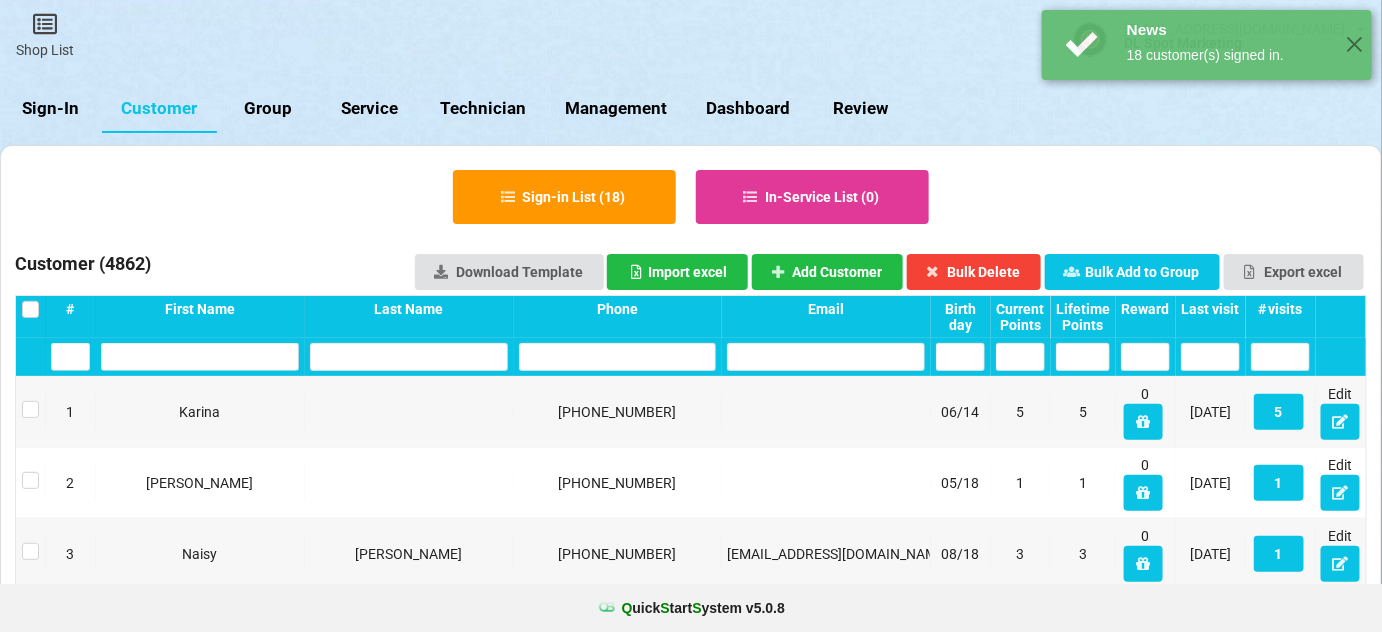 click on "Last visit" at bounding box center (1210, 309) 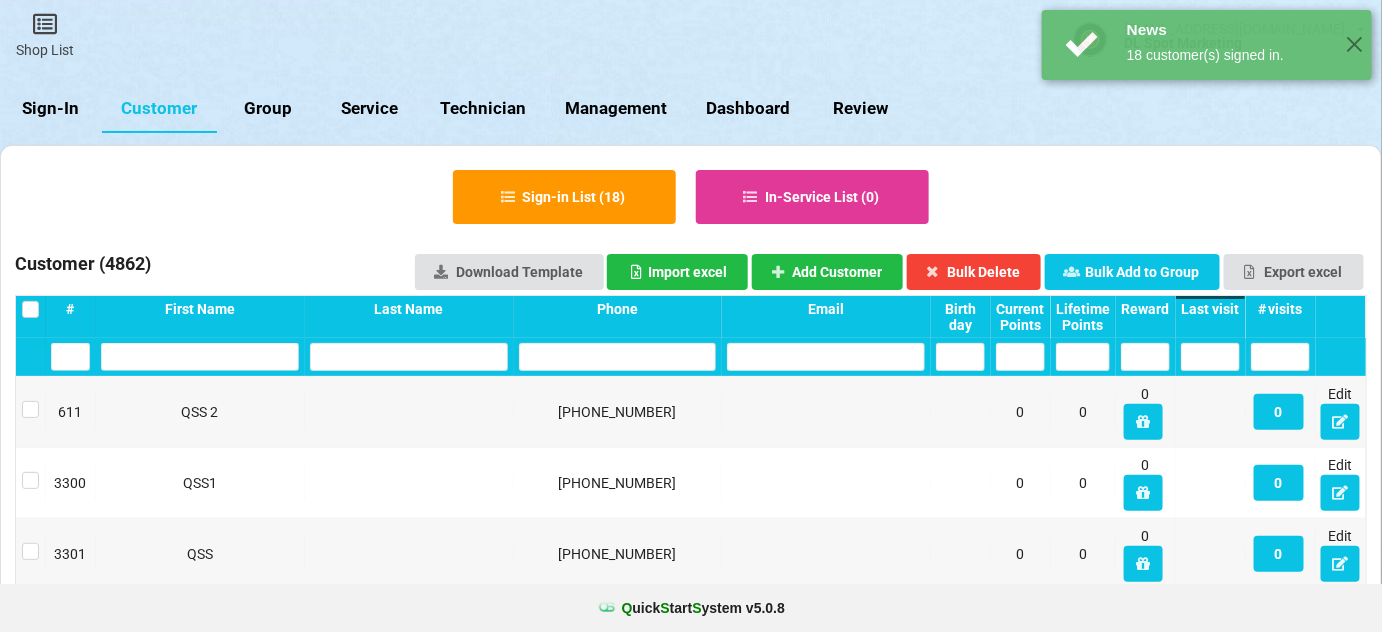 click on "Last visit" at bounding box center (1210, 309) 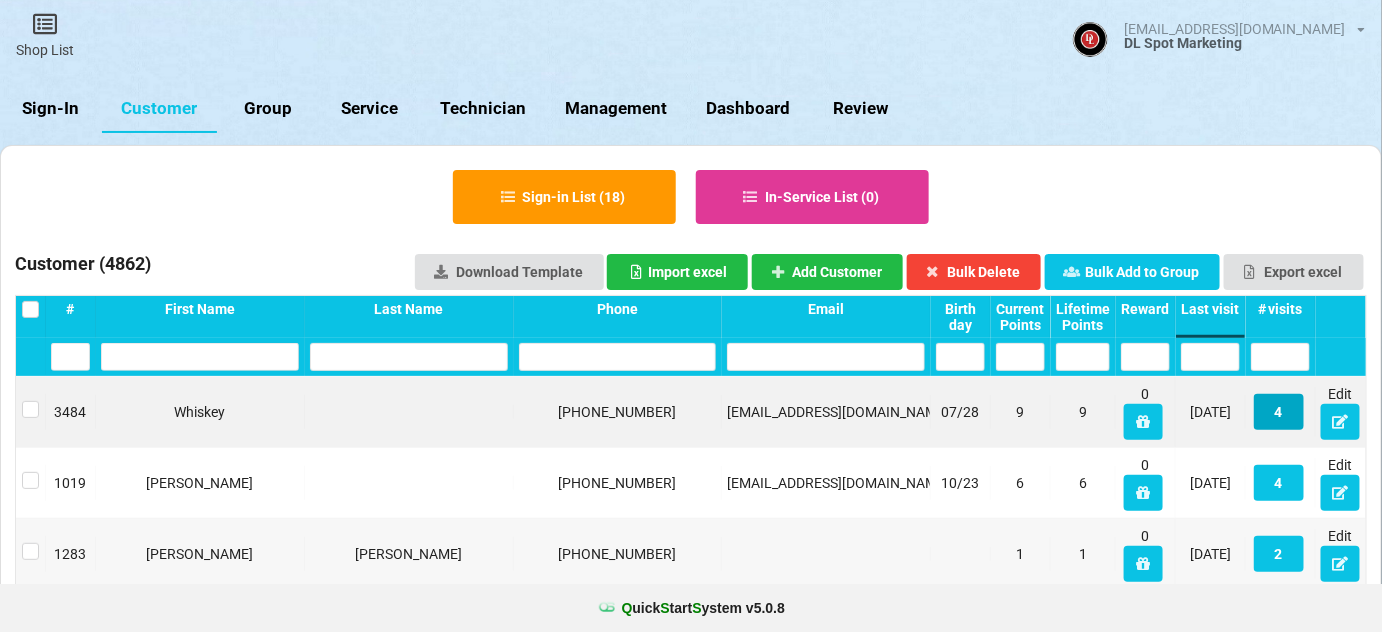 click on "4" at bounding box center [1279, 412] 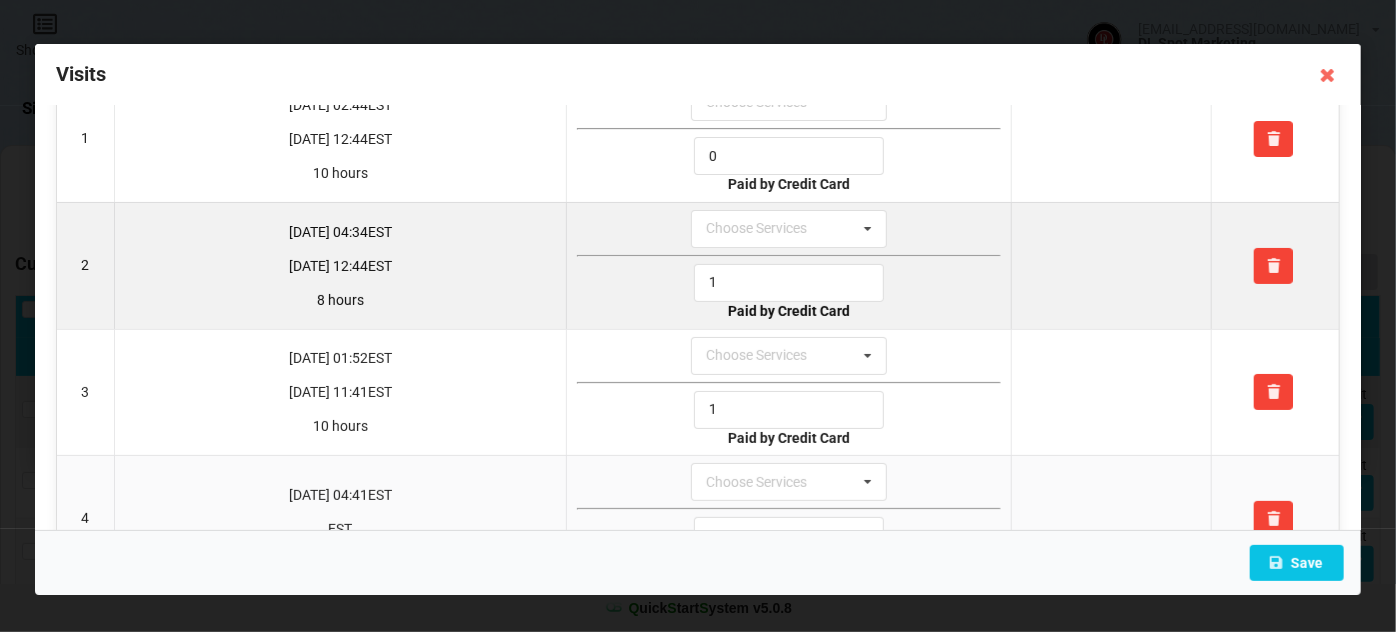 scroll, scrollTop: 0, scrollLeft: 0, axis: both 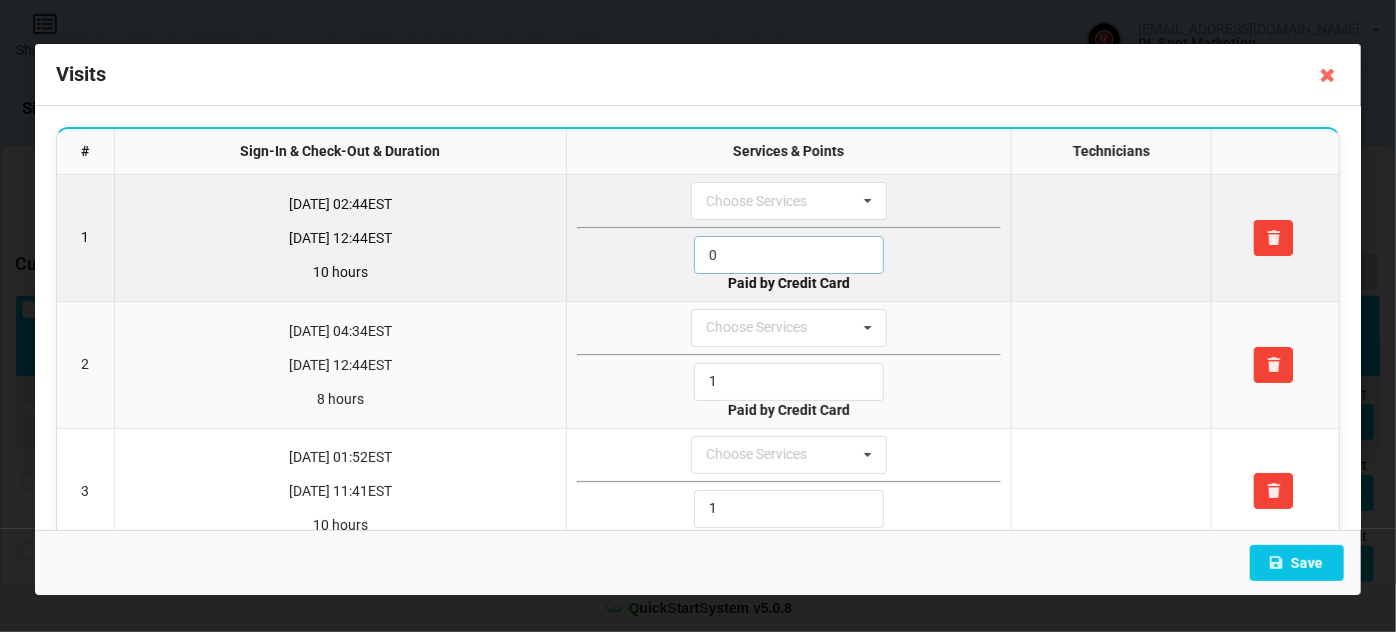 click on "0" at bounding box center [789, 255] 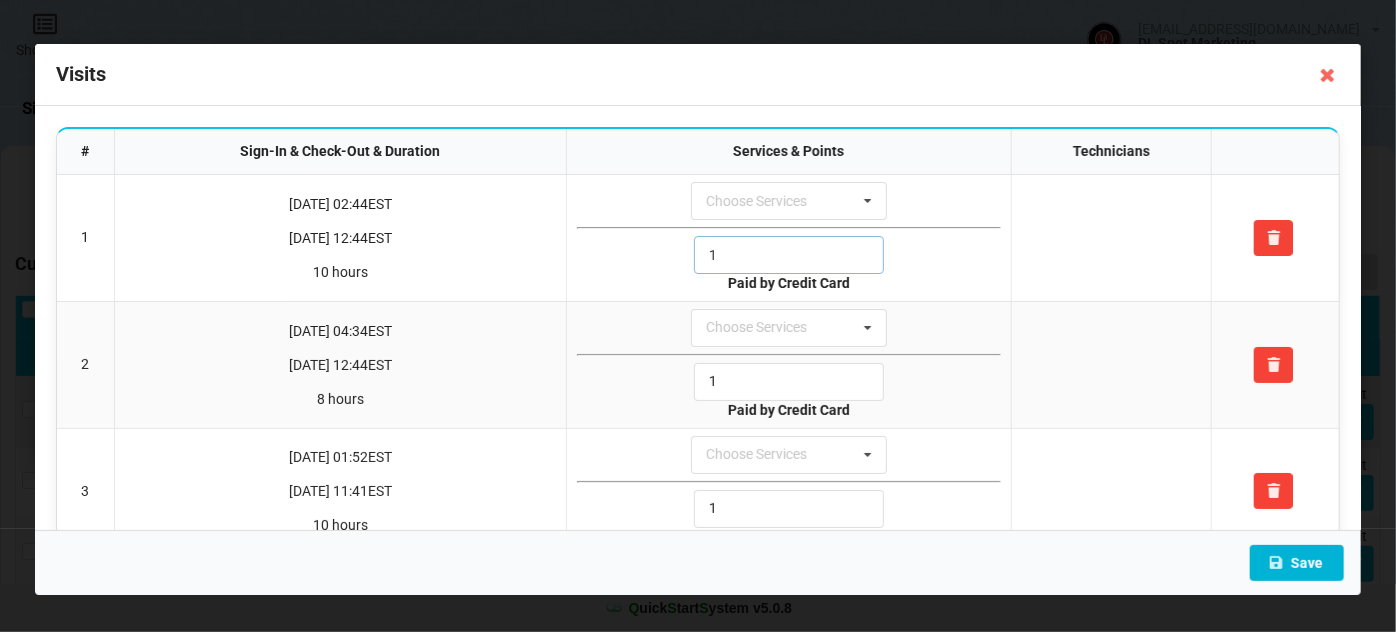 type on "1" 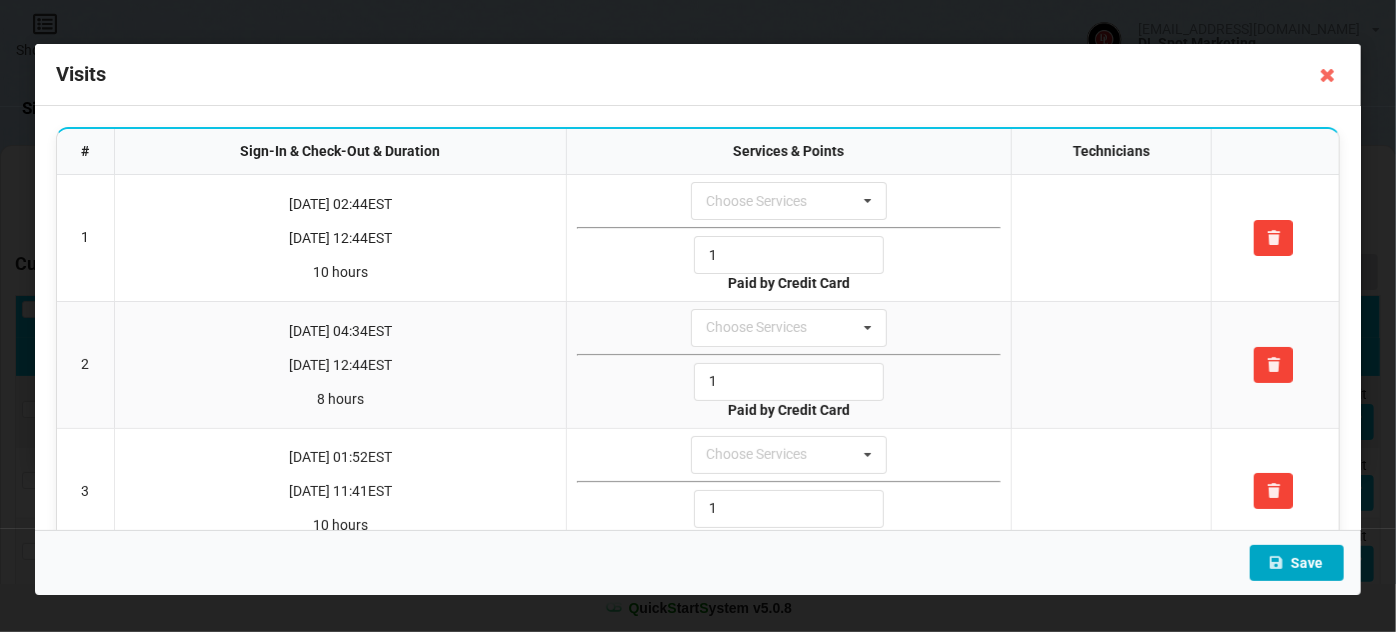 click on "Save" at bounding box center (1297, 563) 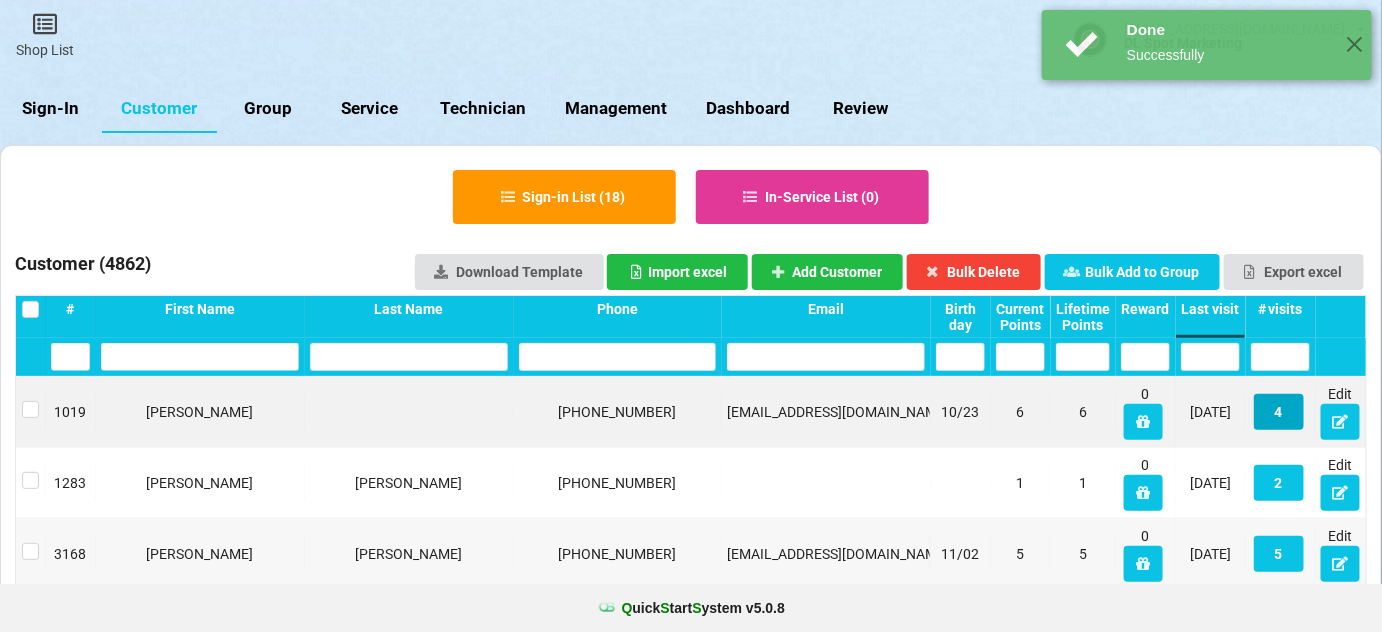 click on "4" at bounding box center [1279, 412] 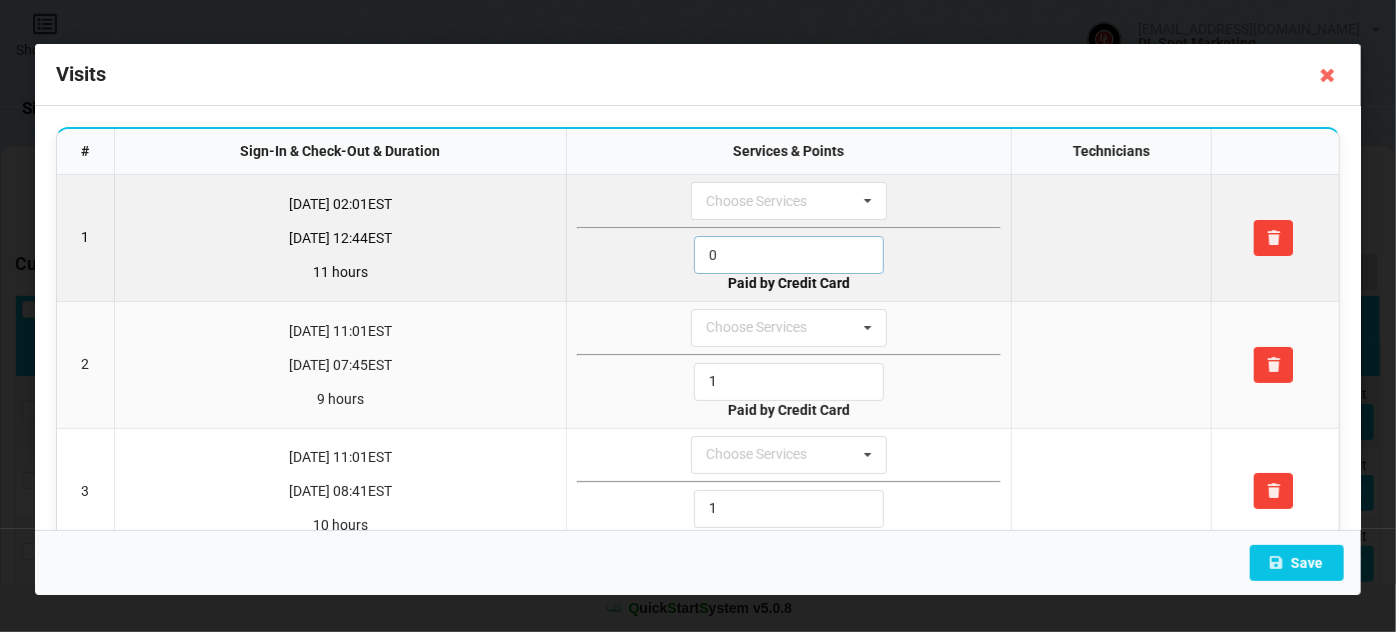 click on "0" at bounding box center [789, 255] 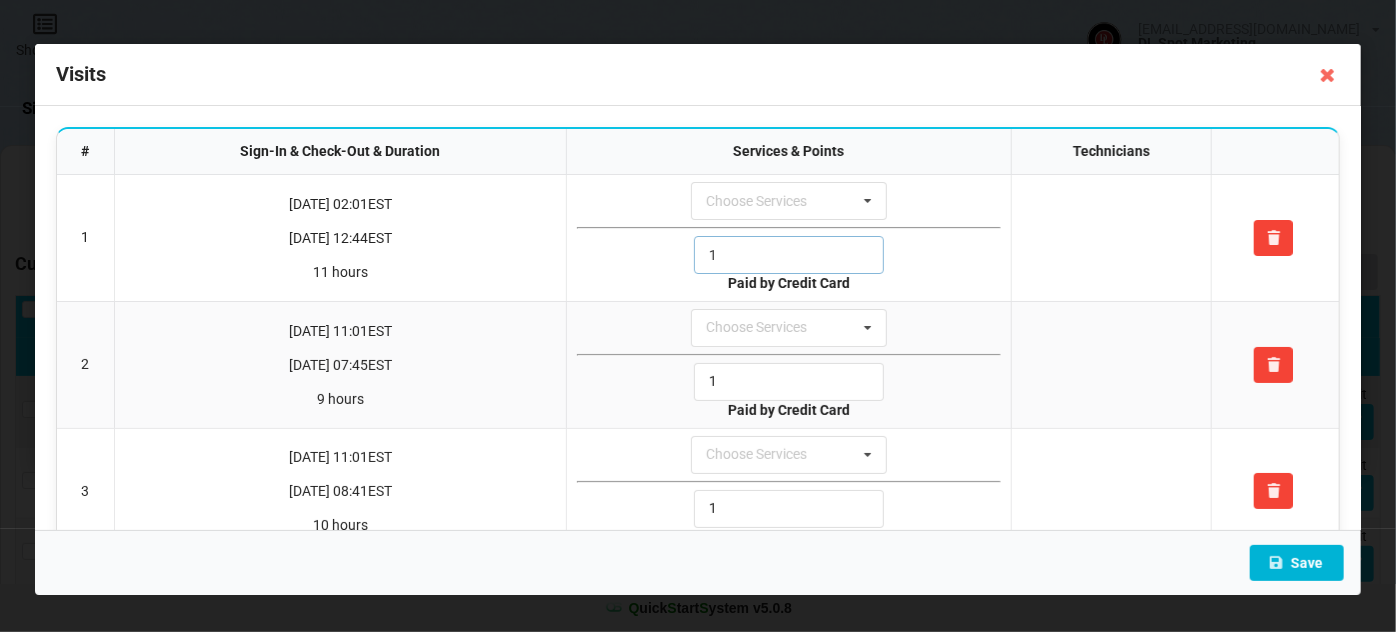 type on "1" 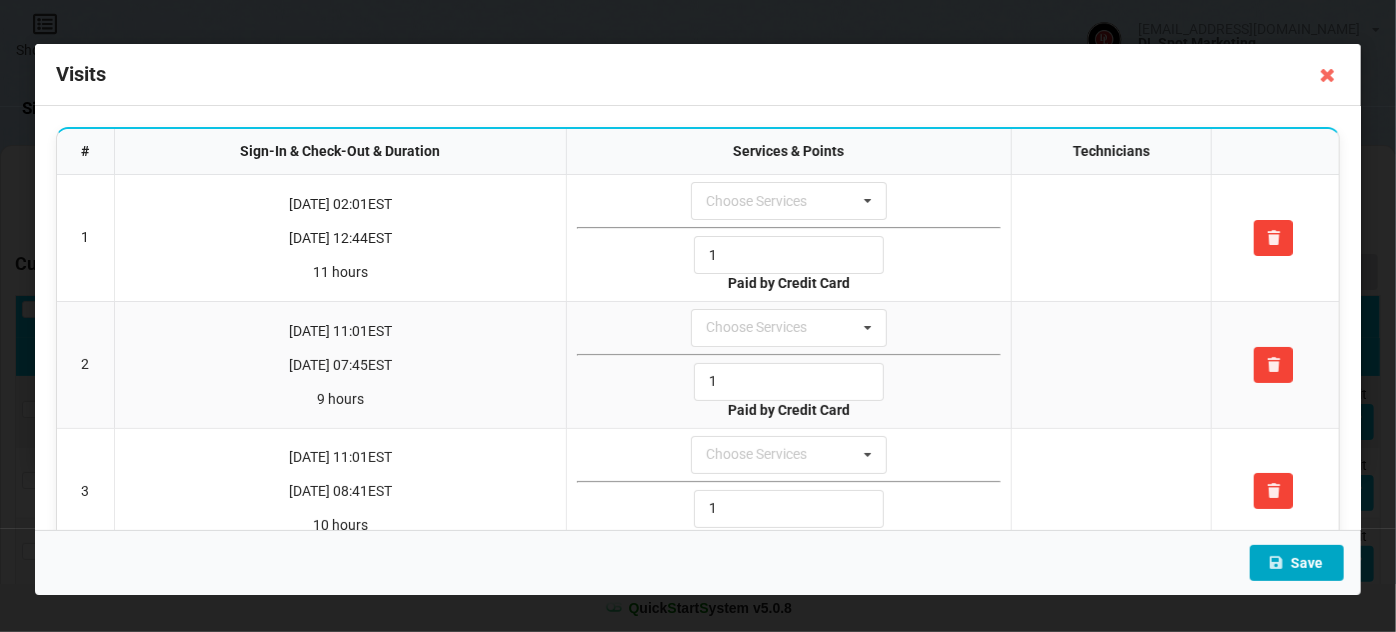 click on "Save" at bounding box center (1297, 563) 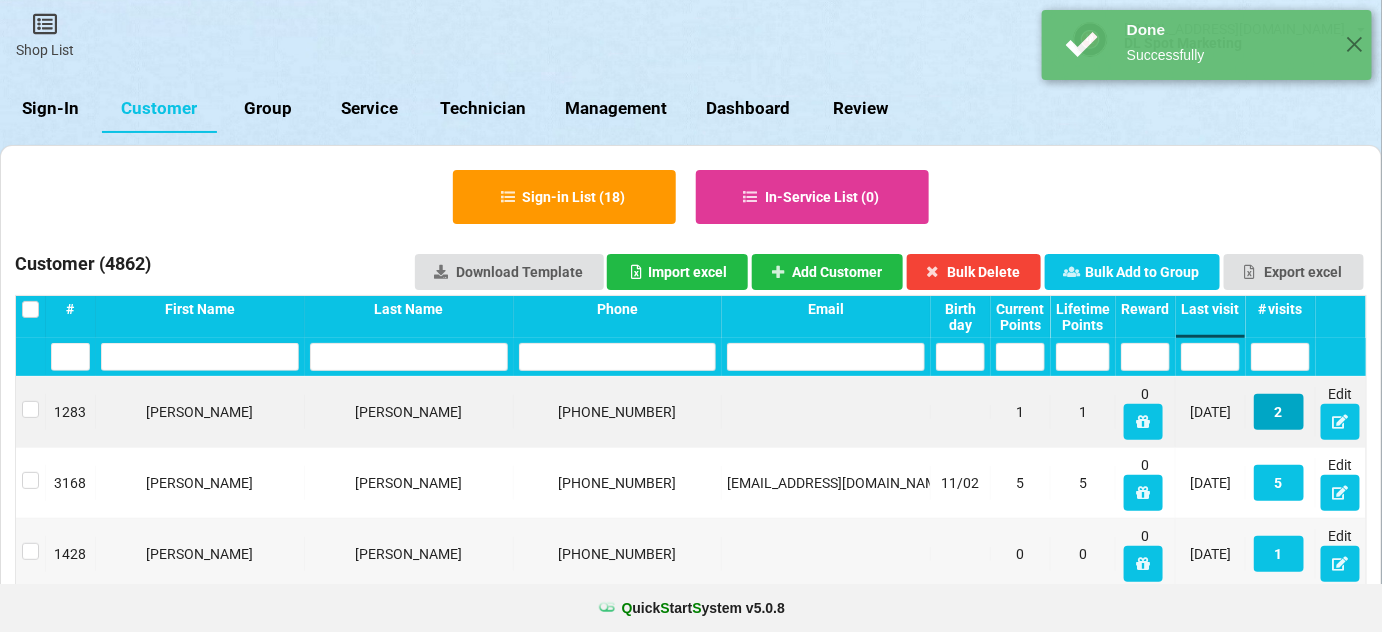 click on "2" at bounding box center (1279, 412) 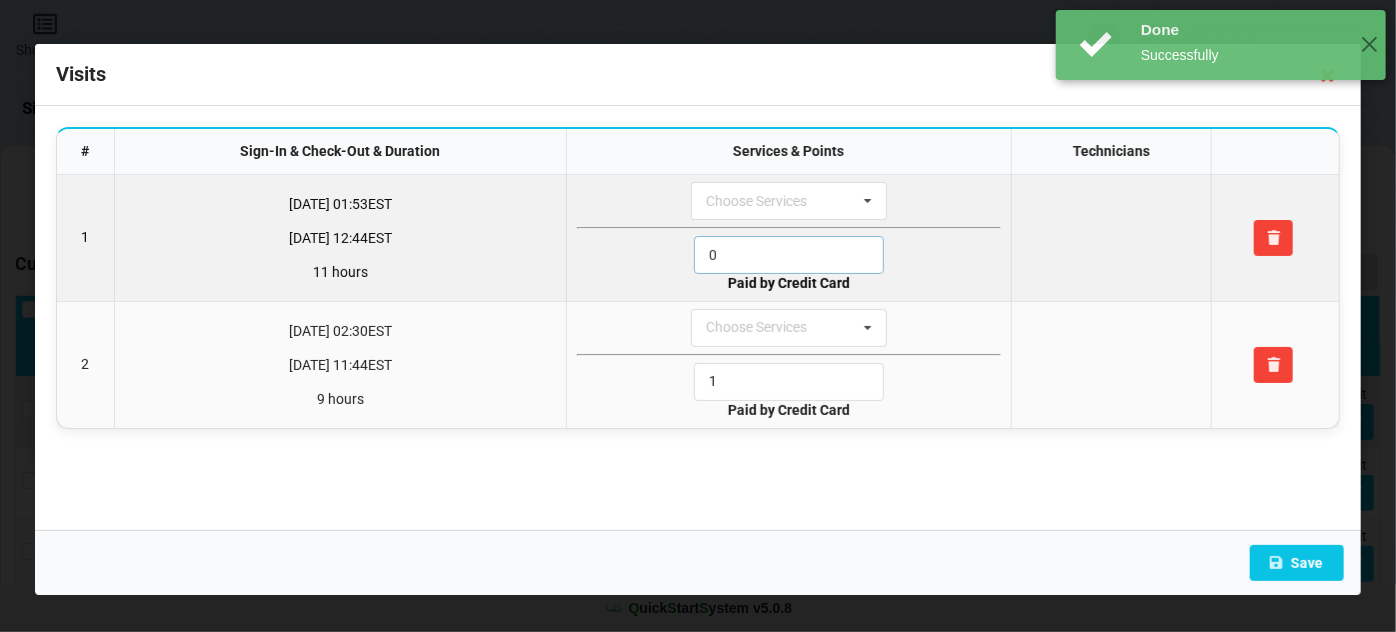 click on "0" at bounding box center (789, 255) 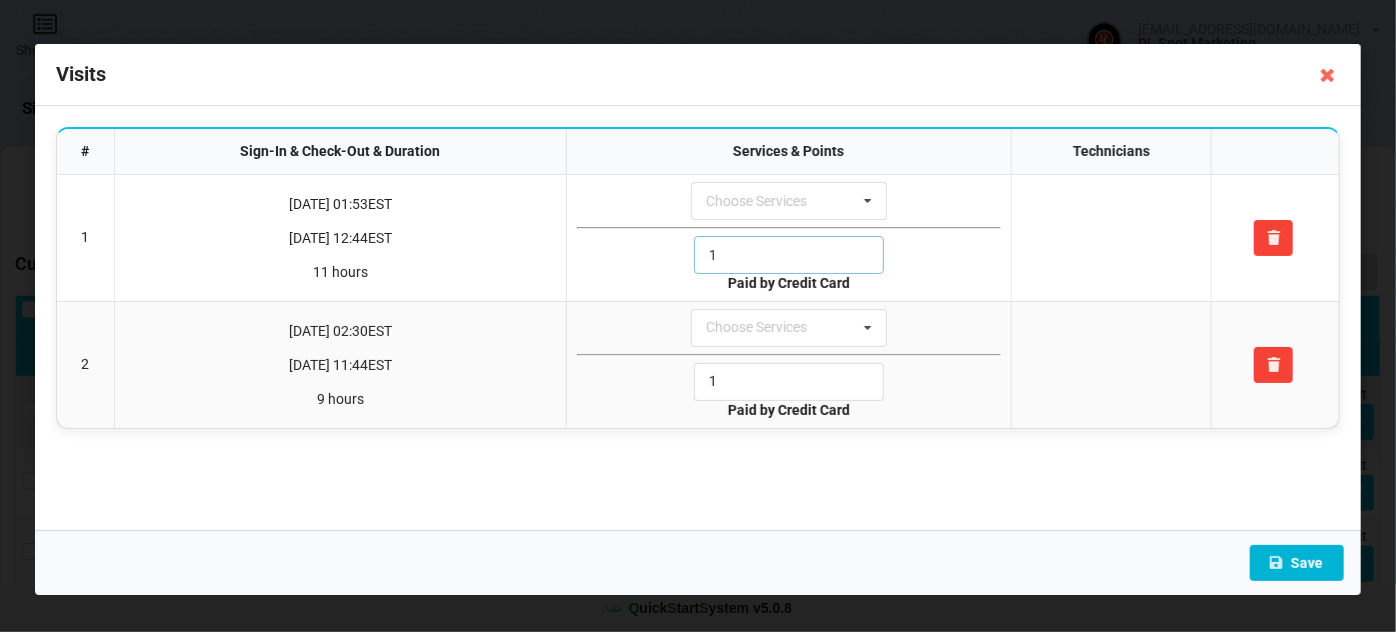 type on "1" 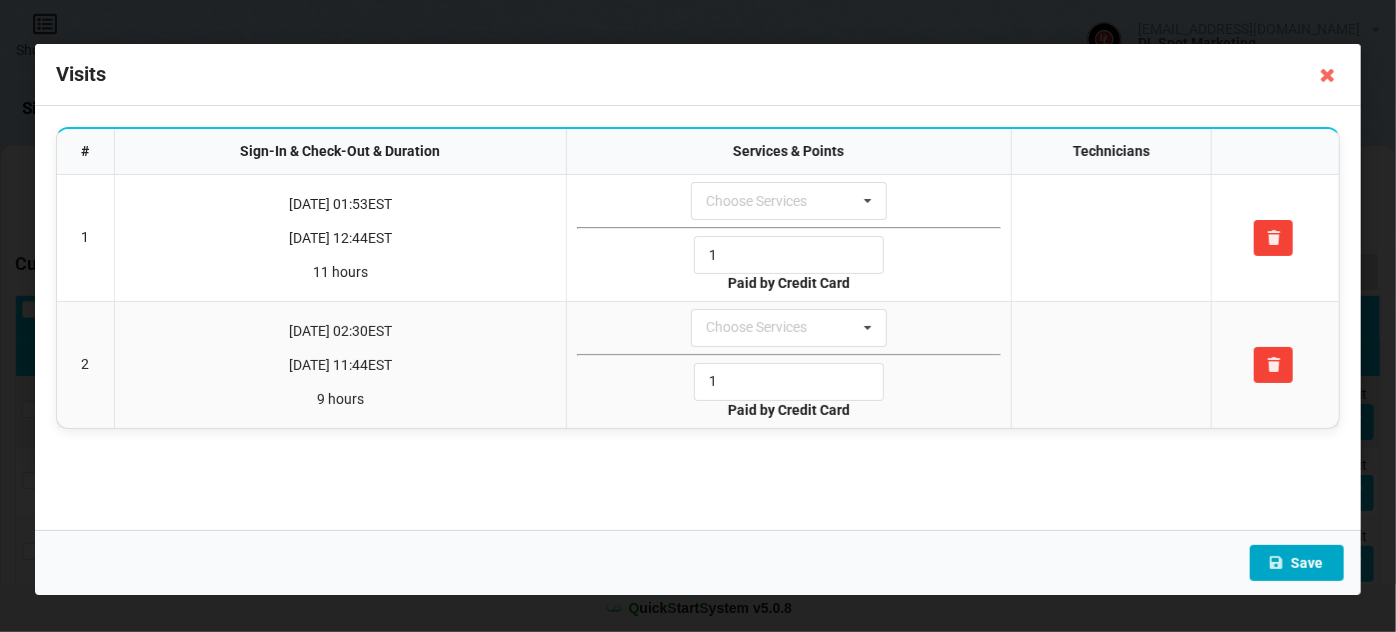 click at bounding box center [1276, 562] 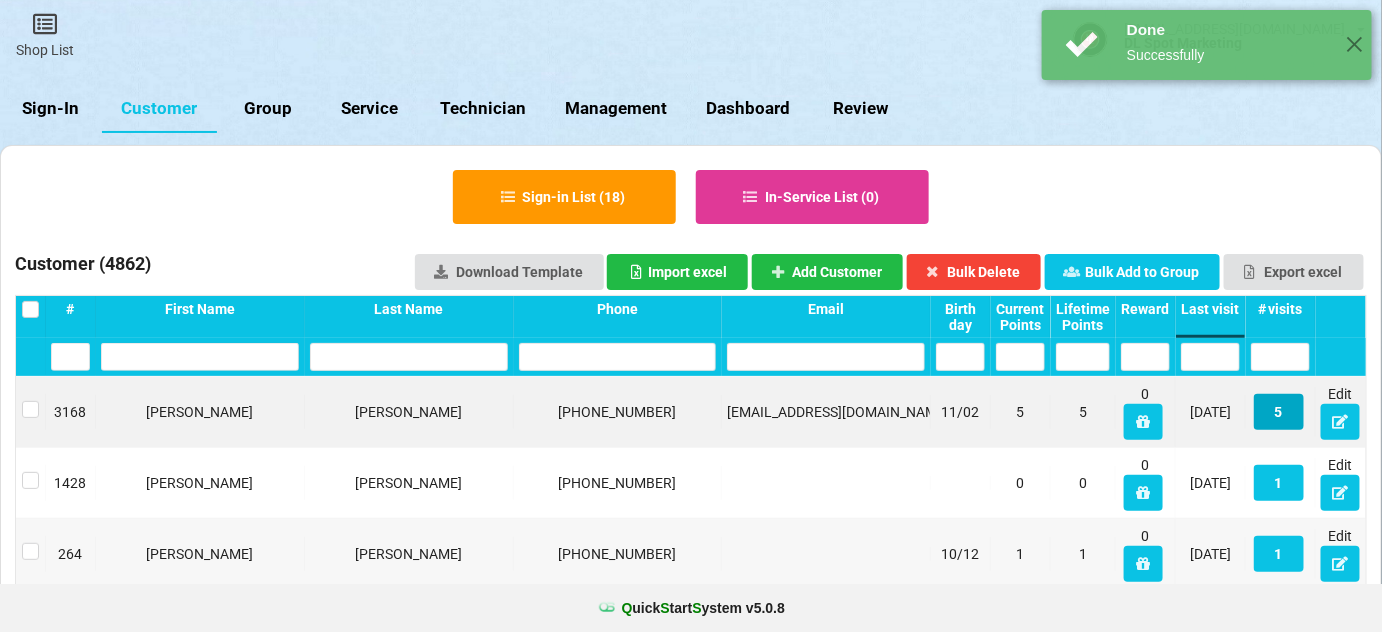click on "5" at bounding box center [1279, 412] 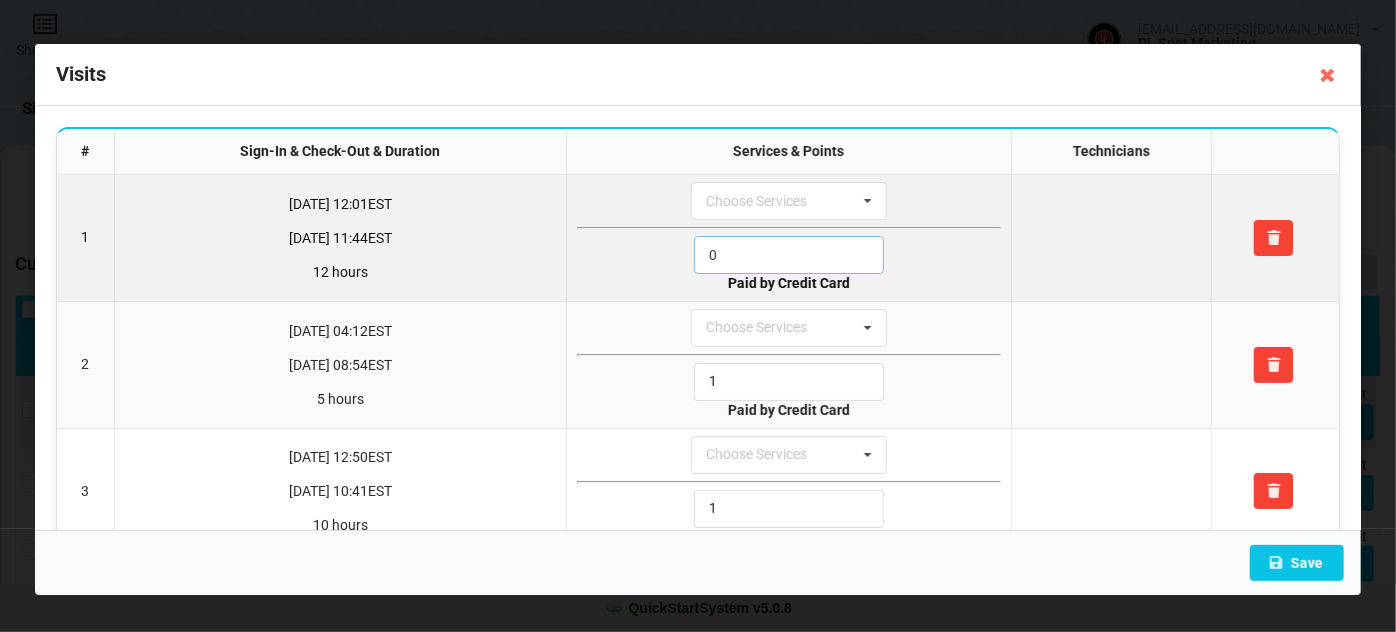 click on "0" at bounding box center [789, 255] 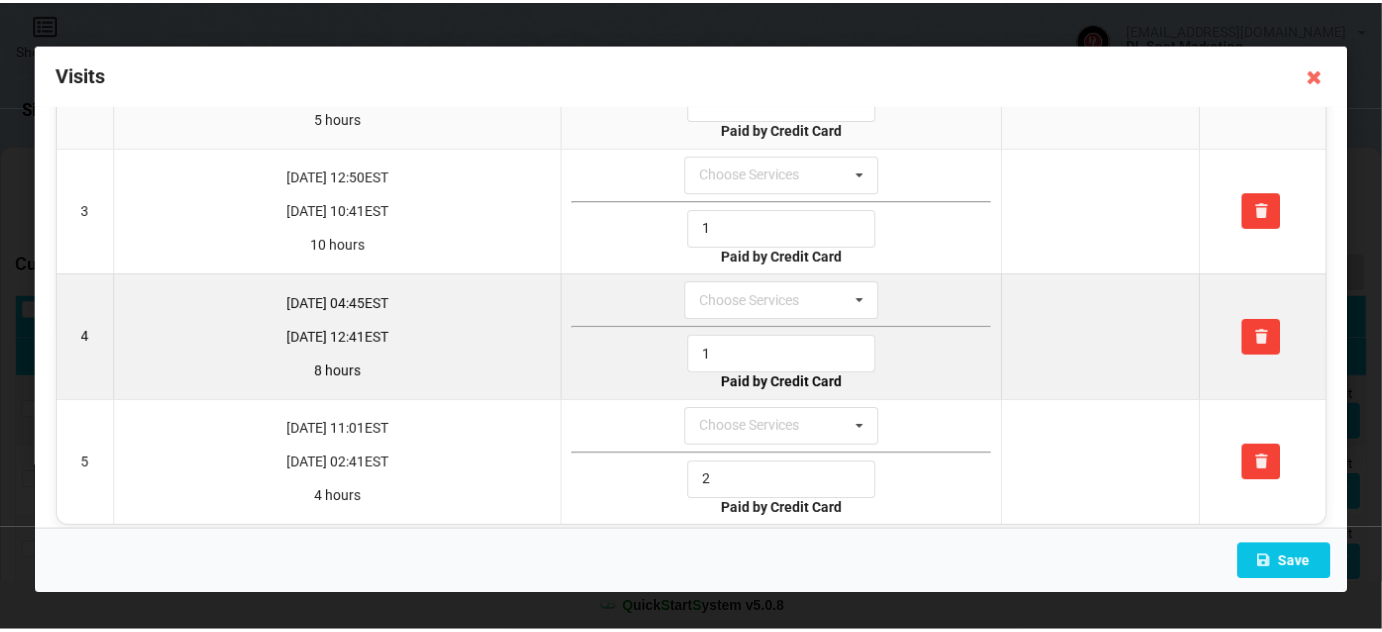 scroll, scrollTop: 292, scrollLeft: 0, axis: vertical 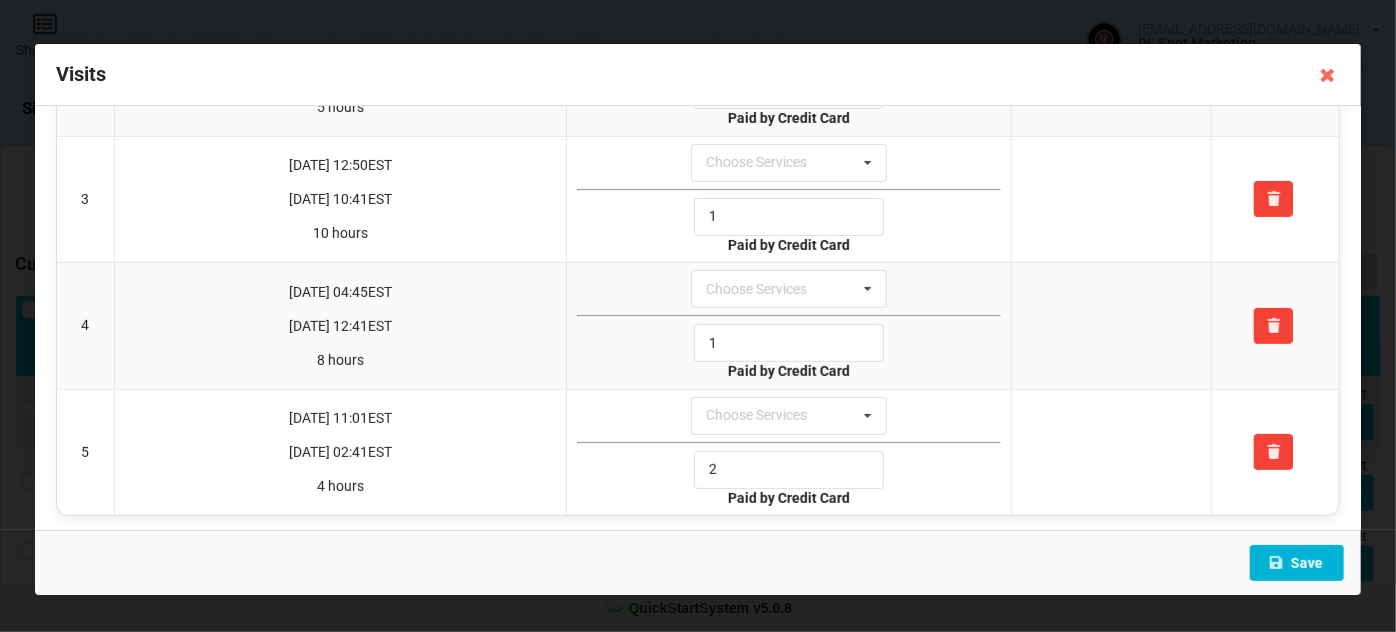 type on "1" 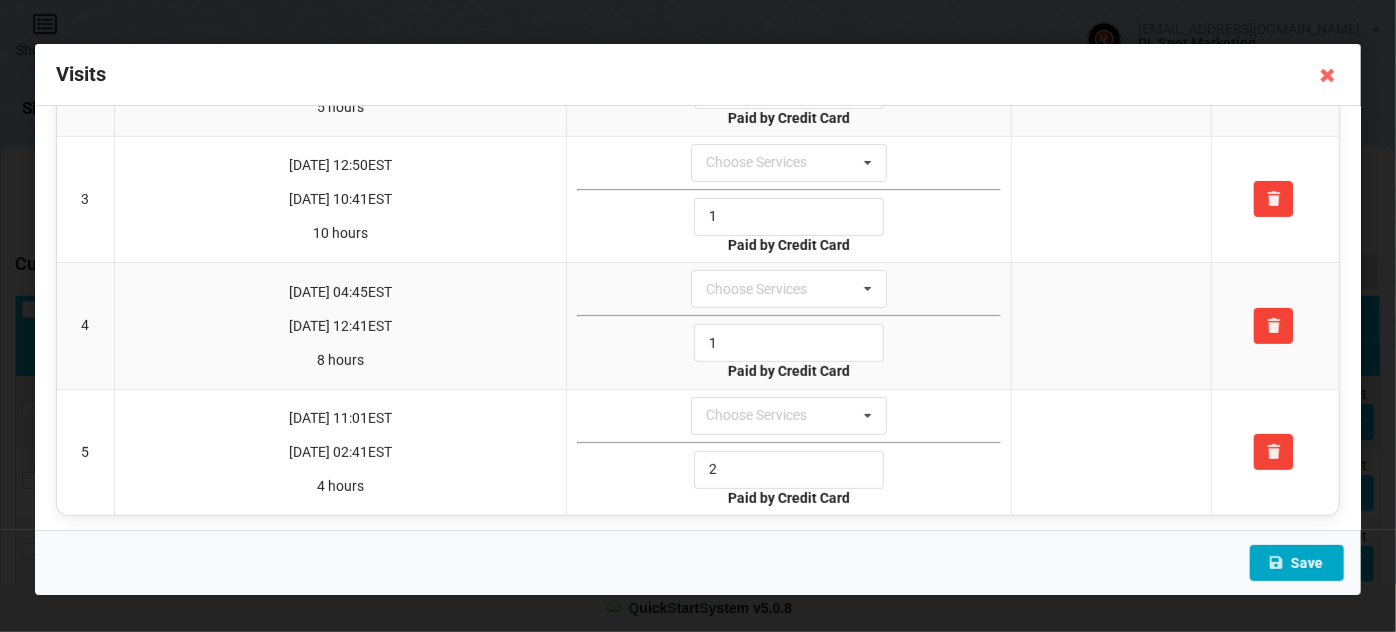click on "Save" at bounding box center [1297, 563] 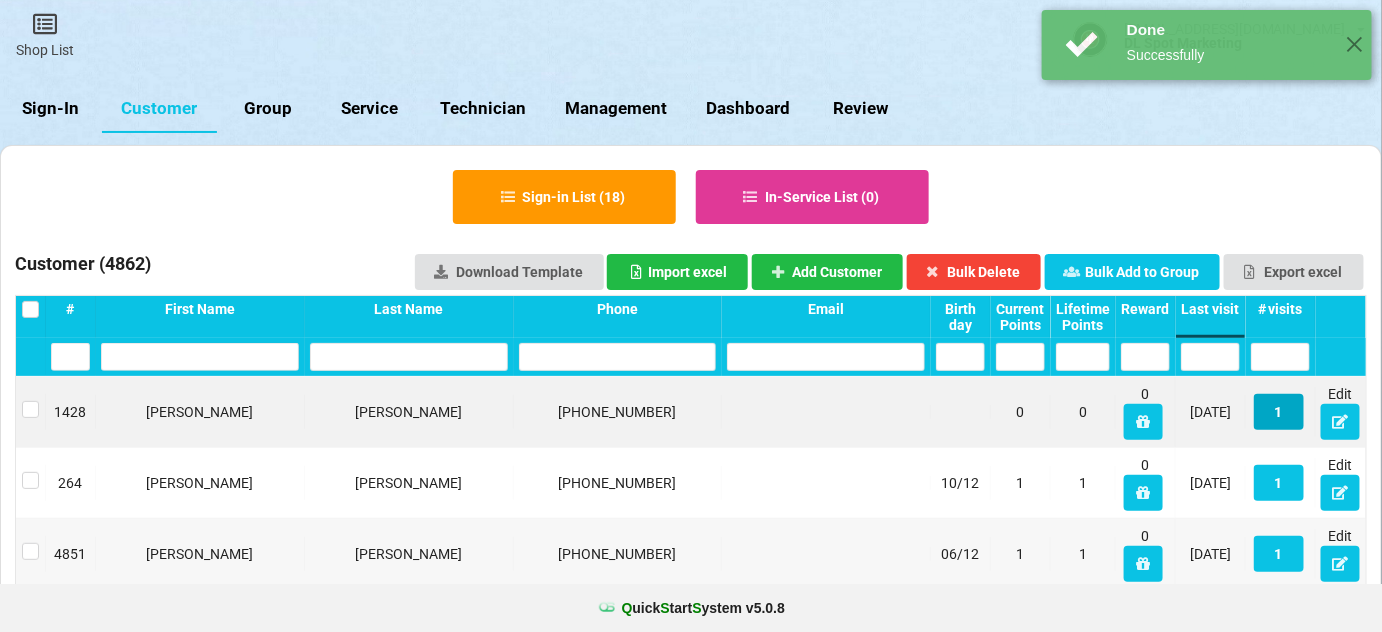 click on "1" at bounding box center (1279, 412) 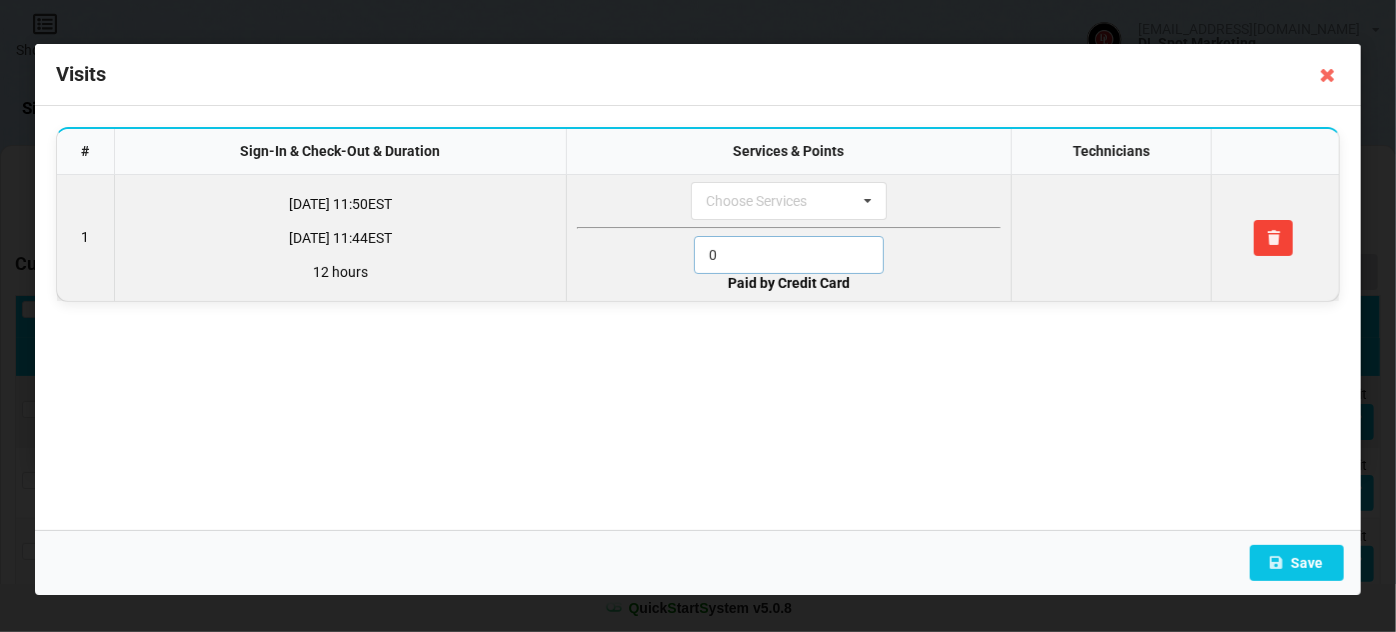 click on "0" at bounding box center (789, 255) 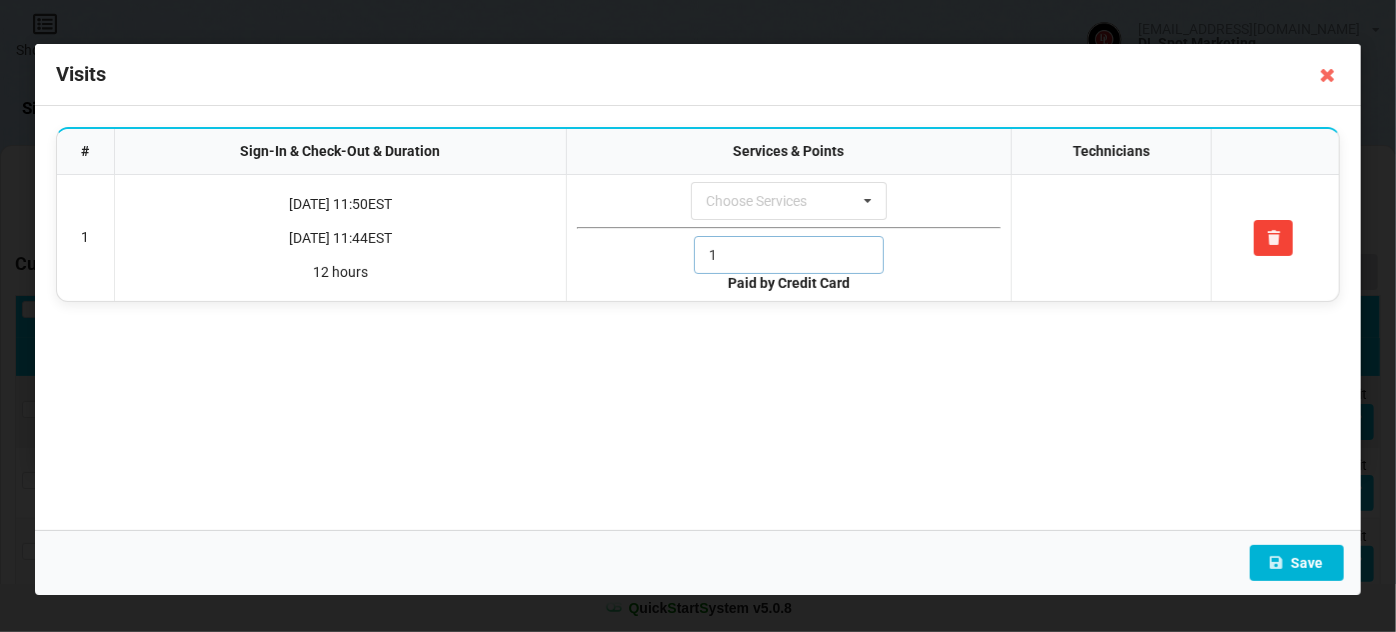 type on "1" 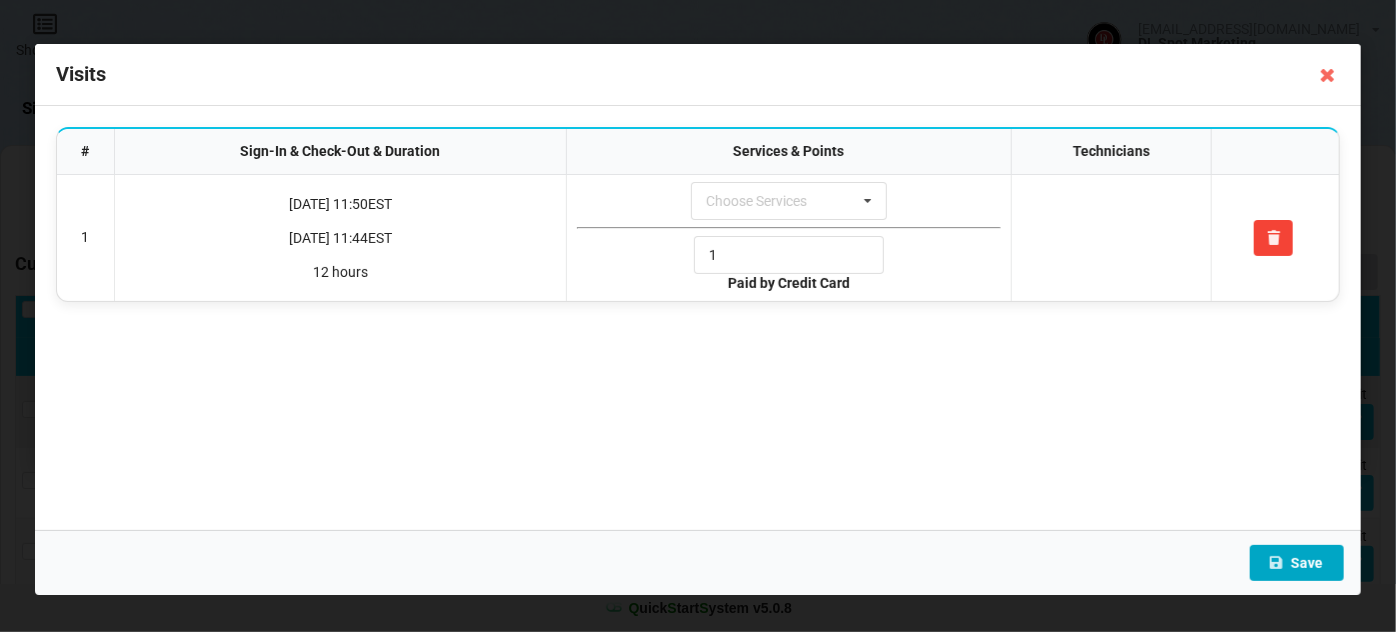 click on "Save" at bounding box center (1297, 563) 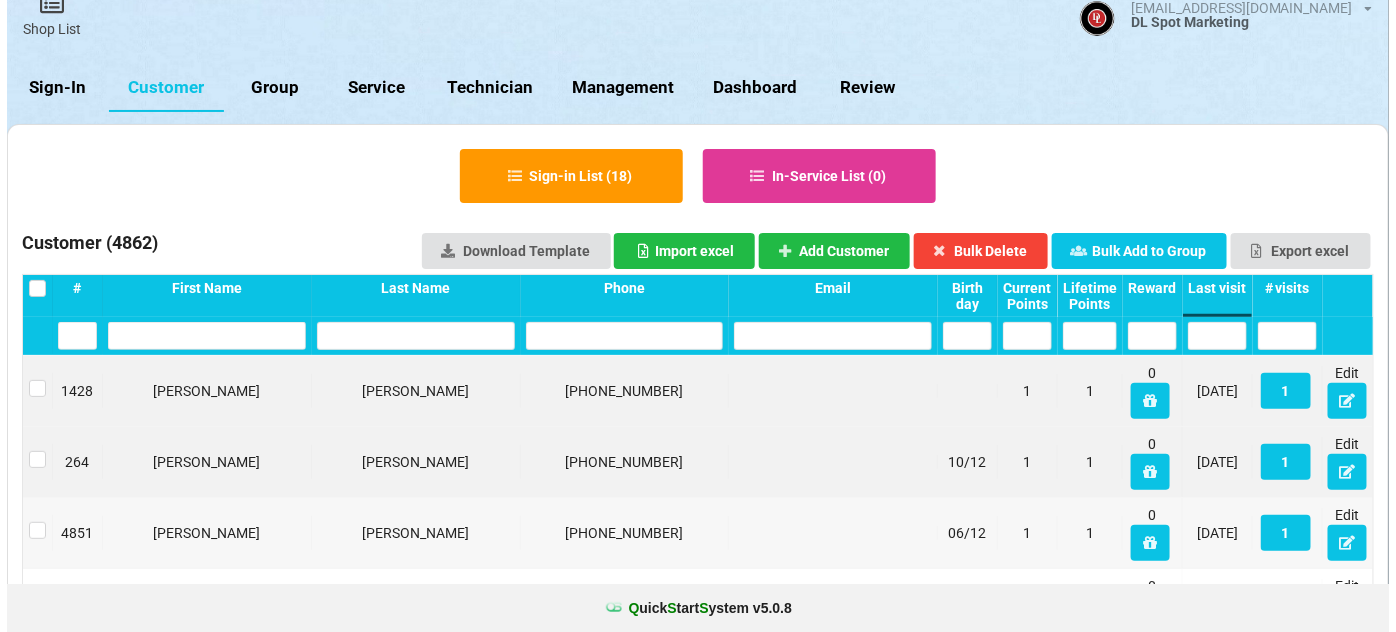 scroll, scrollTop: 0, scrollLeft: 0, axis: both 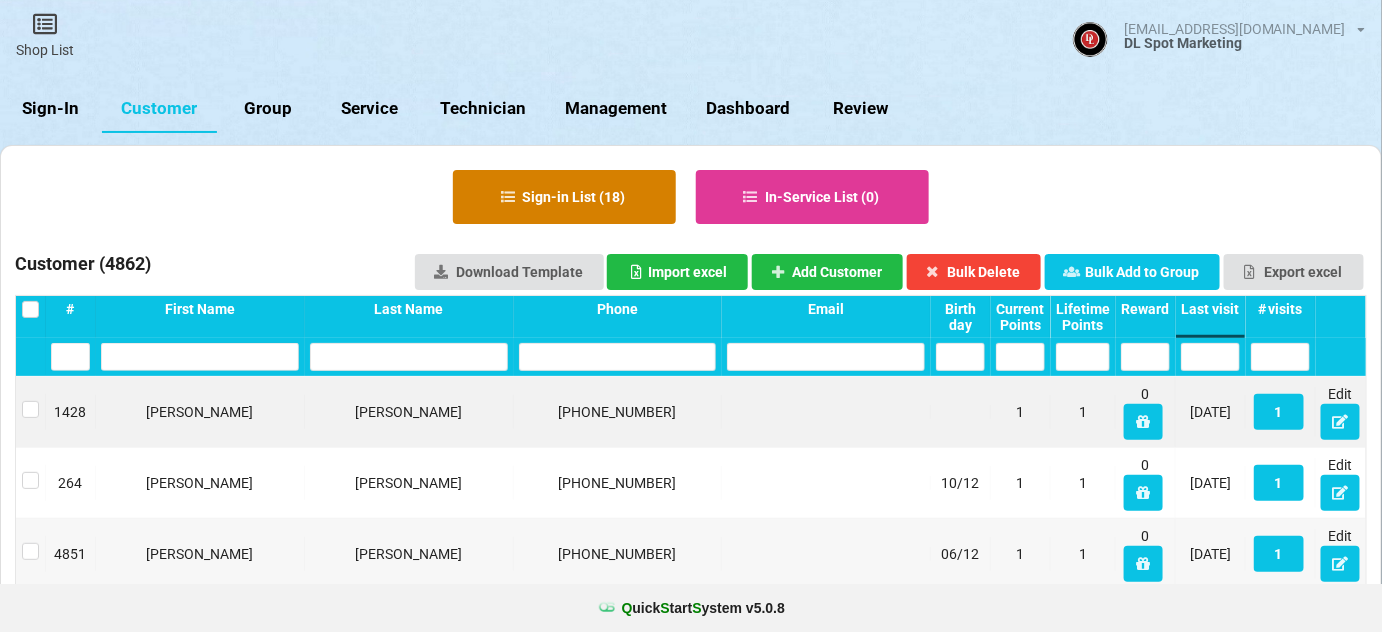 click on "Sign-in List ( 18 )" at bounding box center [564, 197] 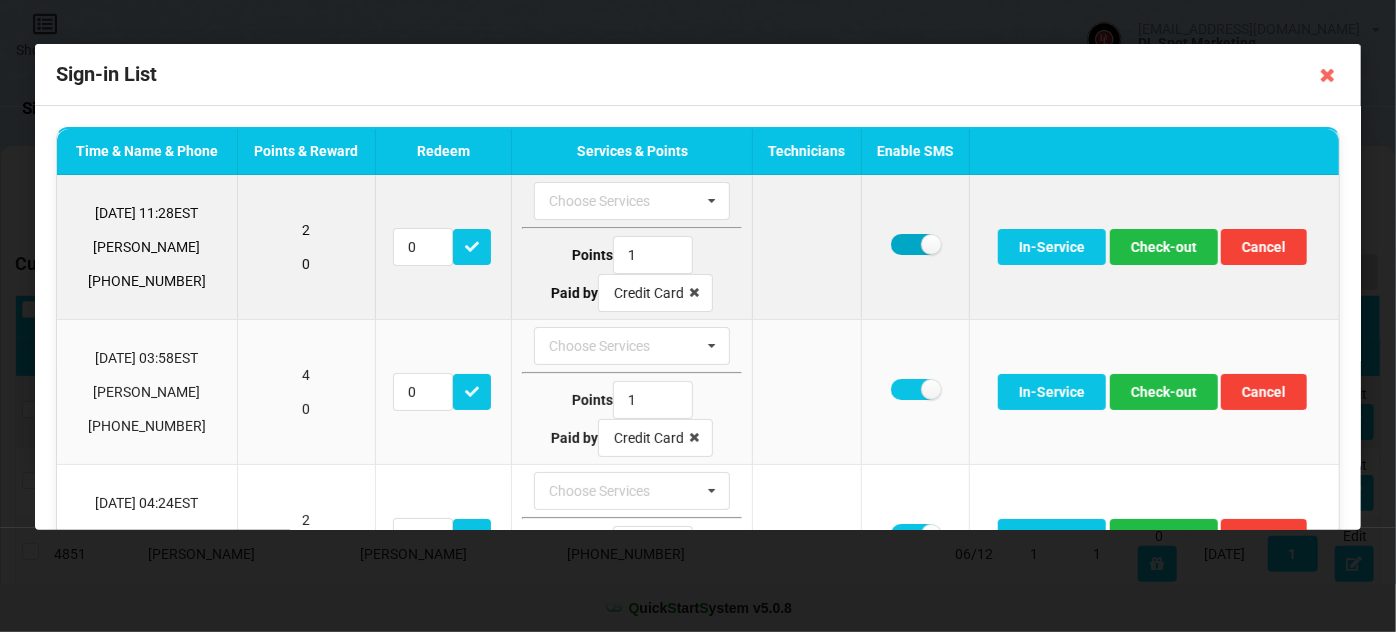 click at bounding box center (915, 244) 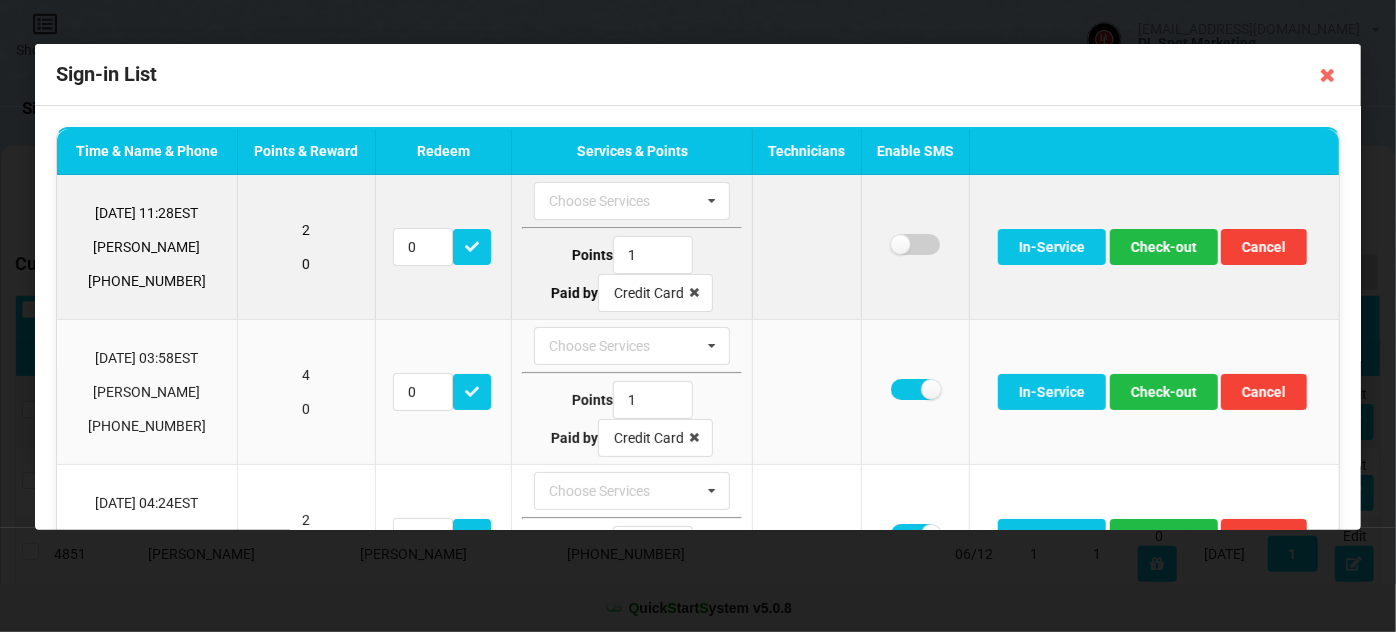 checkbox on "false" 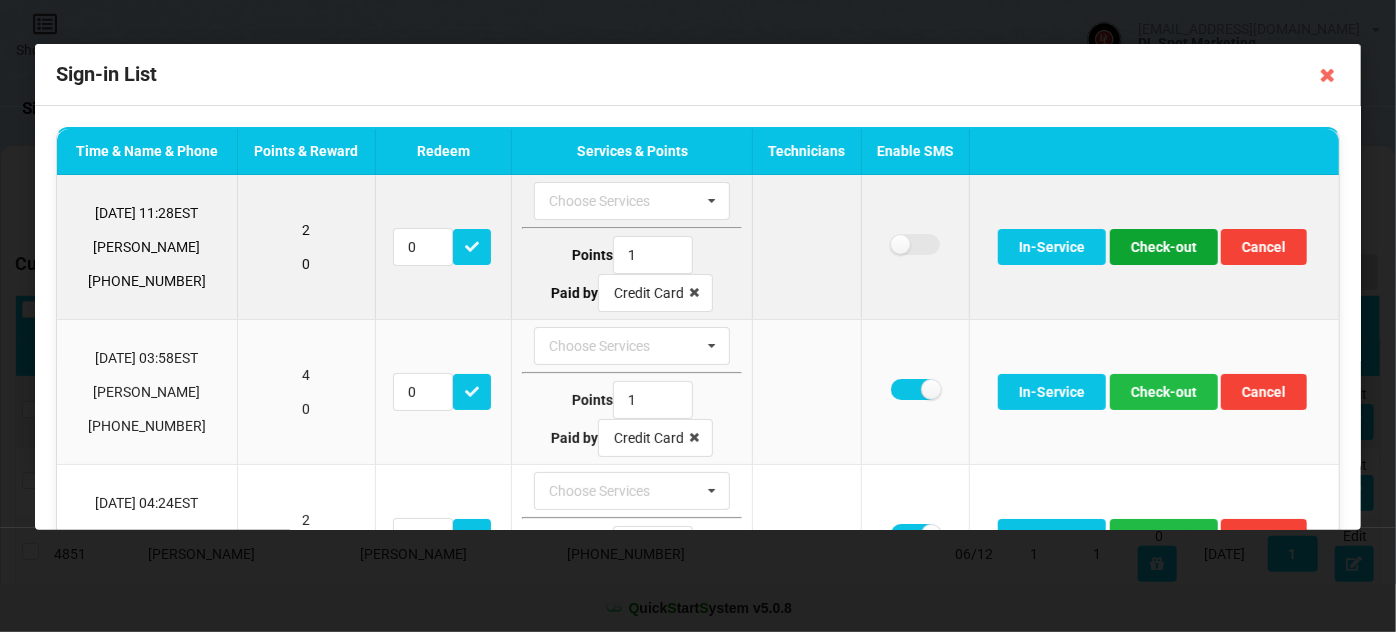 click on "Check-out" at bounding box center [1164, 247] 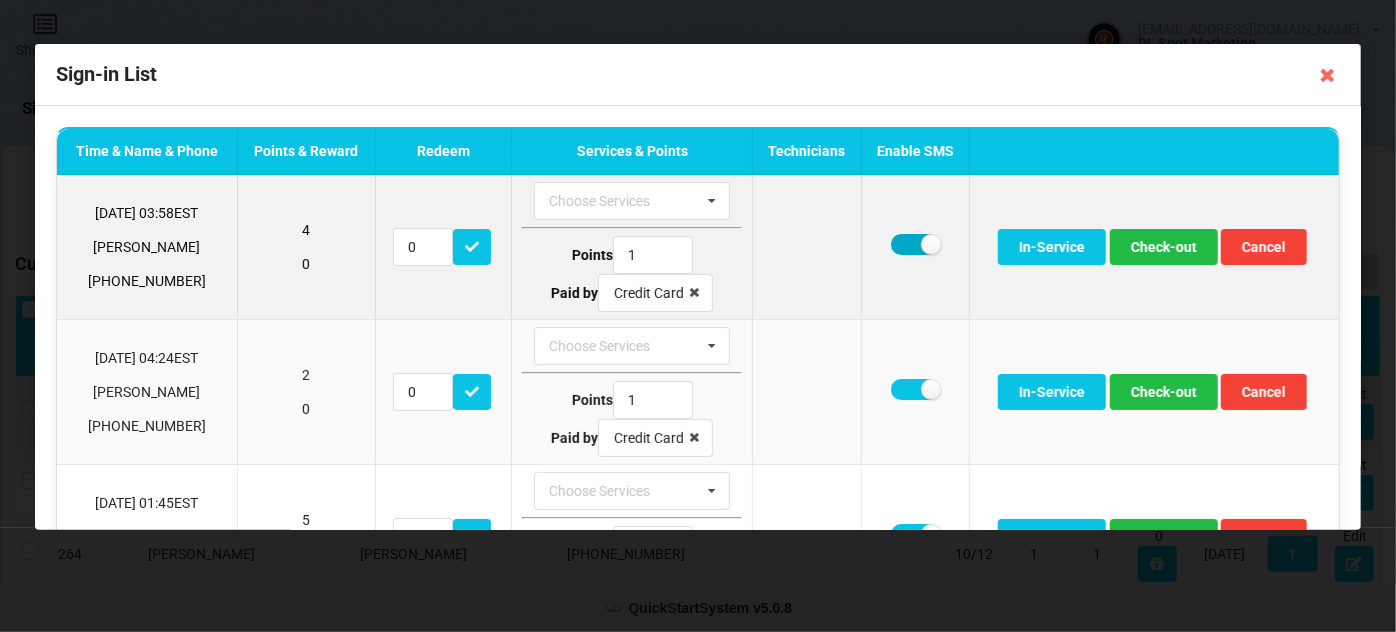 click at bounding box center (915, 244) 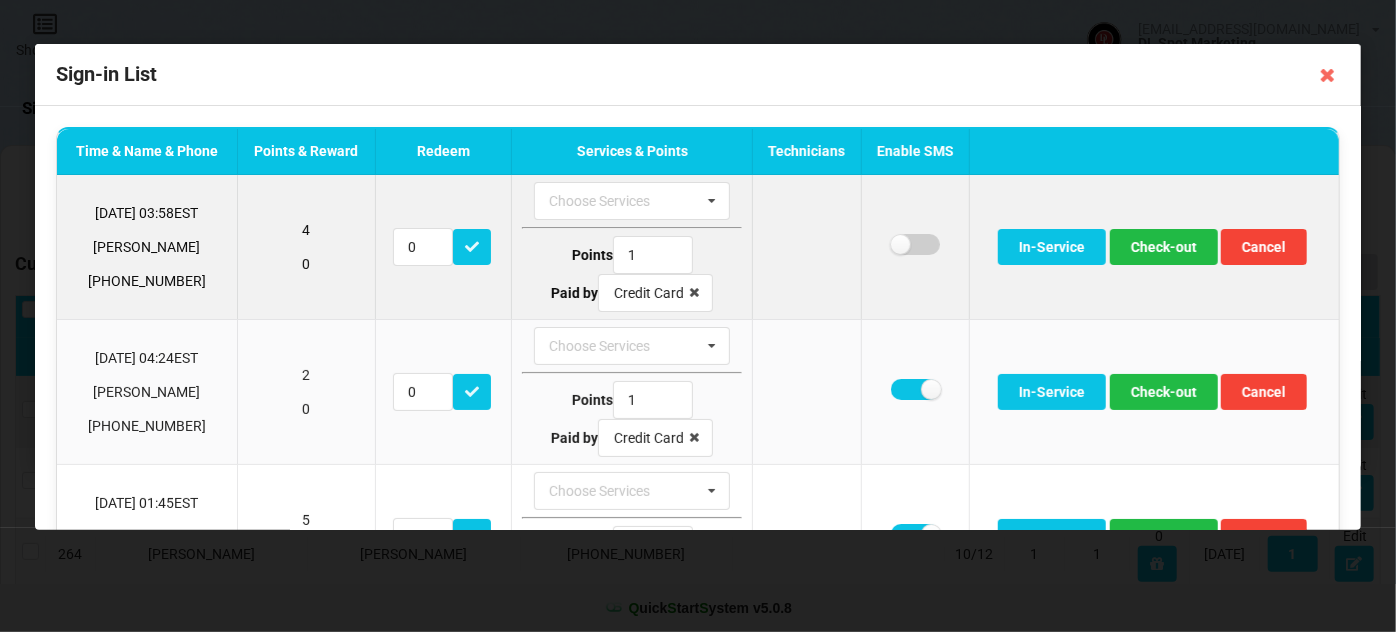 checkbox on "false" 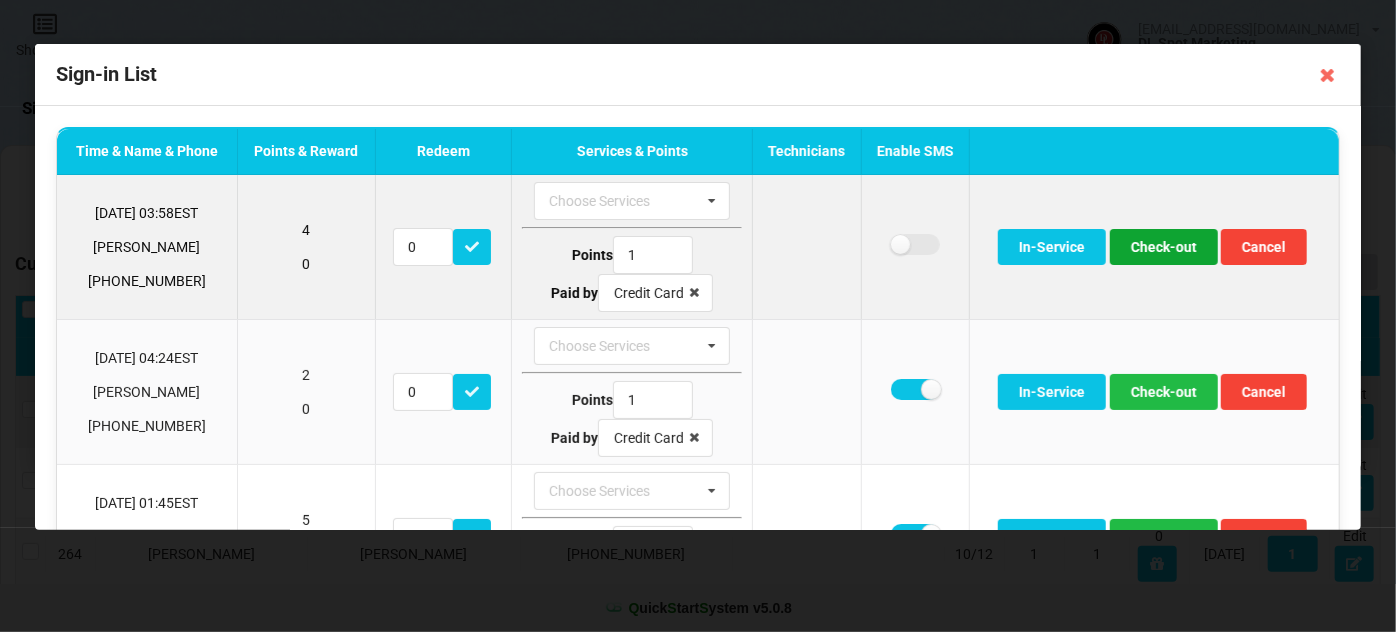 click on "Check-out" at bounding box center (1164, 247) 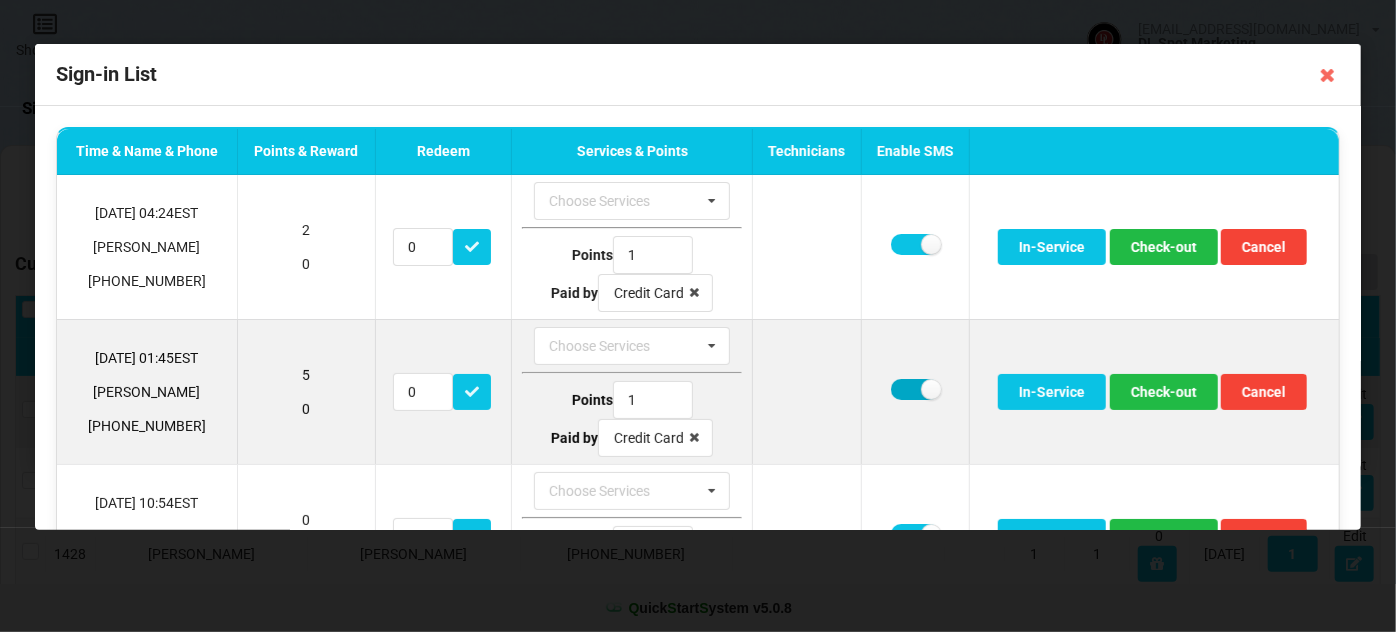 drag, startPoint x: 901, startPoint y: 393, endPoint x: 974, endPoint y: 394, distance: 73.00685 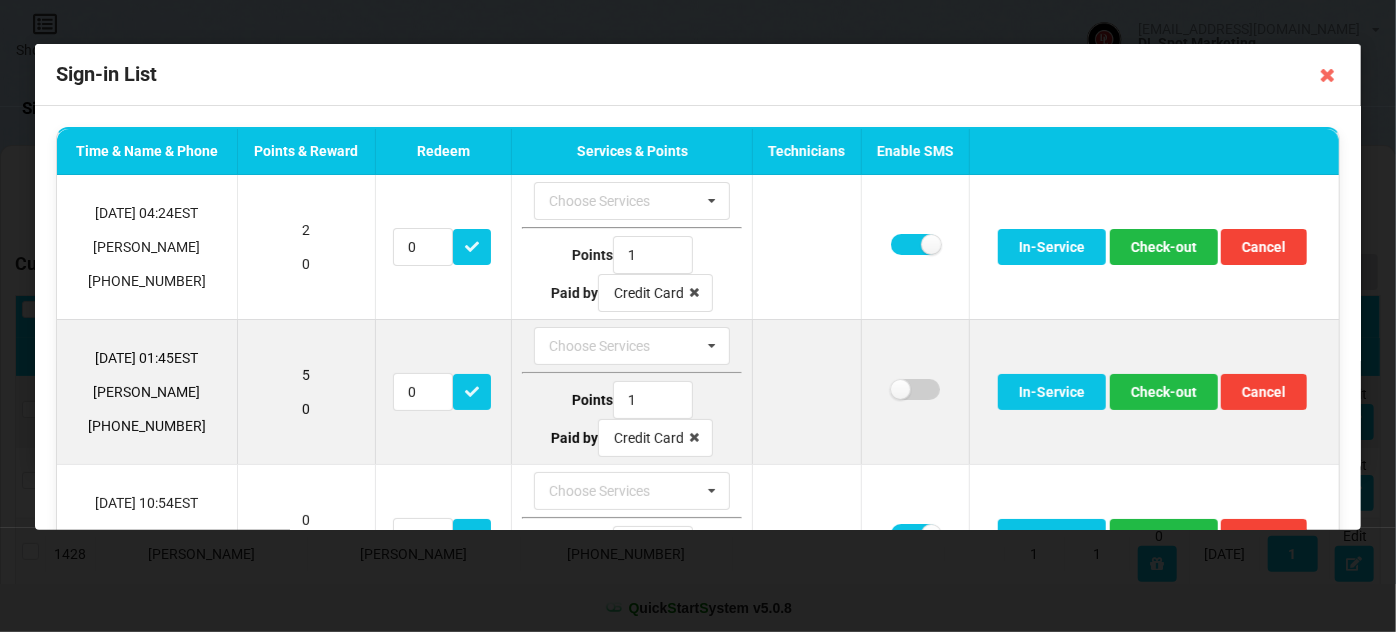 checkbox on "false" 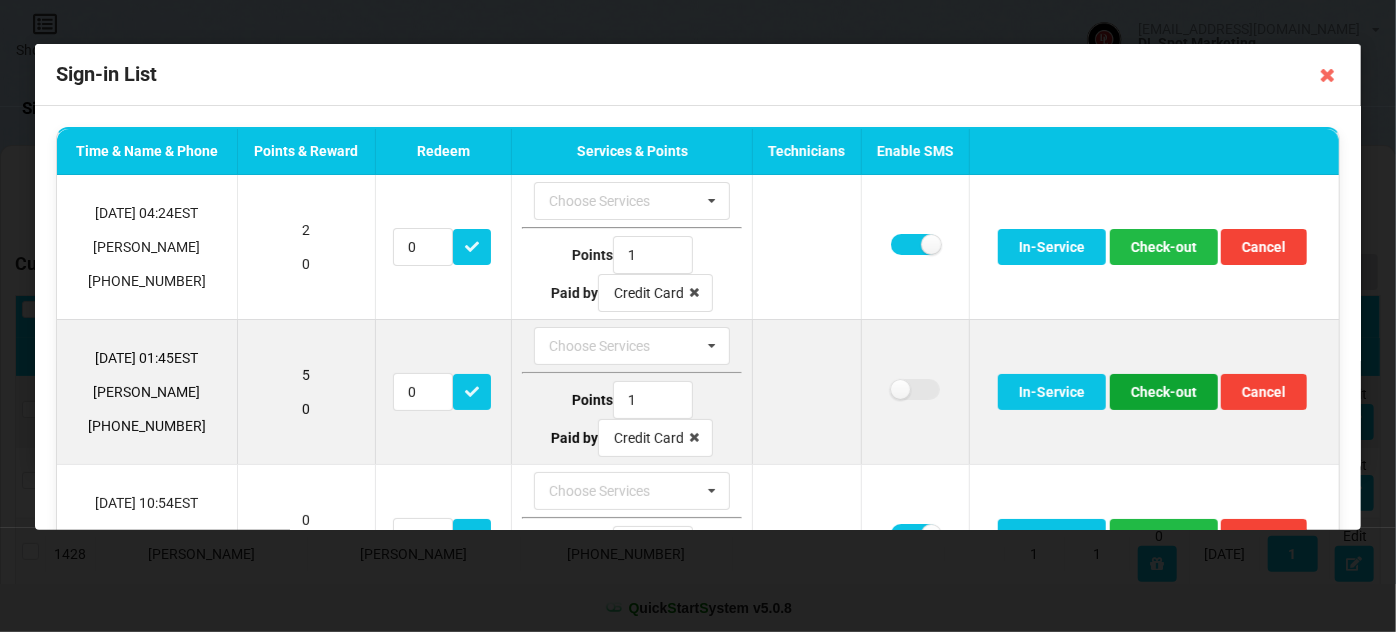 click on "Check-out" at bounding box center (1164, 392) 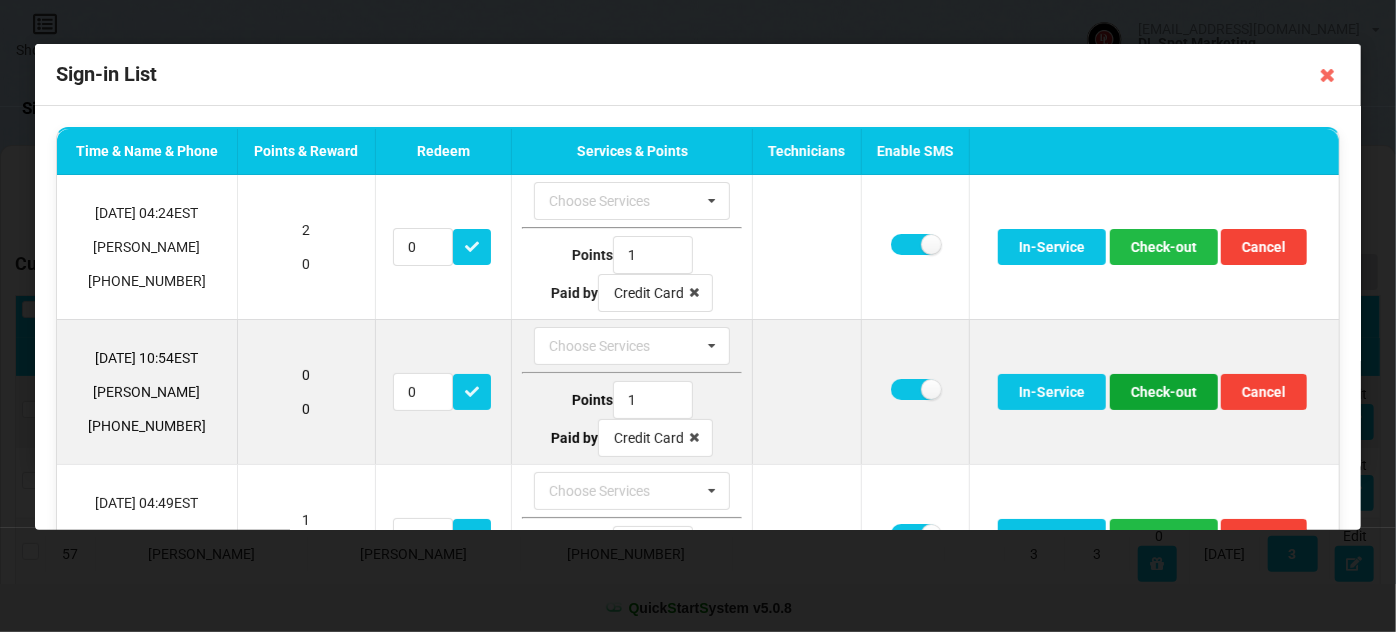 click on "Check-out" at bounding box center (1164, 392) 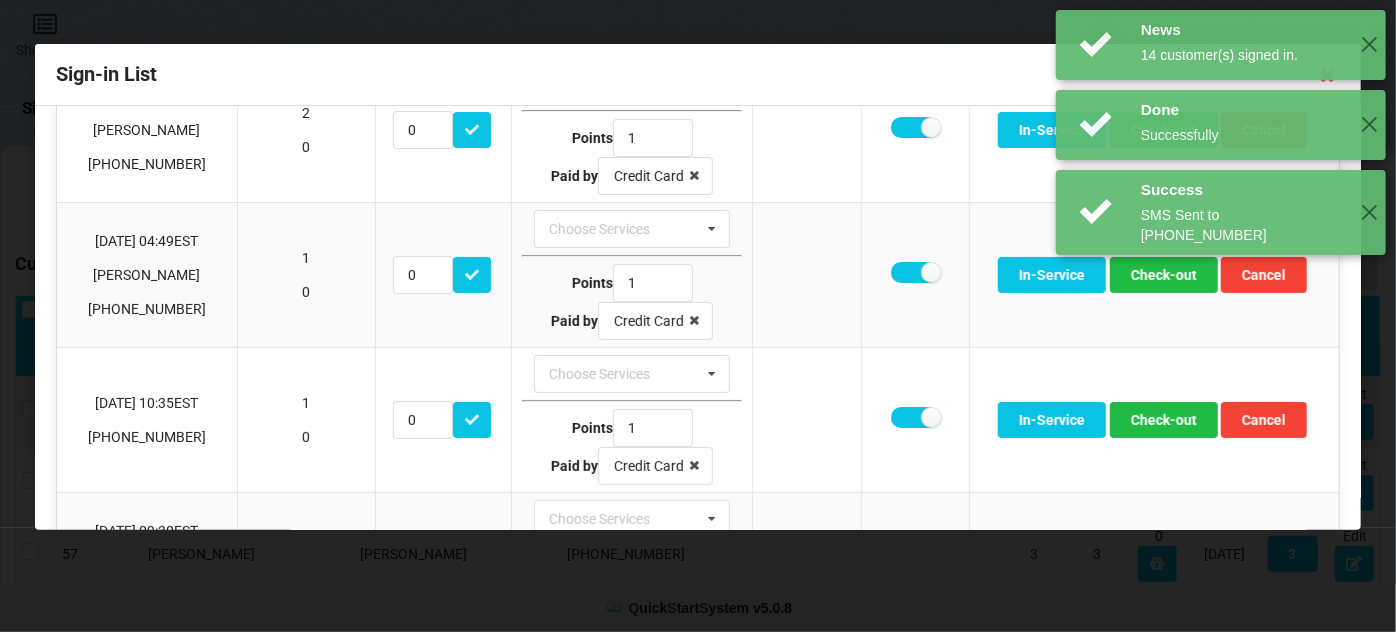 scroll, scrollTop: 121, scrollLeft: 0, axis: vertical 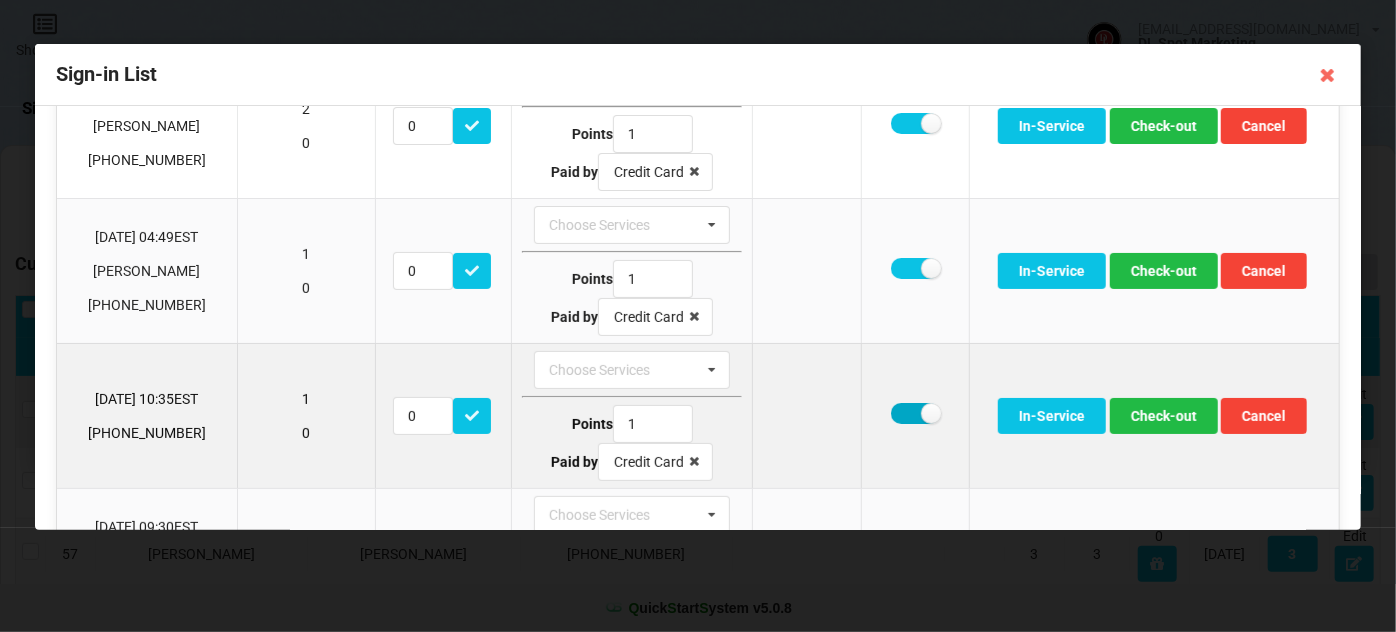 click at bounding box center [915, 413] 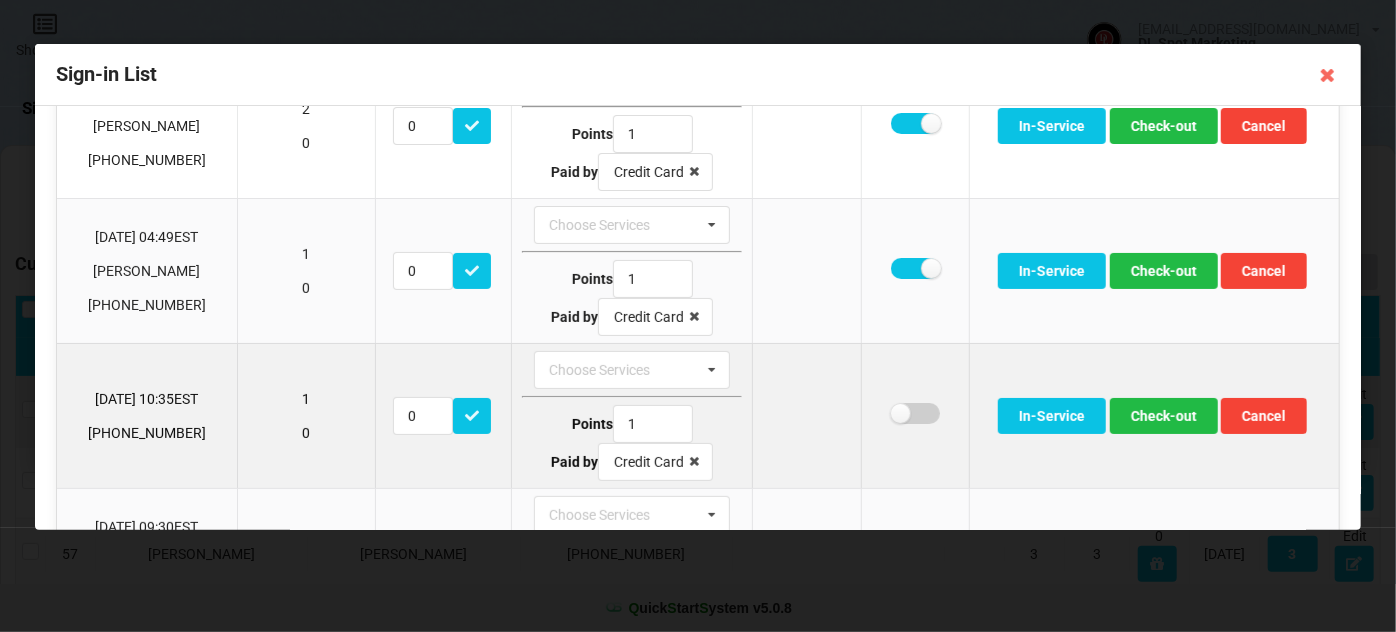 checkbox on "false" 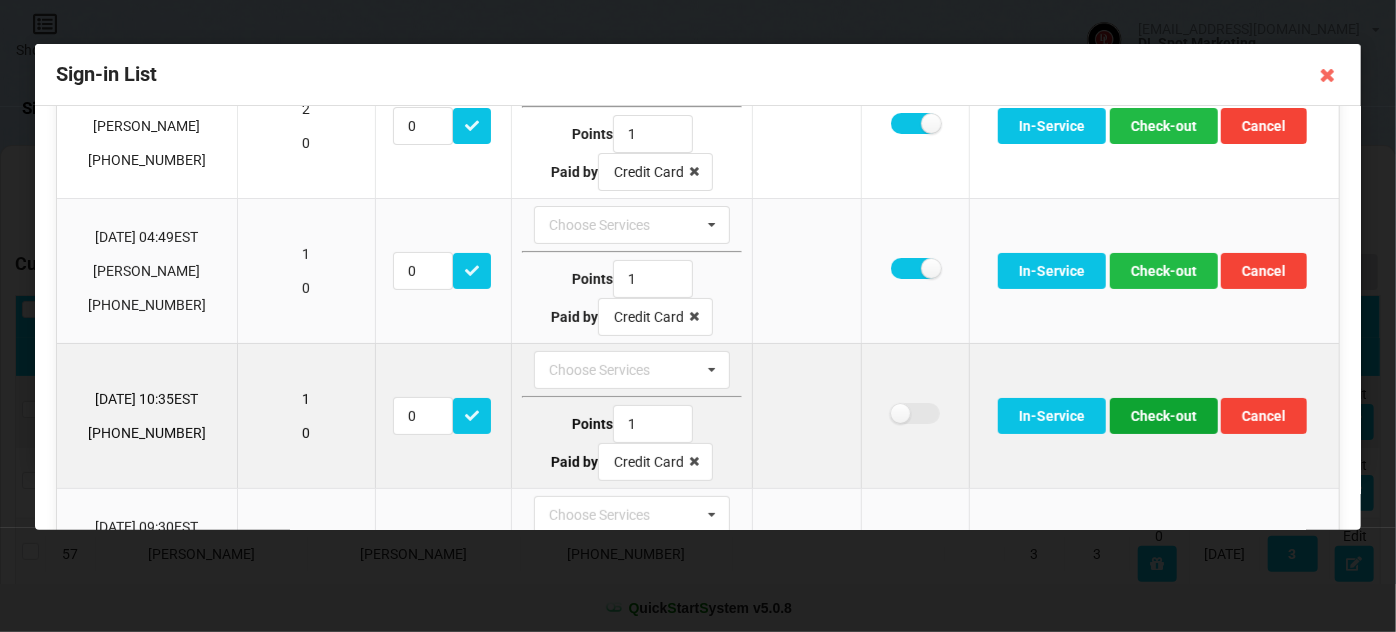 click on "Check-out" at bounding box center [1164, 416] 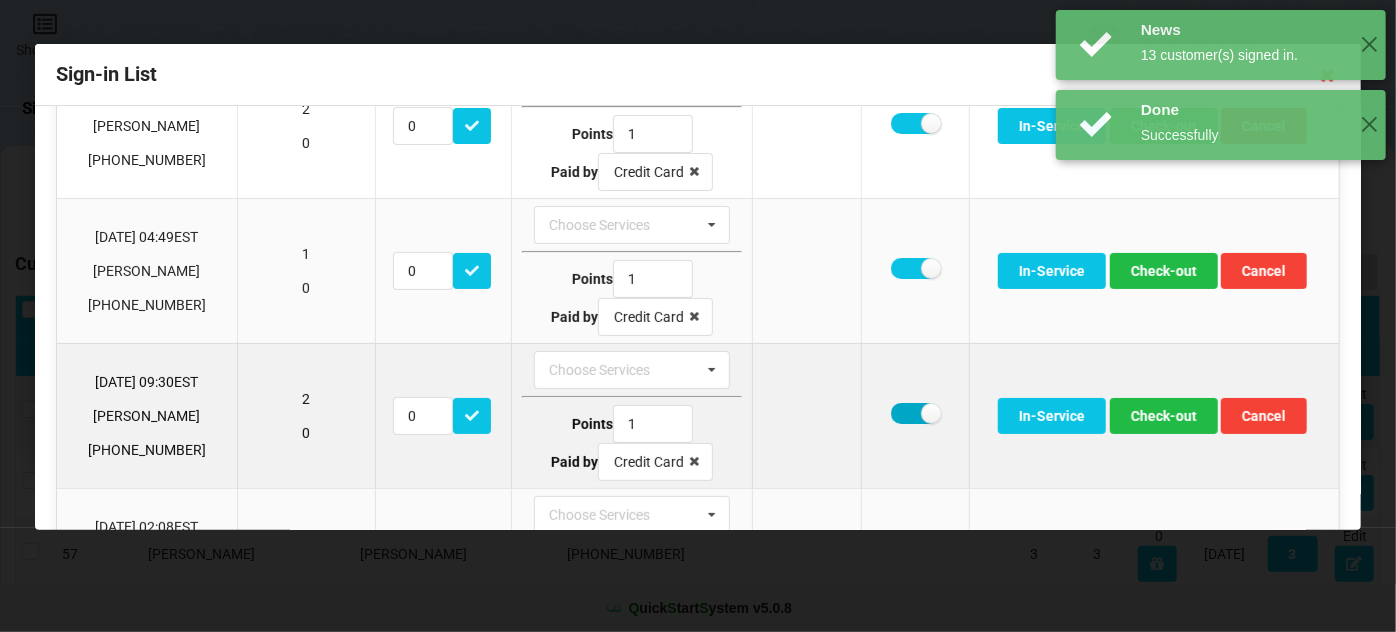 click at bounding box center (915, 413) 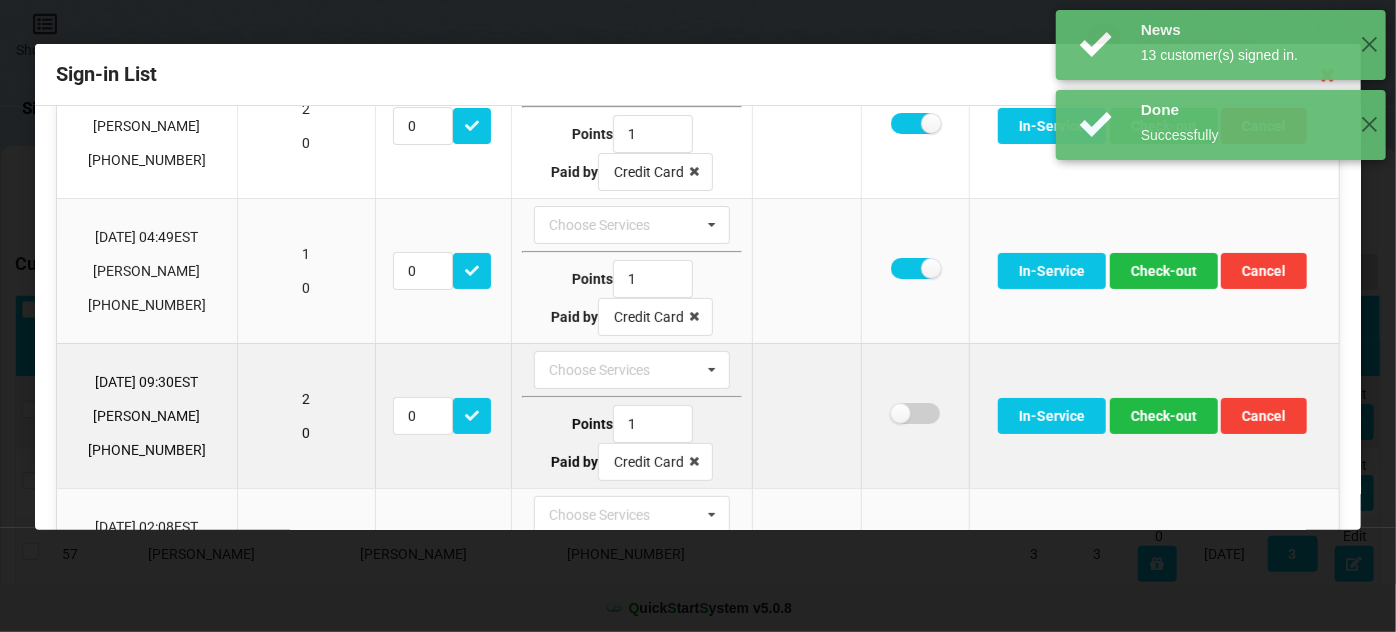 checkbox on "false" 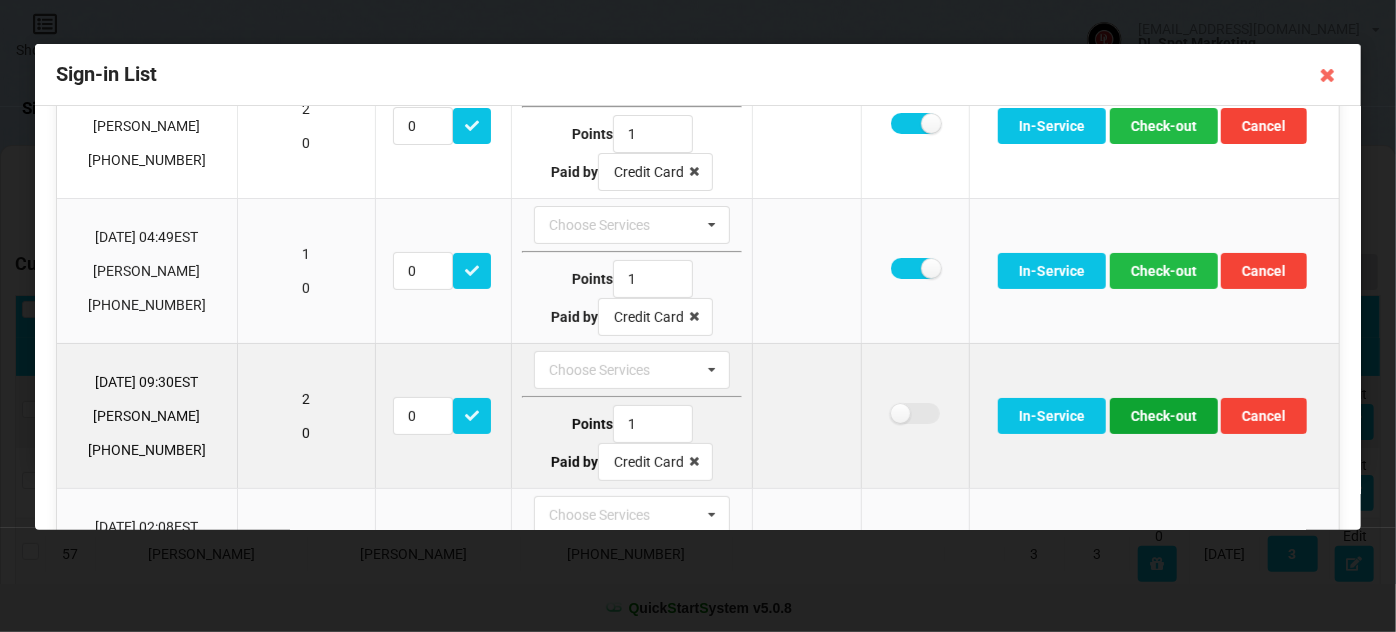 click on "Check-out" at bounding box center [1164, 416] 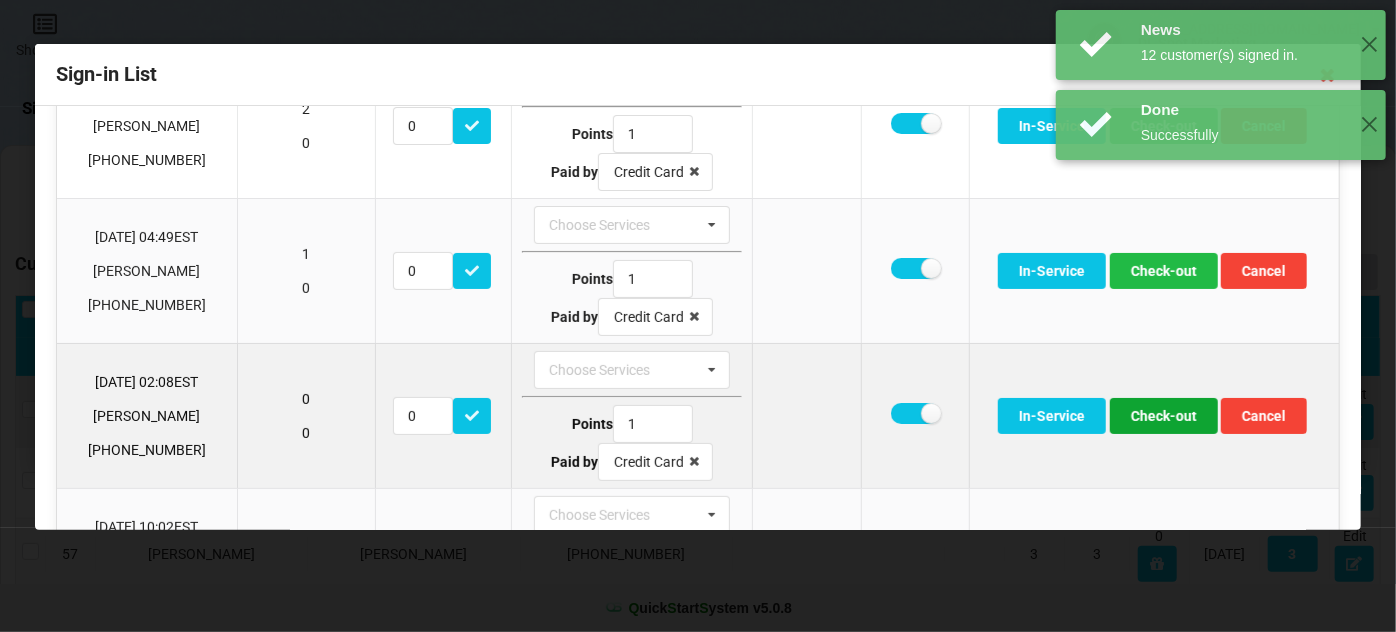 click on "Check-out" at bounding box center (1164, 416) 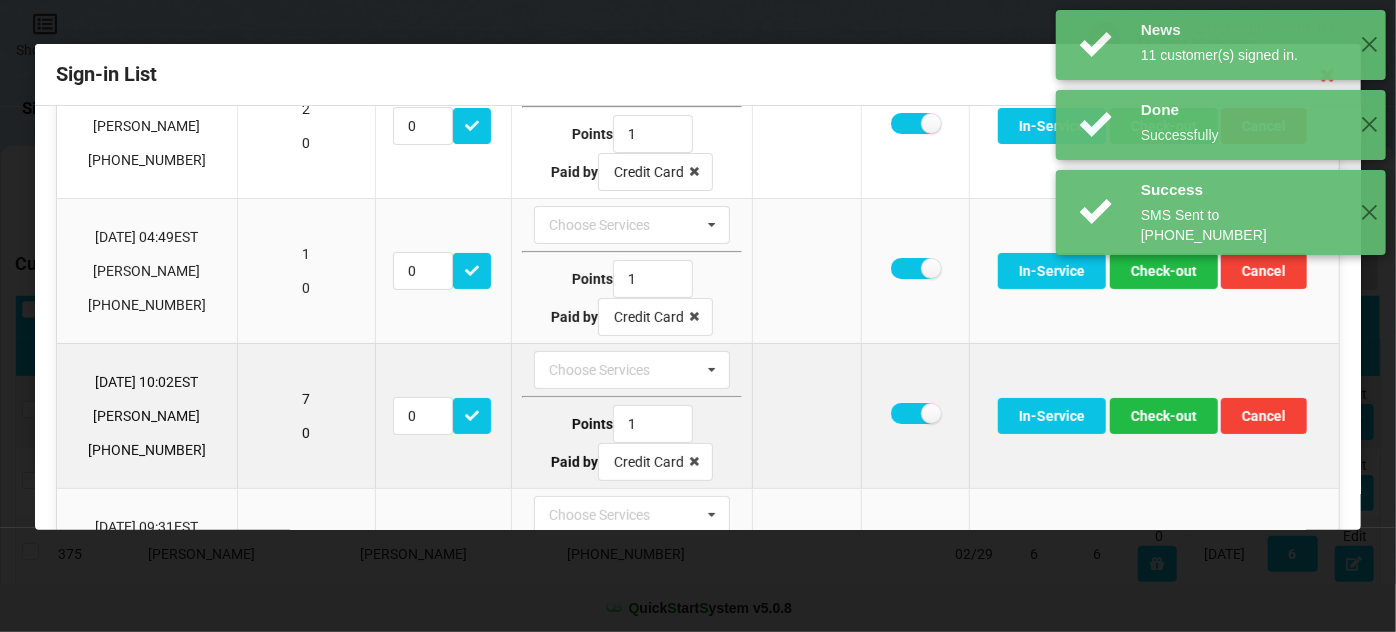 click at bounding box center [914, 415] 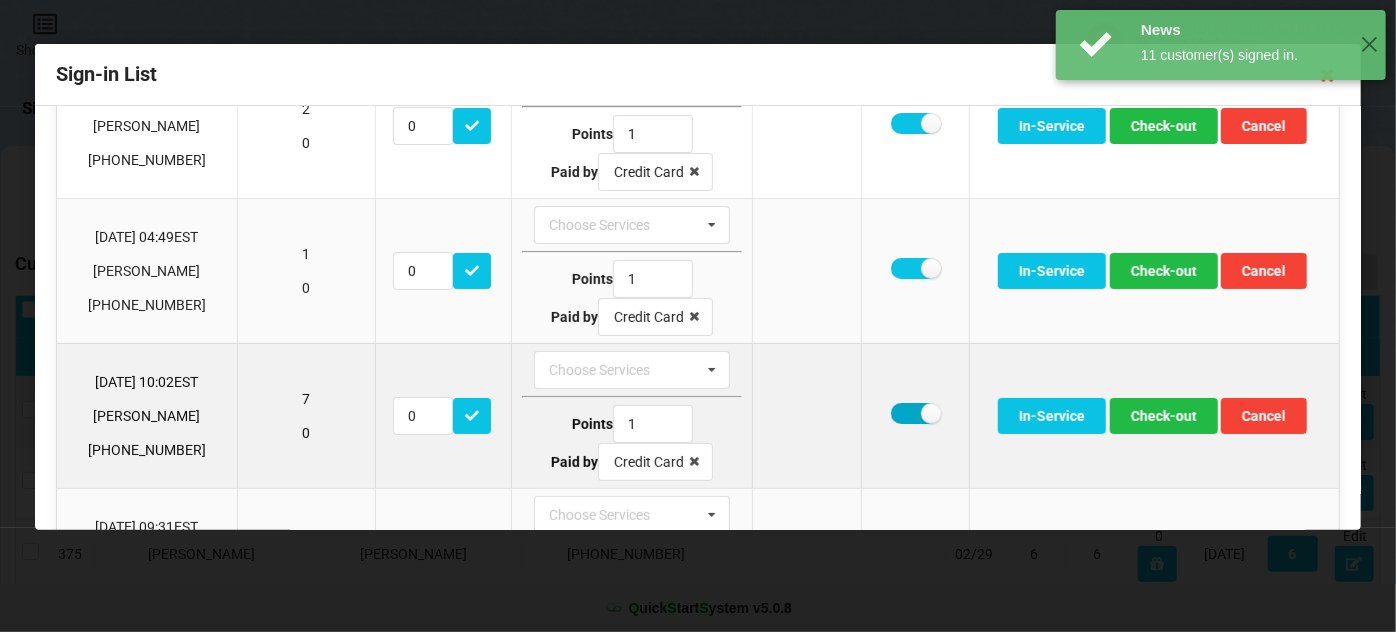 click at bounding box center (915, 413) 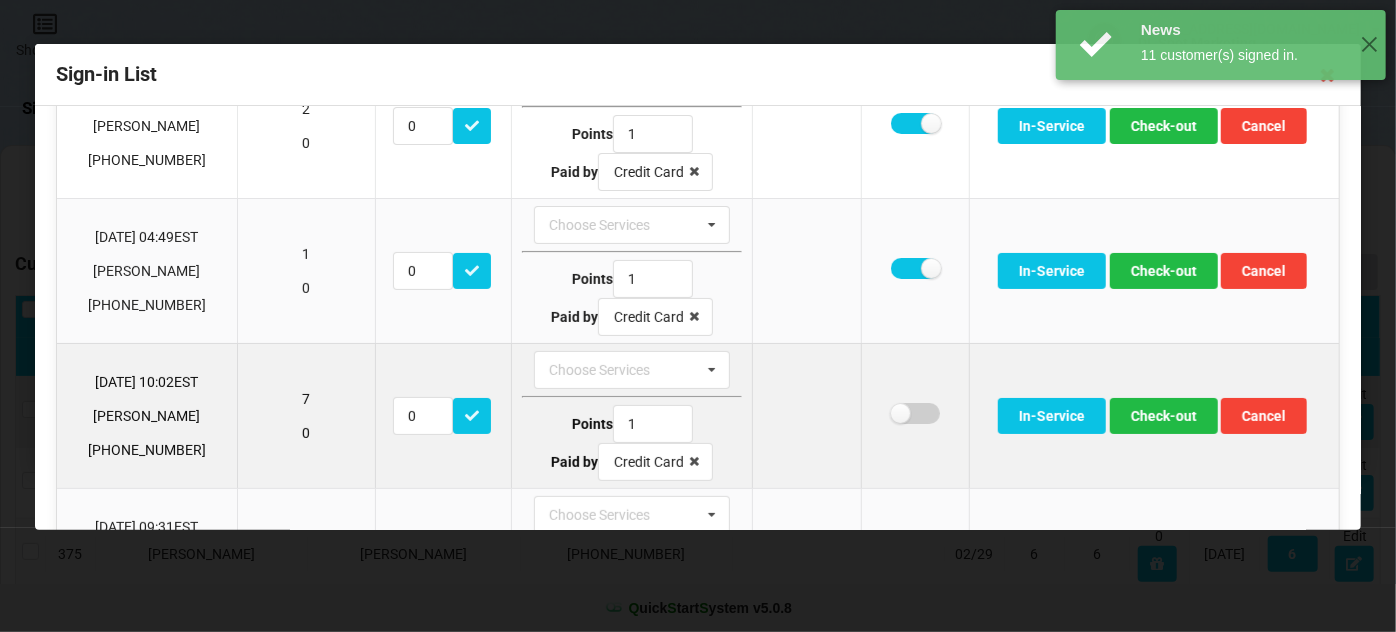 checkbox on "false" 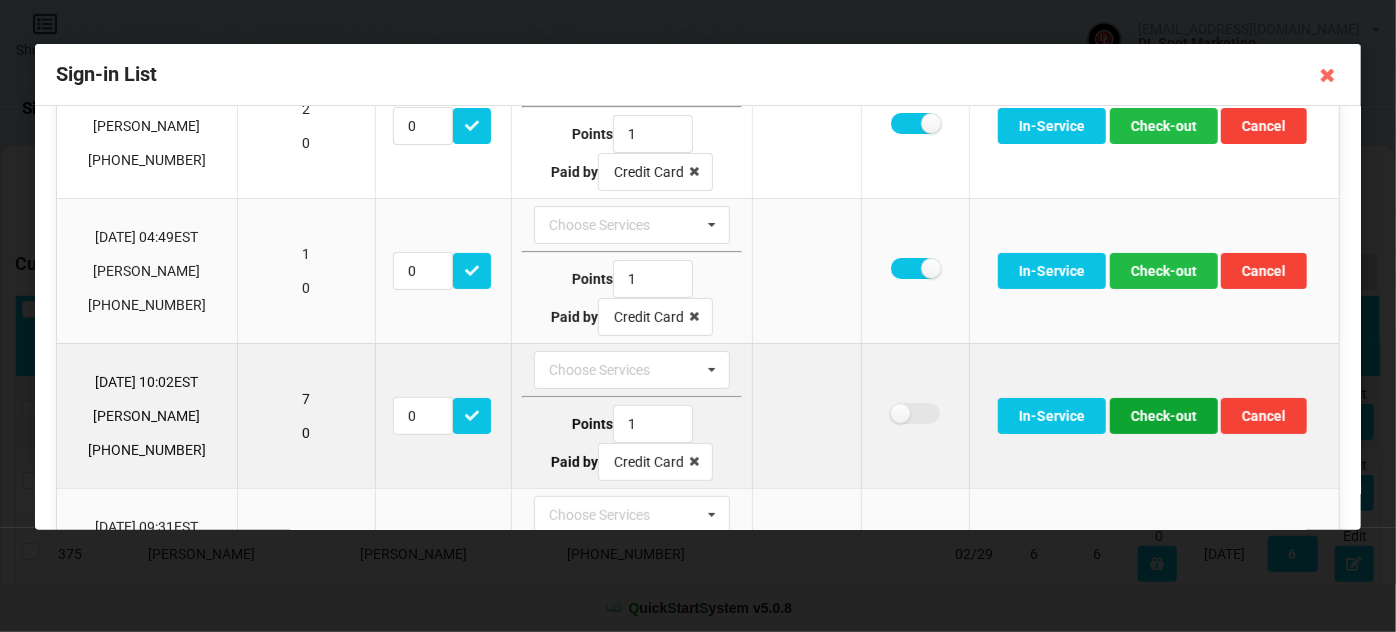 click on "Check-out" at bounding box center (1164, 416) 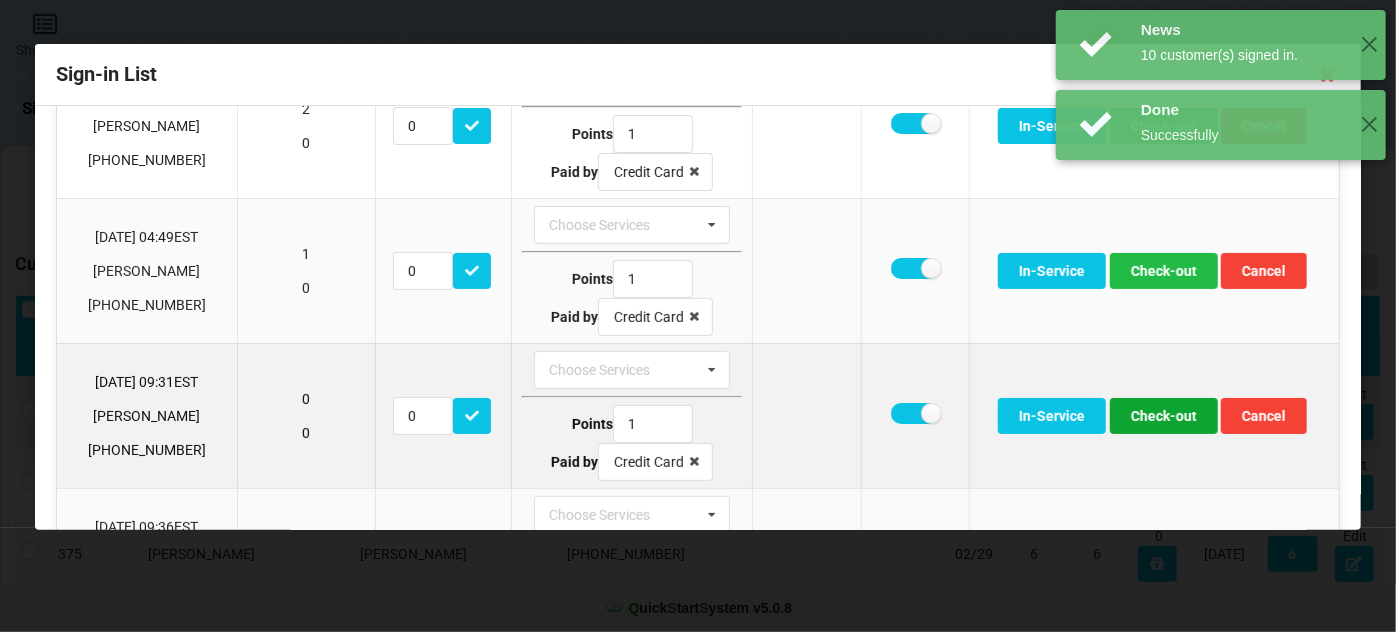 click on "Check-out" at bounding box center [1164, 416] 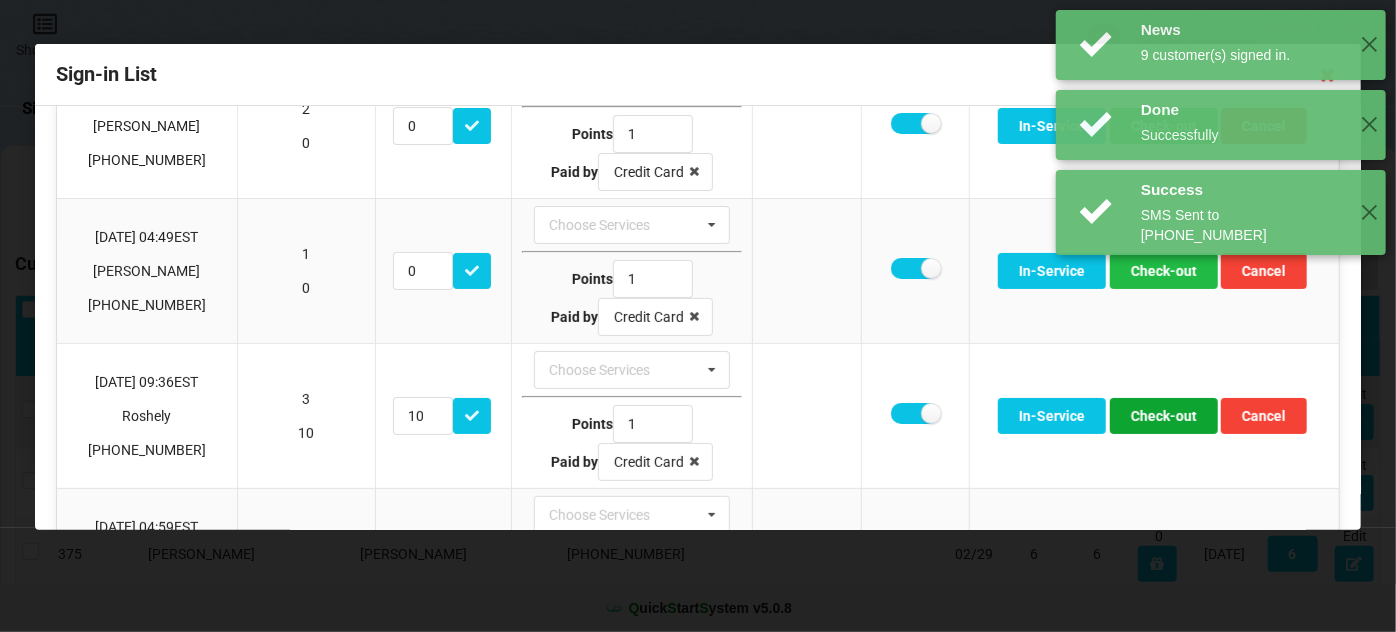click on "Check-out" at bounding box center [1164, 416] 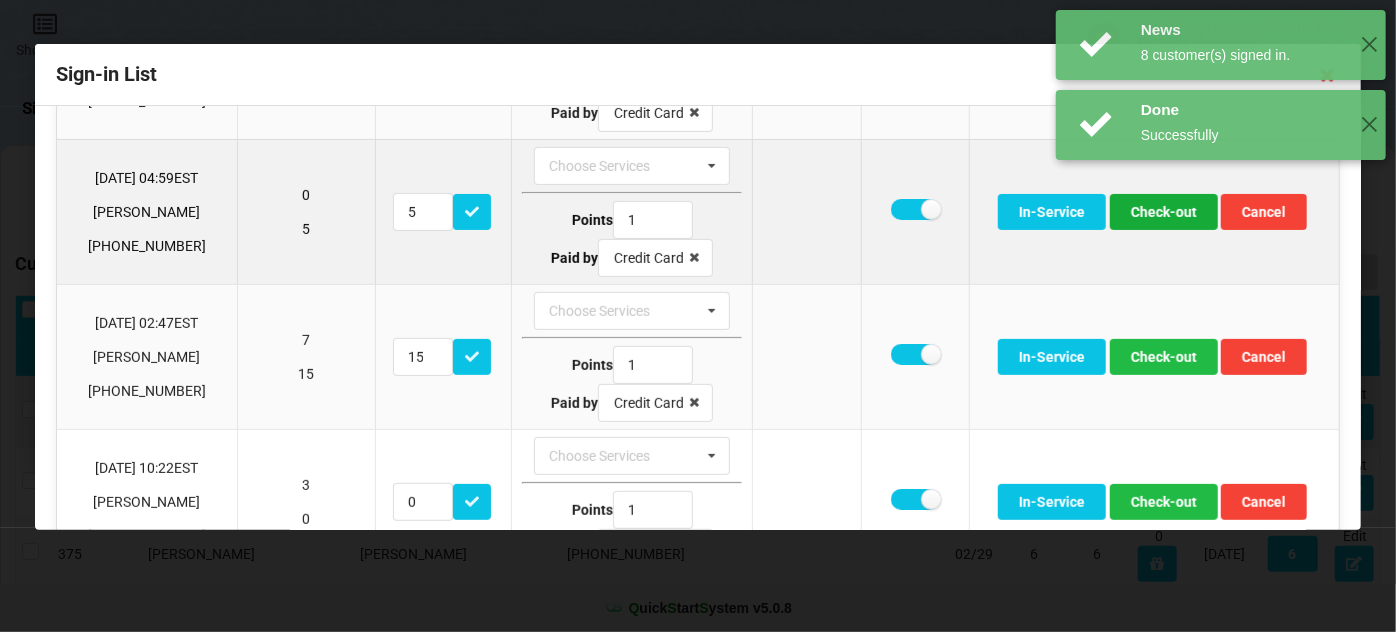 scroll, scrollTop: 363, scrollLeft: 0, axis: vertical 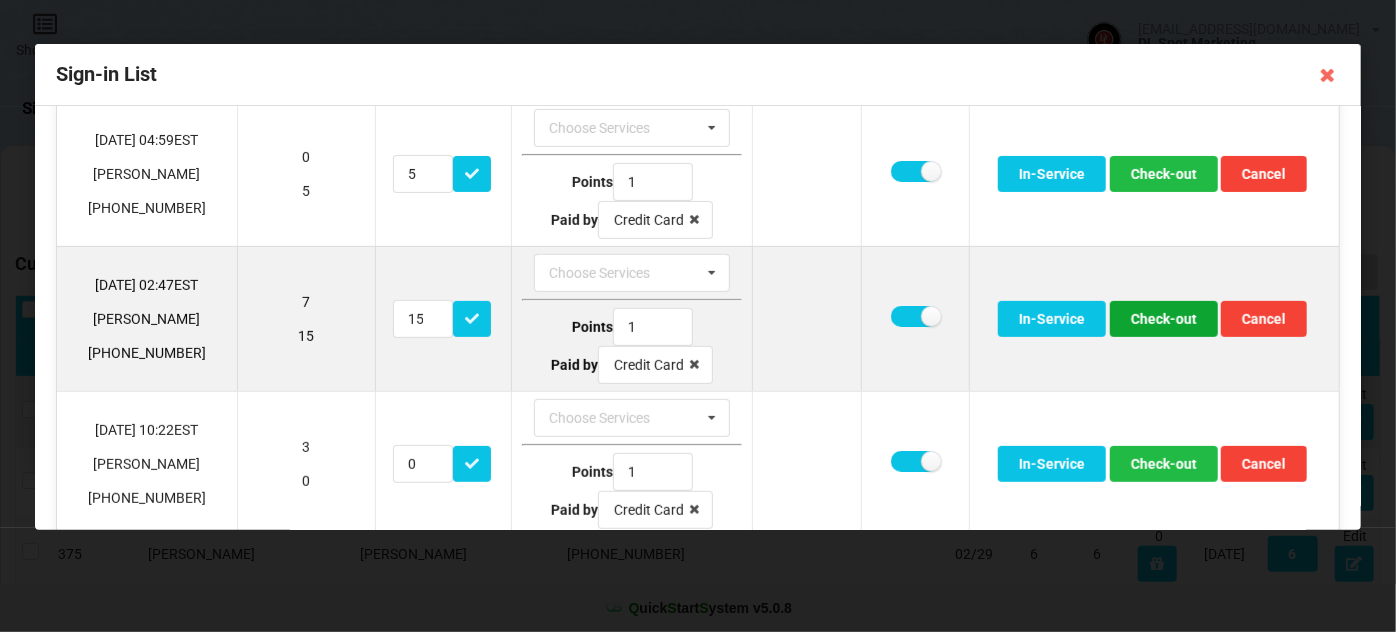 click on "Check-out" at bounding box center [1164, 319] 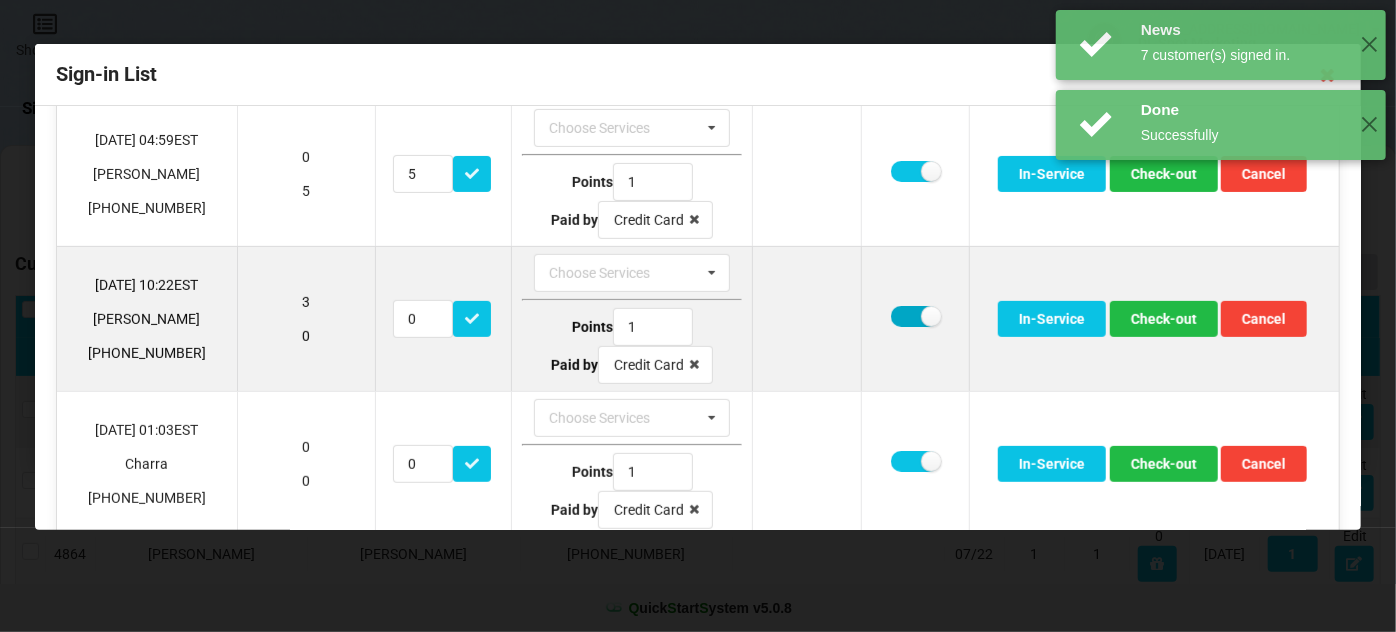 click at bounding box center [915, 316] 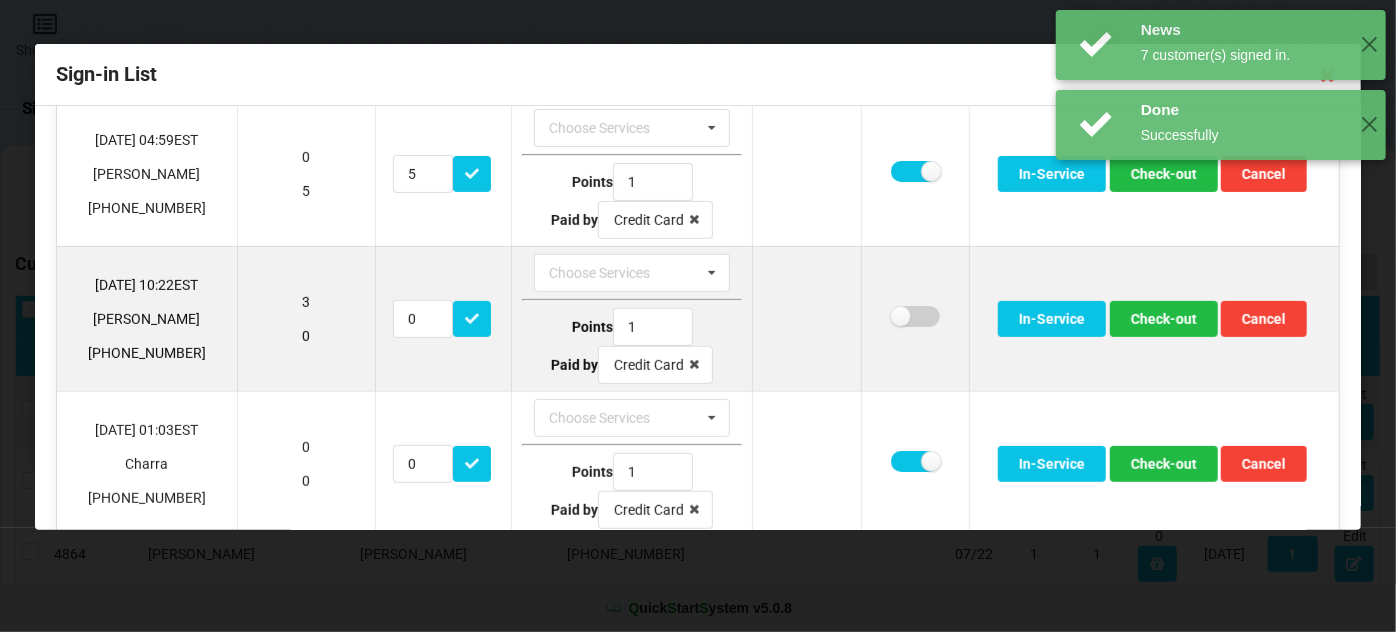 checkbox on "false" 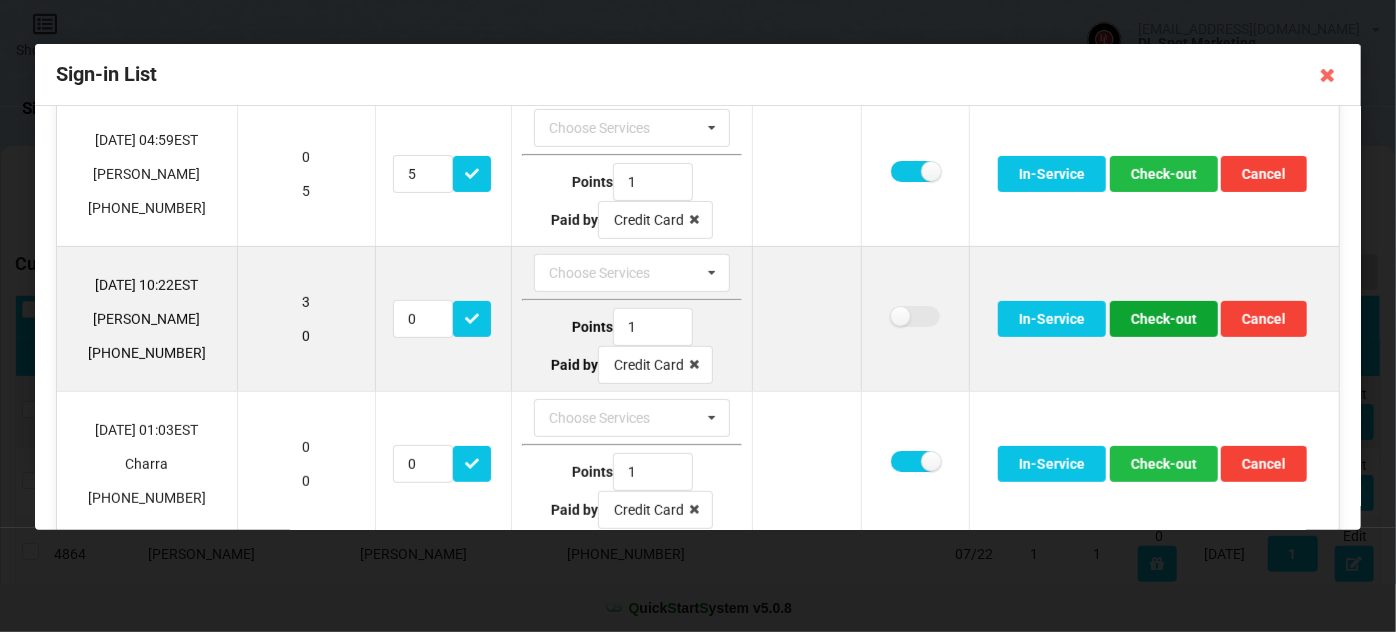 click on "Check-out" at bounding box center (1164, 319) 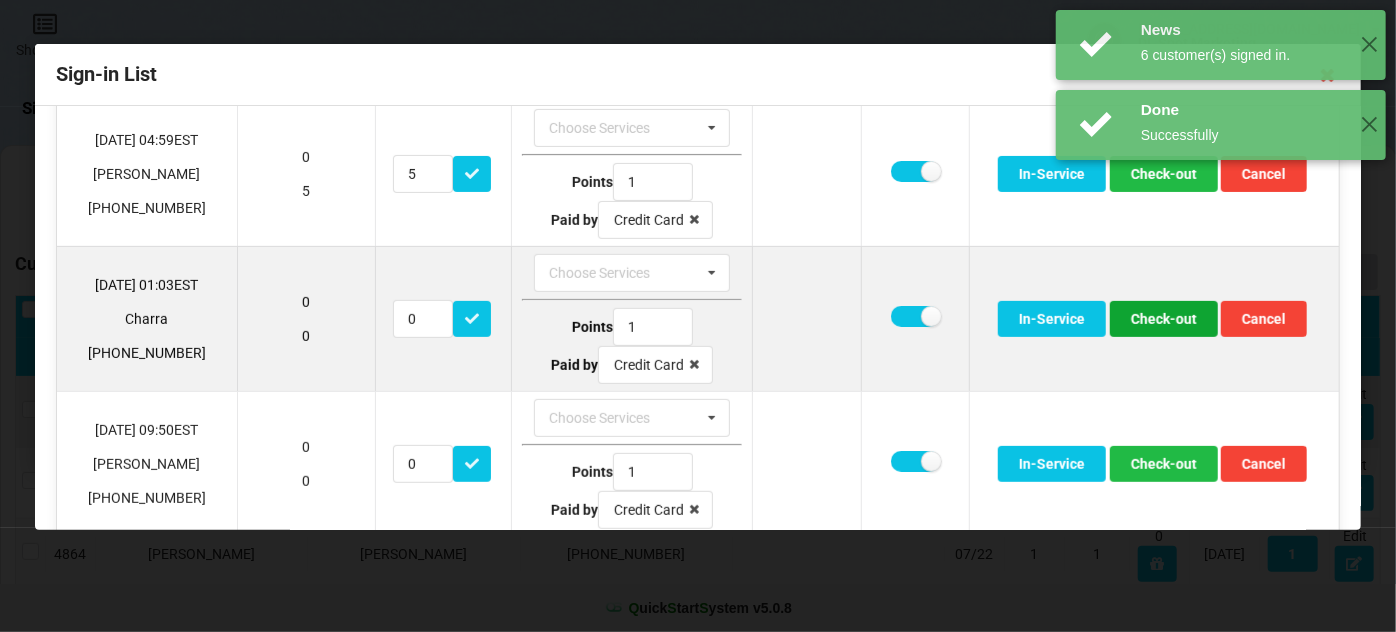 click on "Check-out" at bounding box center [1164, 319] 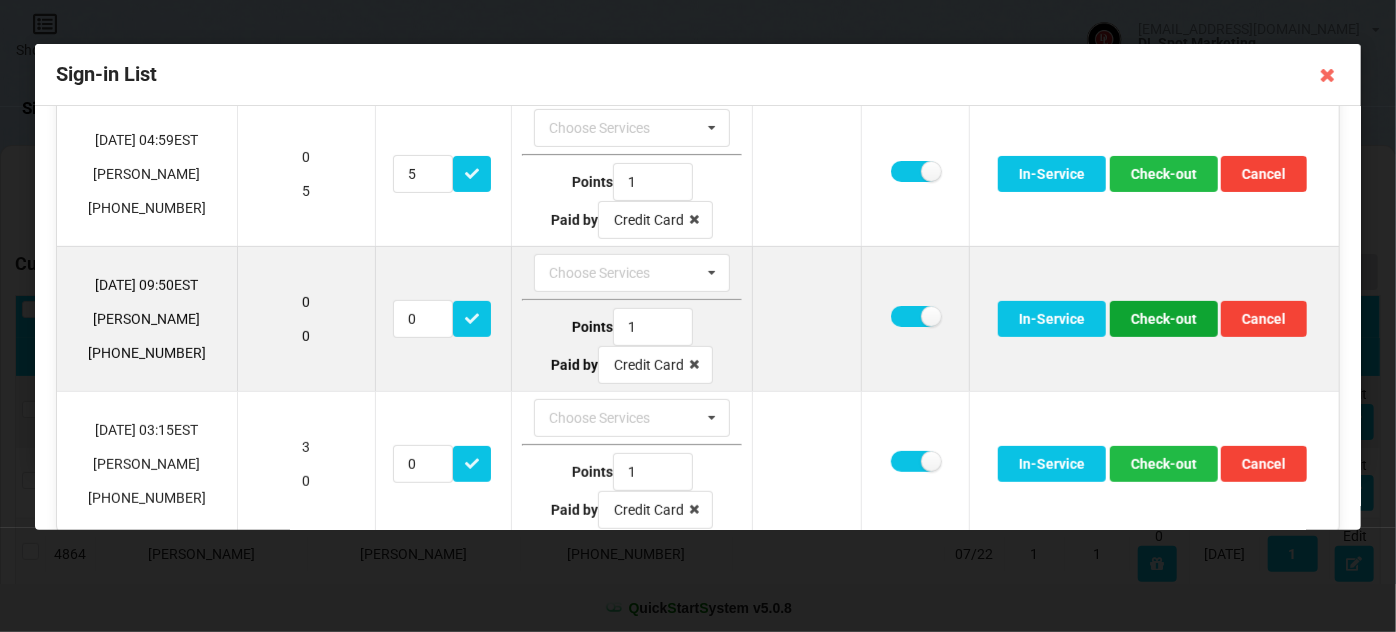 click on "Check-out" at bounding box center (1164, 319) 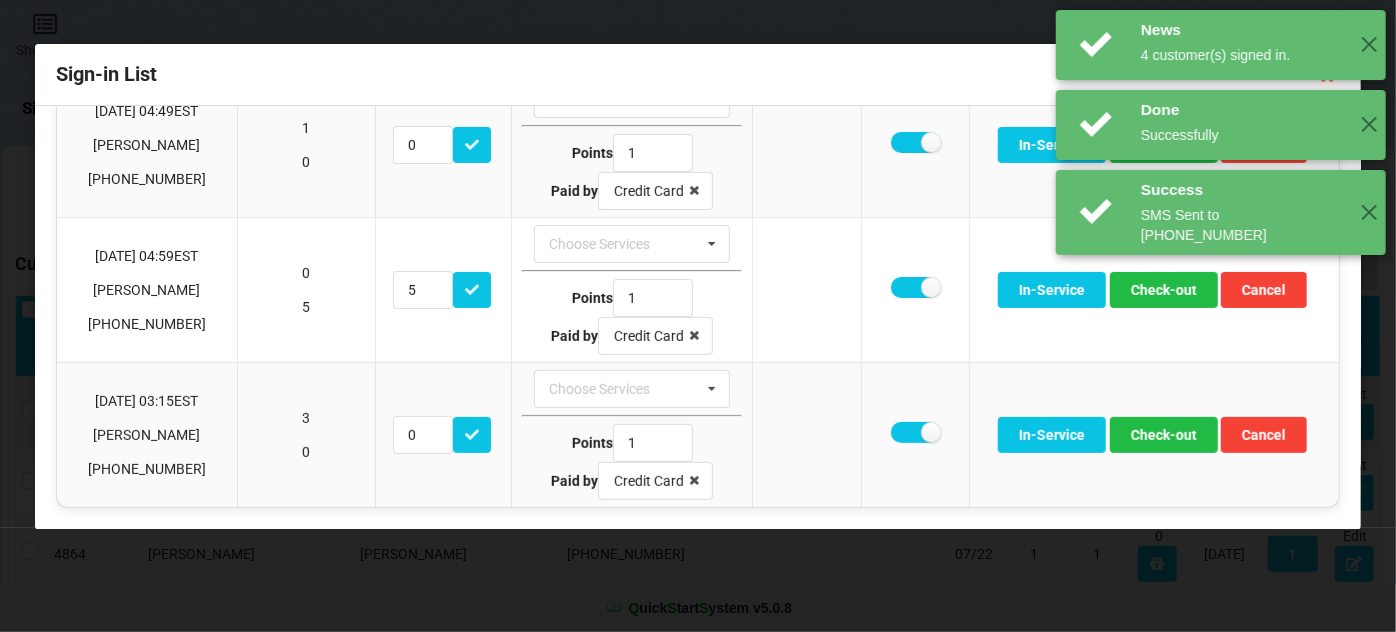 scroll, scrollTop: 240, scrollLeft: 0, axis: vertical 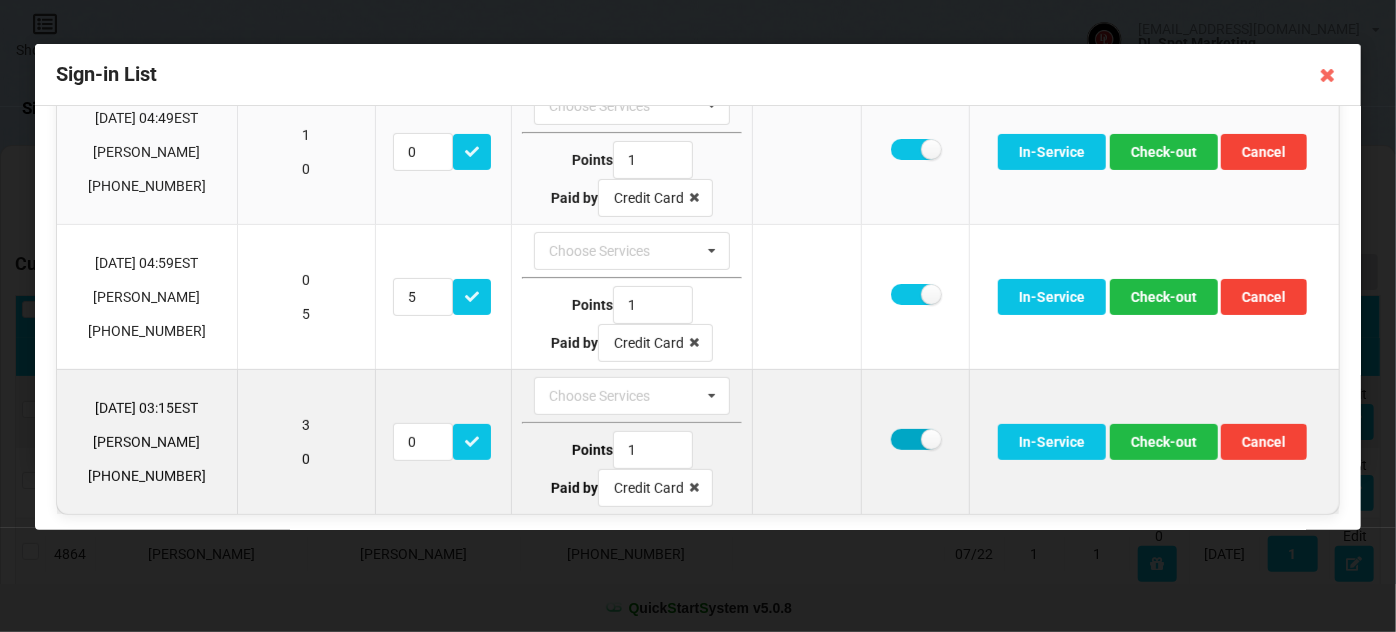 click at bounding box center [915, 439] 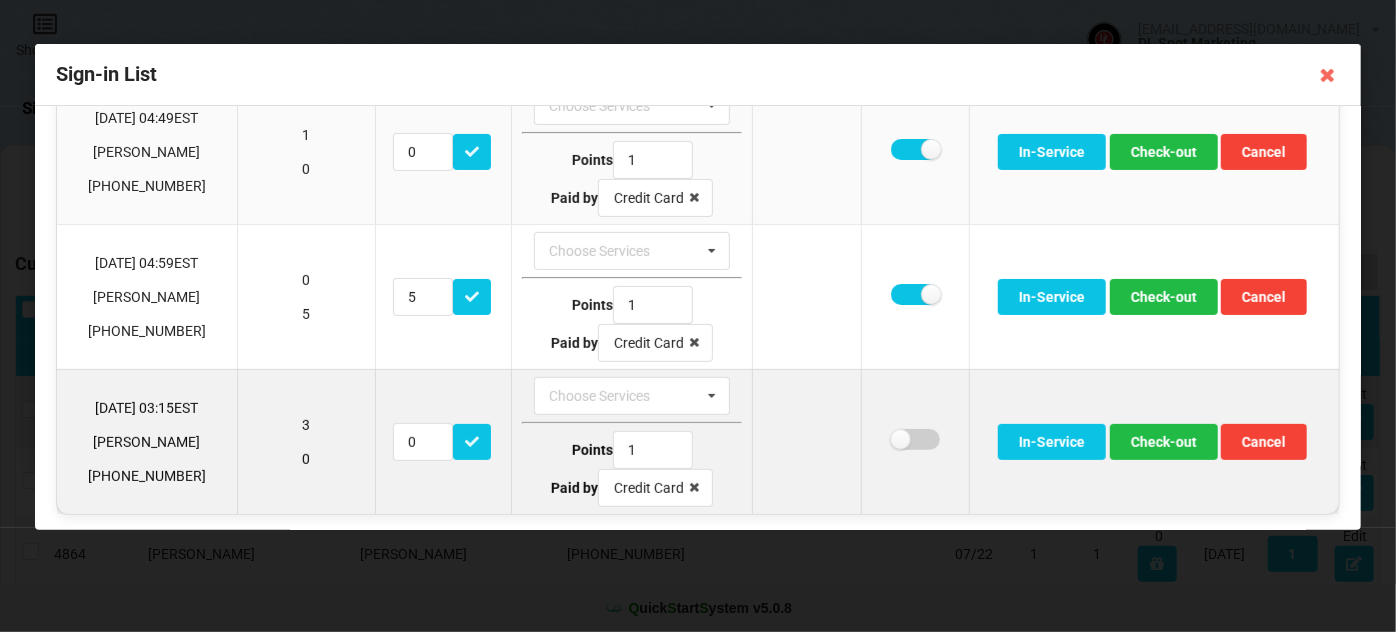checkbox on "false" 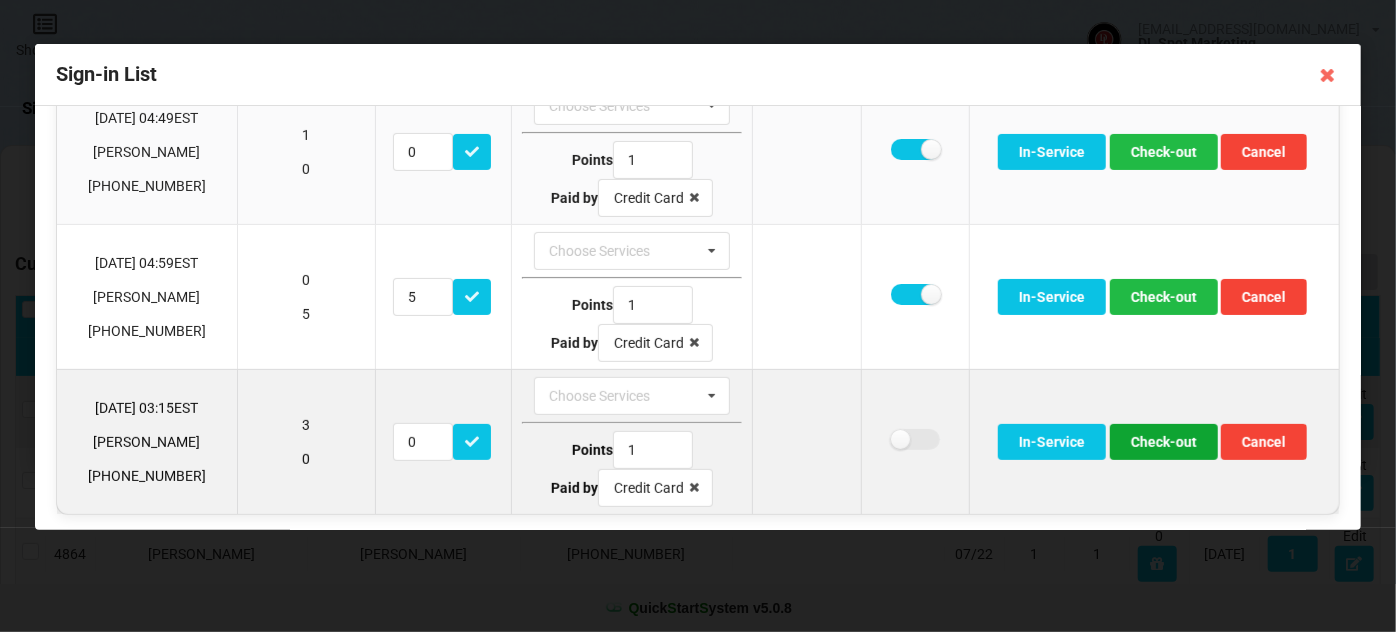 click on "Check-out" at bounding box center [1164, 442] 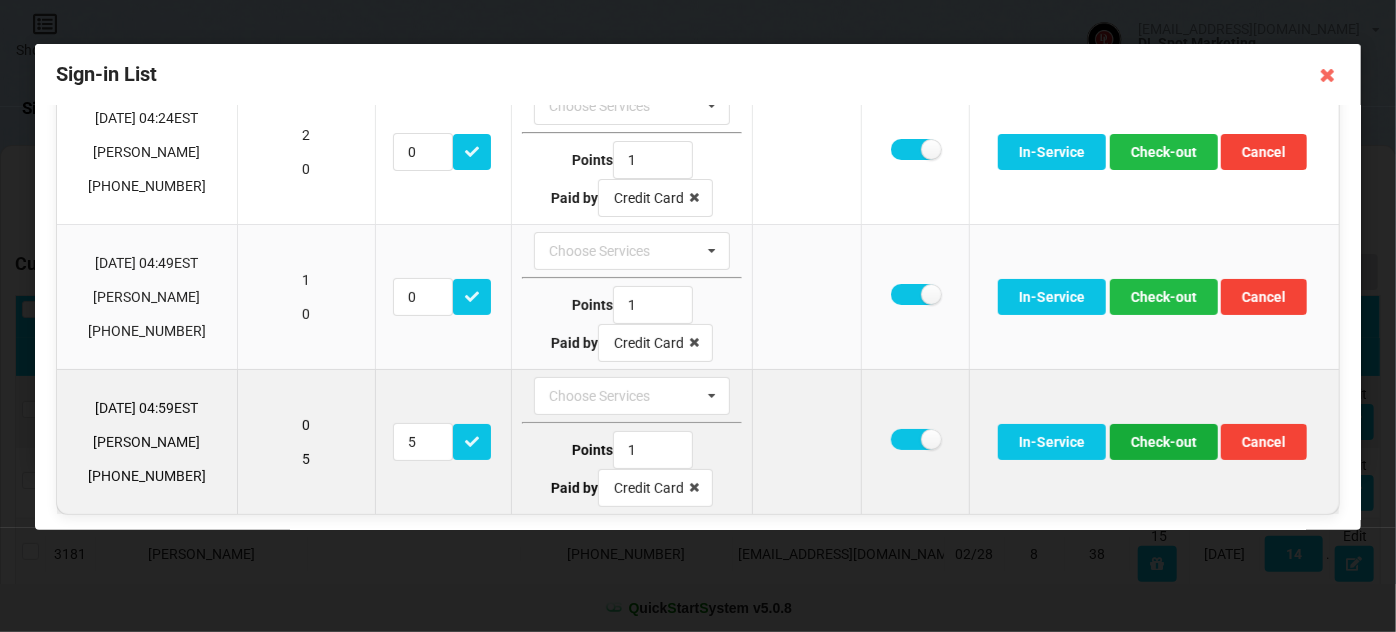 scroll, scrollTop: 97, scrollLeft: 0, axis: vertical 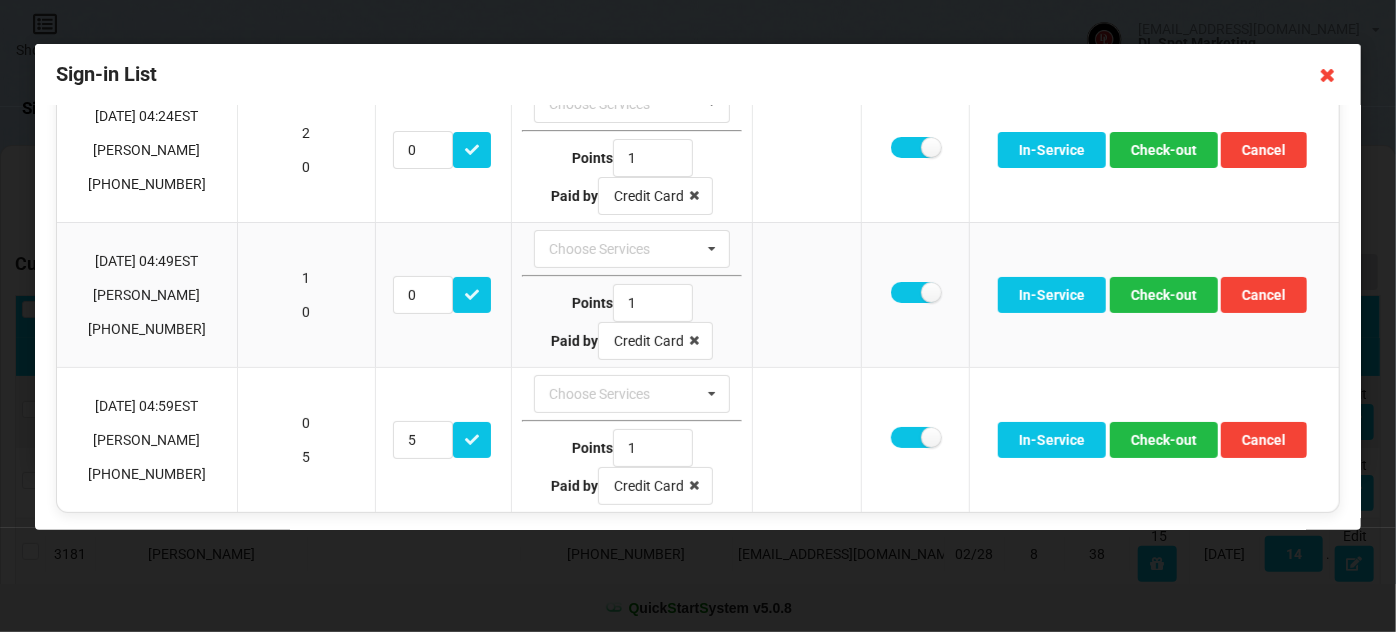 click at bounding box center [1328, 75] 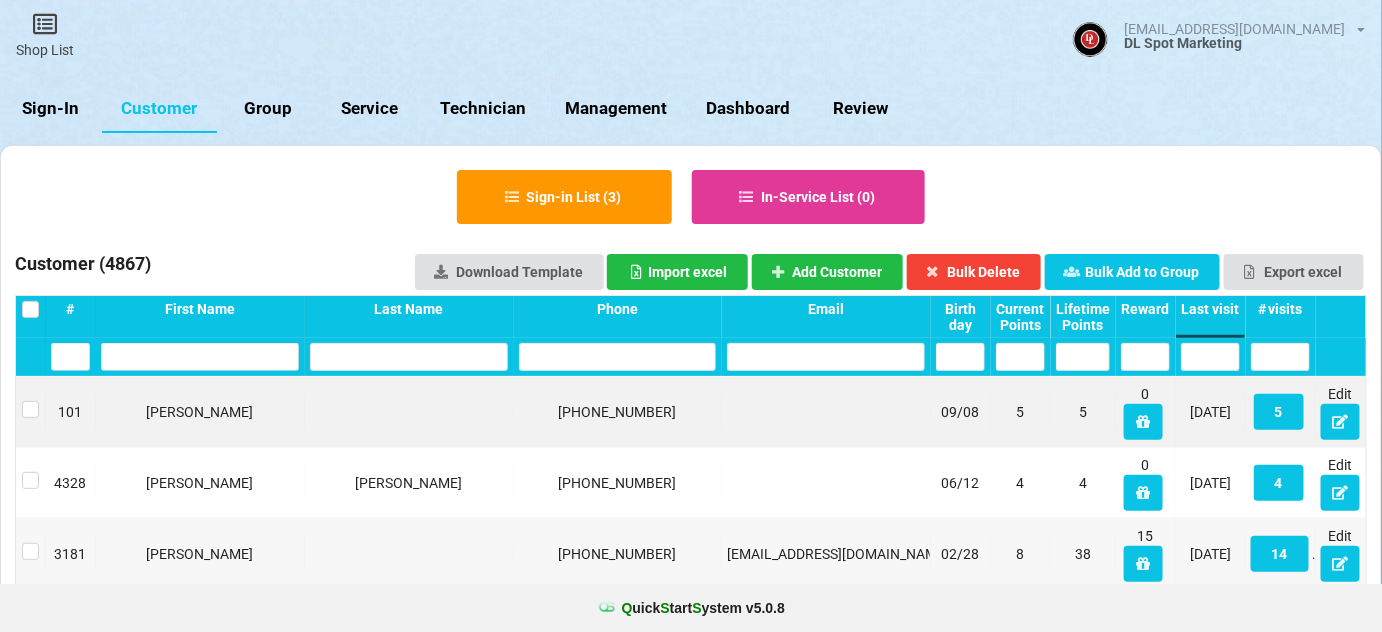 click on "Sign-In" at bounding box center [51, 109] 